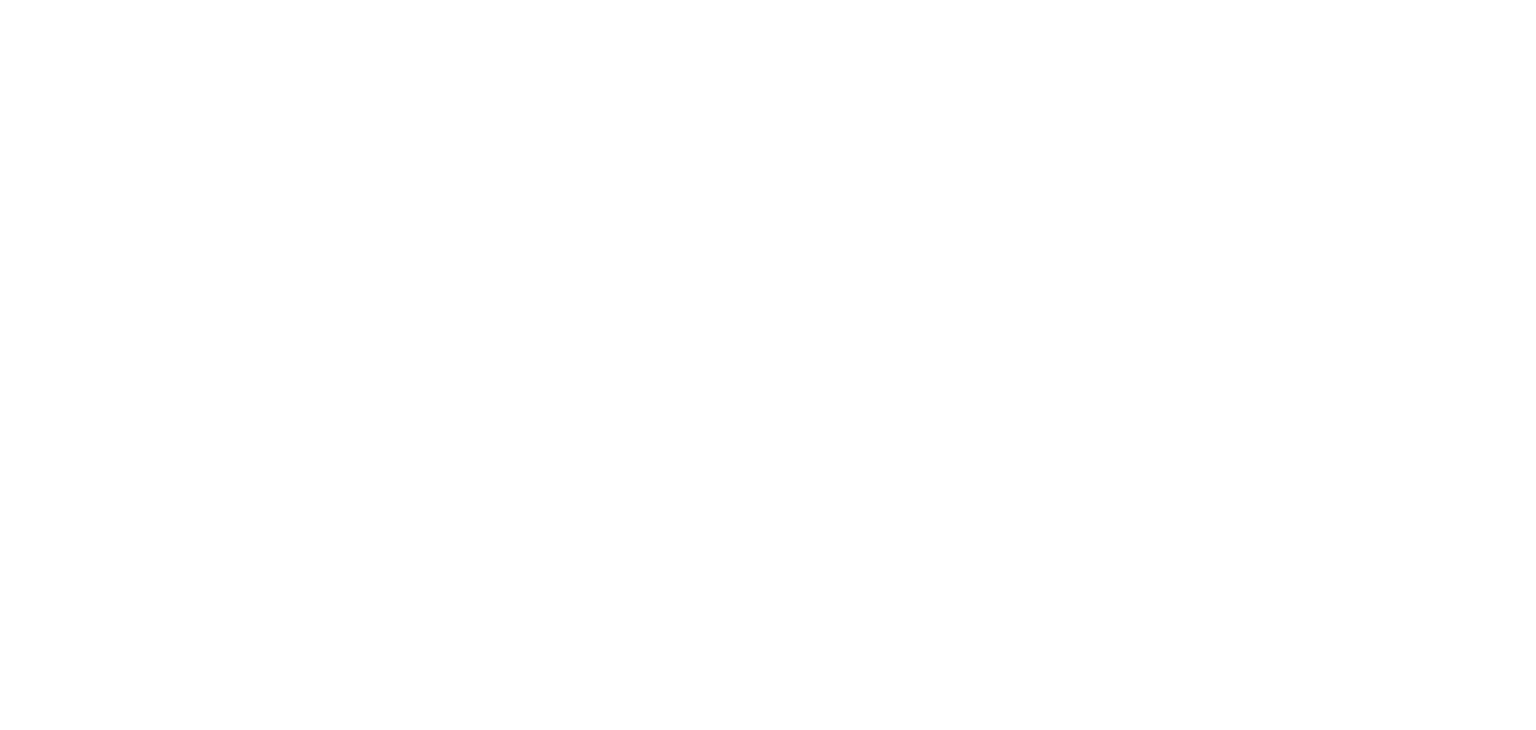 scroll, scrollTop: 0, scrollLeft: 0, axis: both 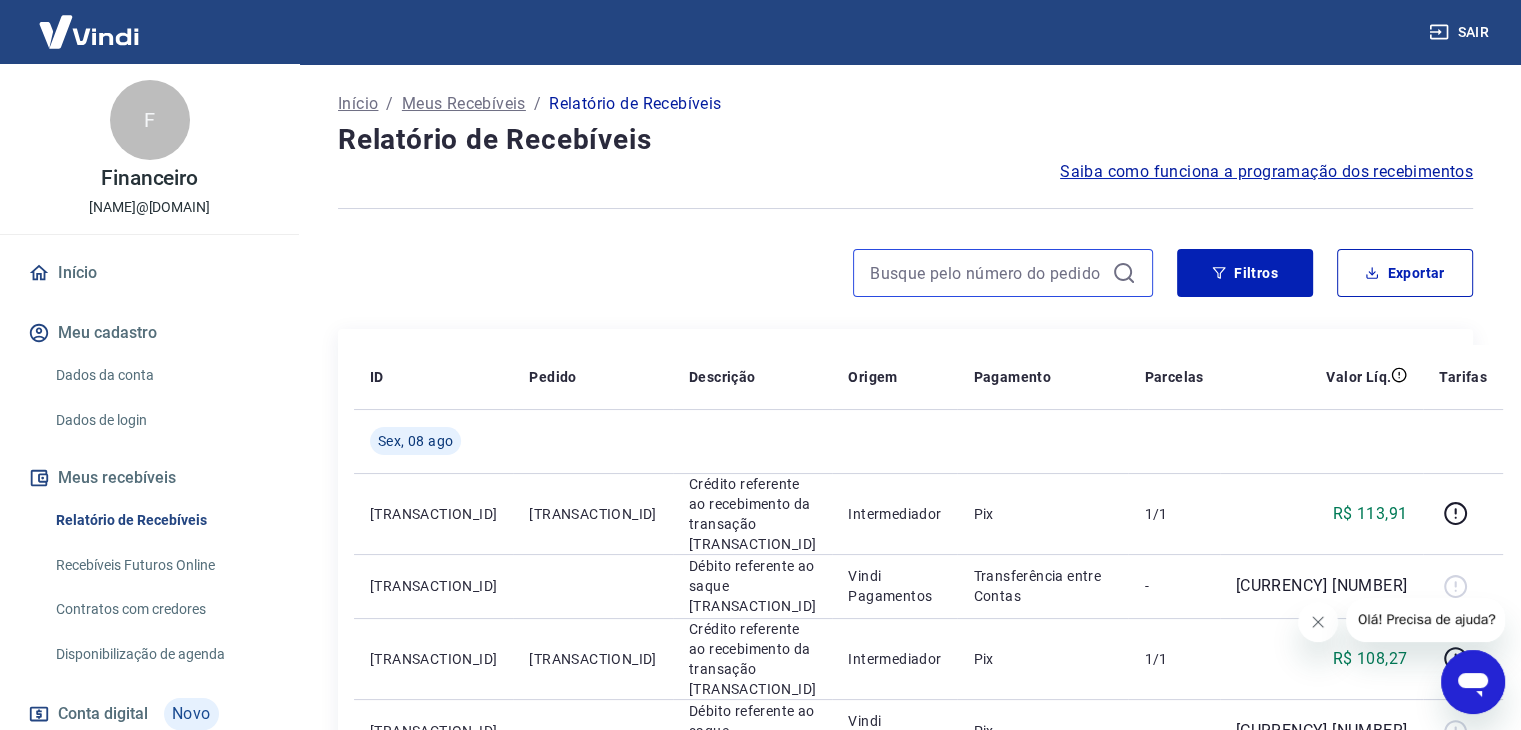 click at bounding box center (987, 273) 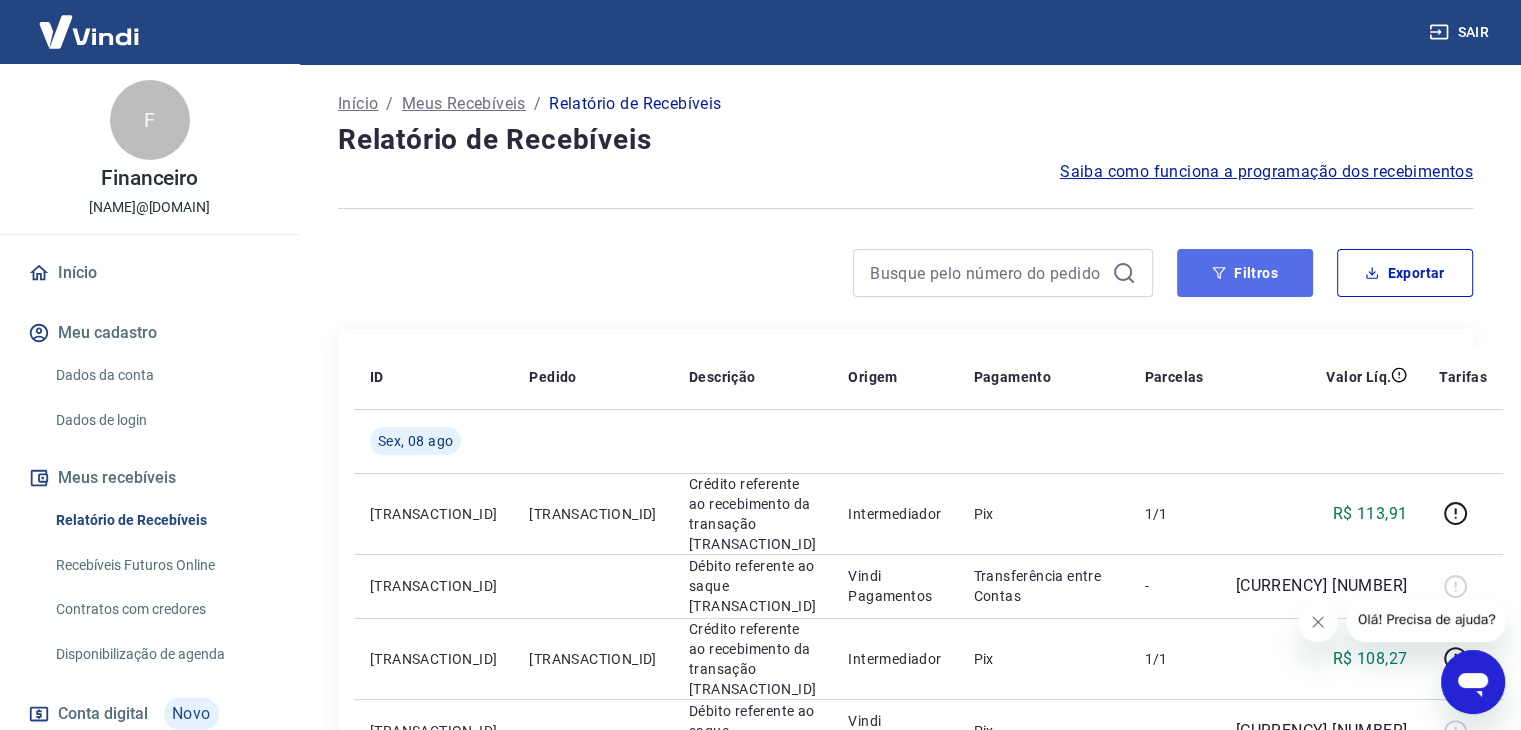 click on "Filtros" at bounding box center (1245, 273) 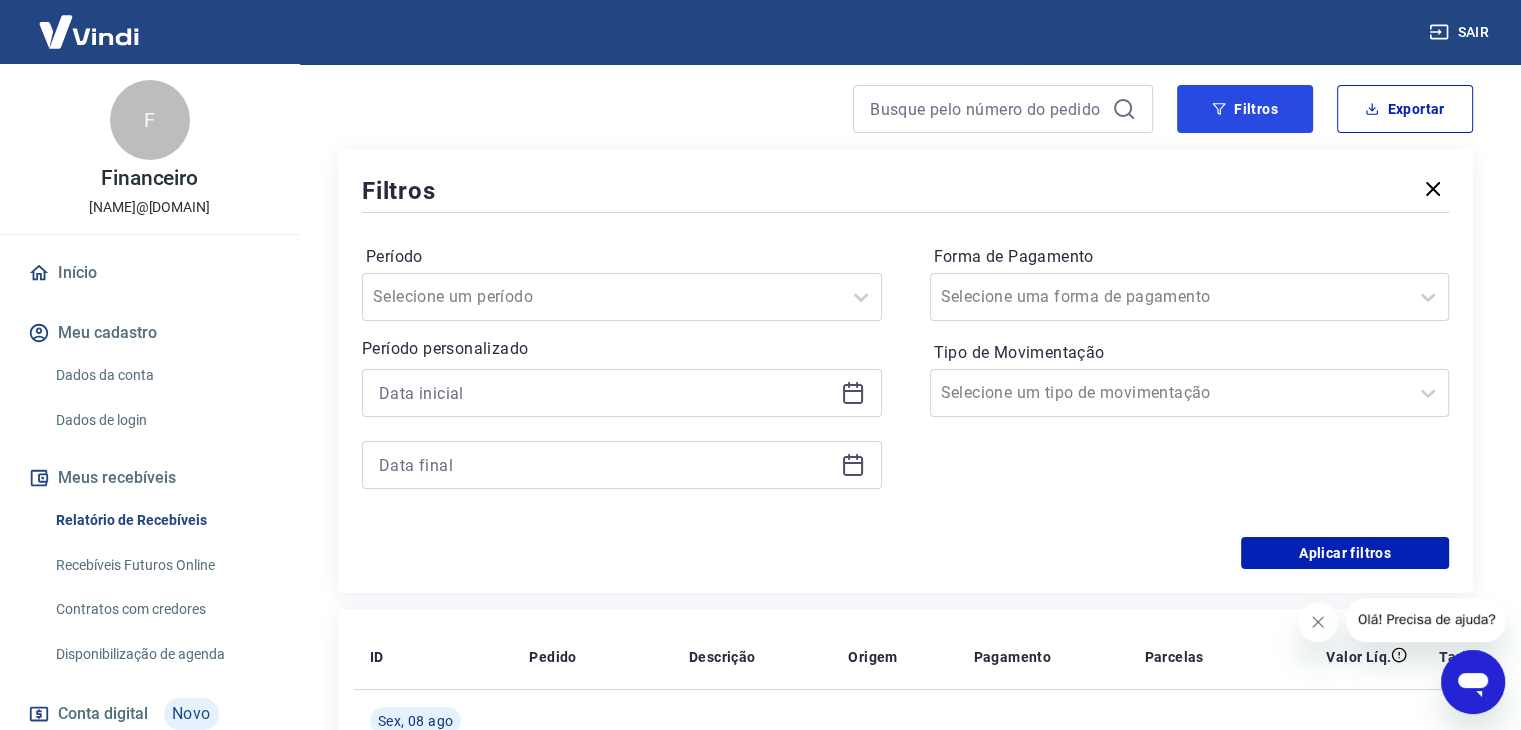 scroll, scrollTop: 200, scrollLeft: 0, axis: vertical 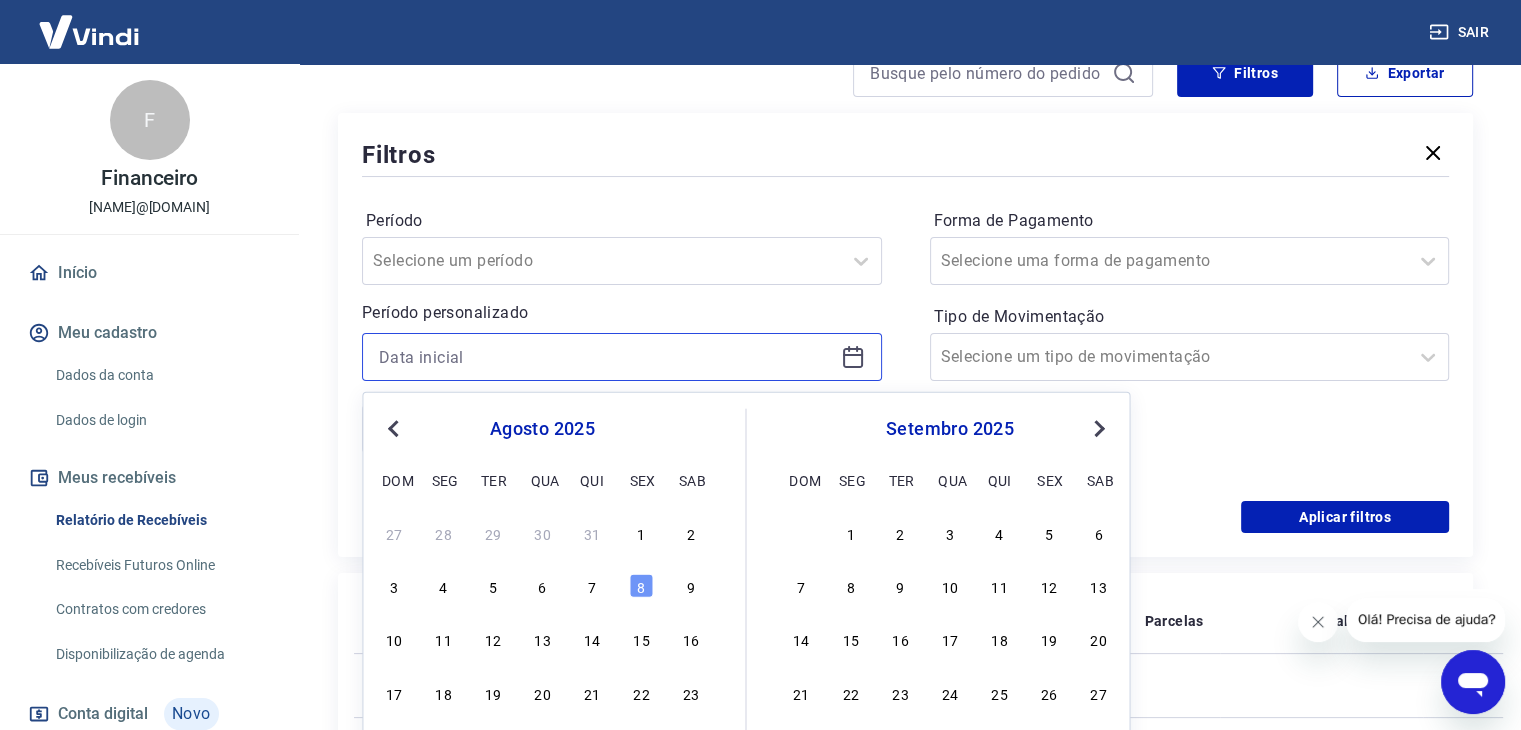 click at bounding box center (606, 357) 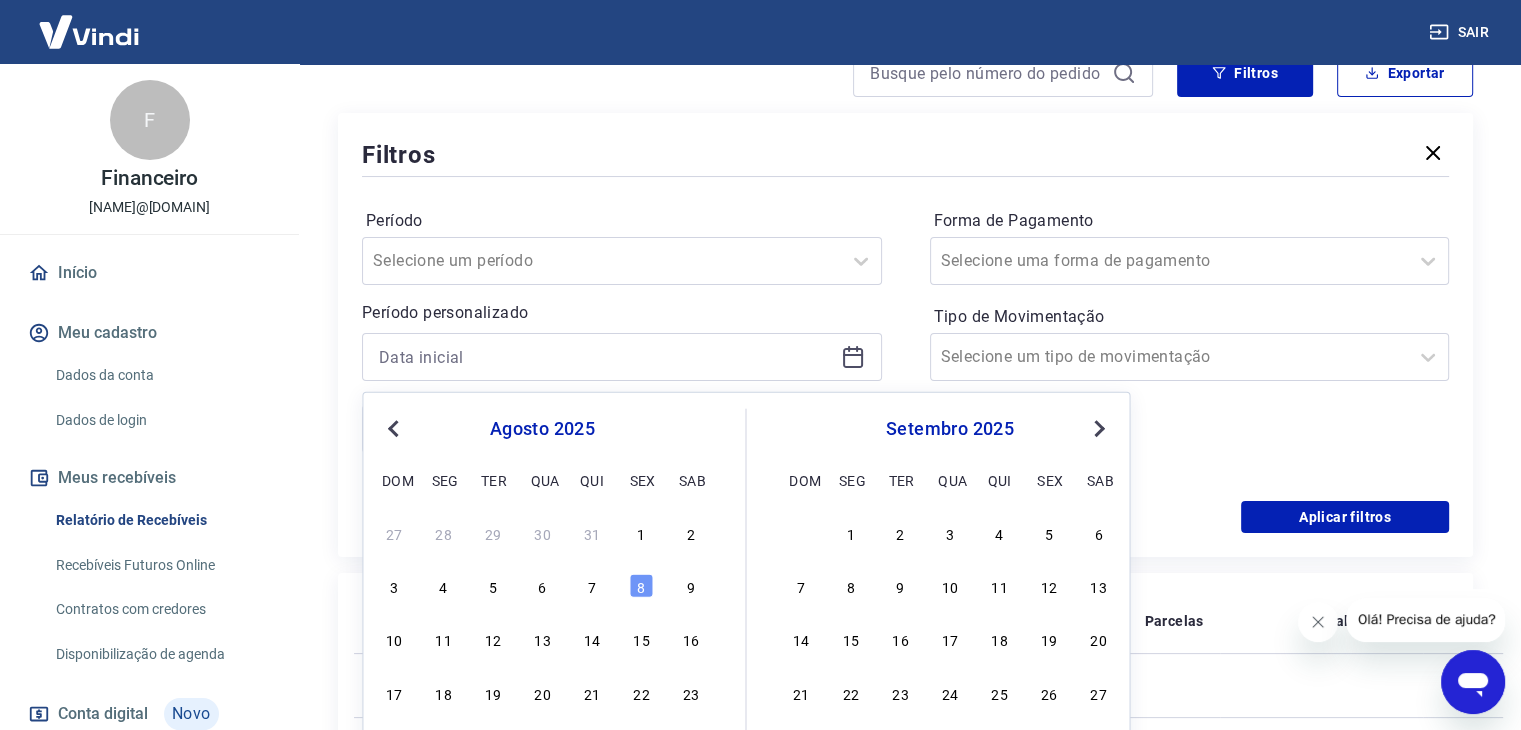 click on "Previous Month" at bounding box center [393, 429] 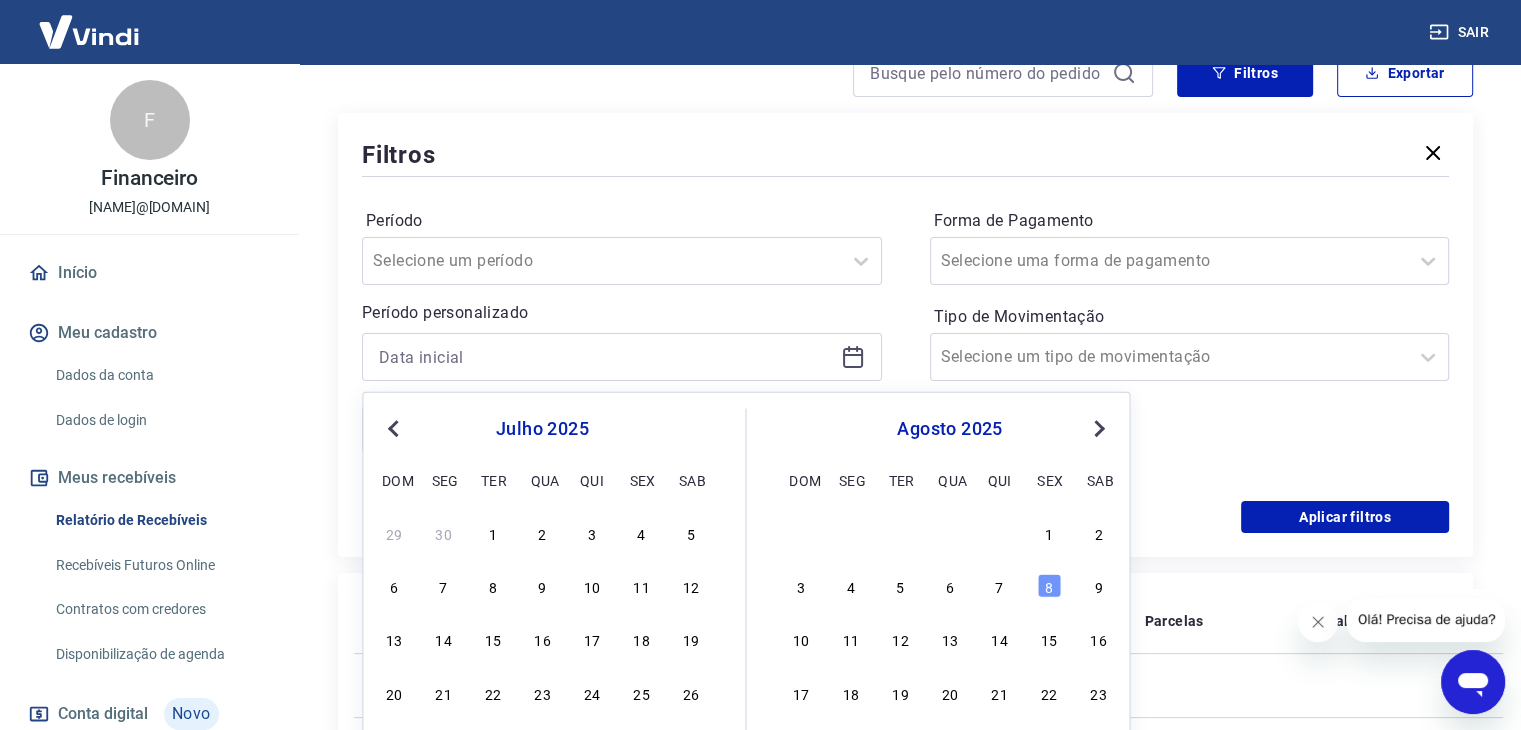 click on "29 30 1 2 3 4 5" at bounding box center [542, 532] 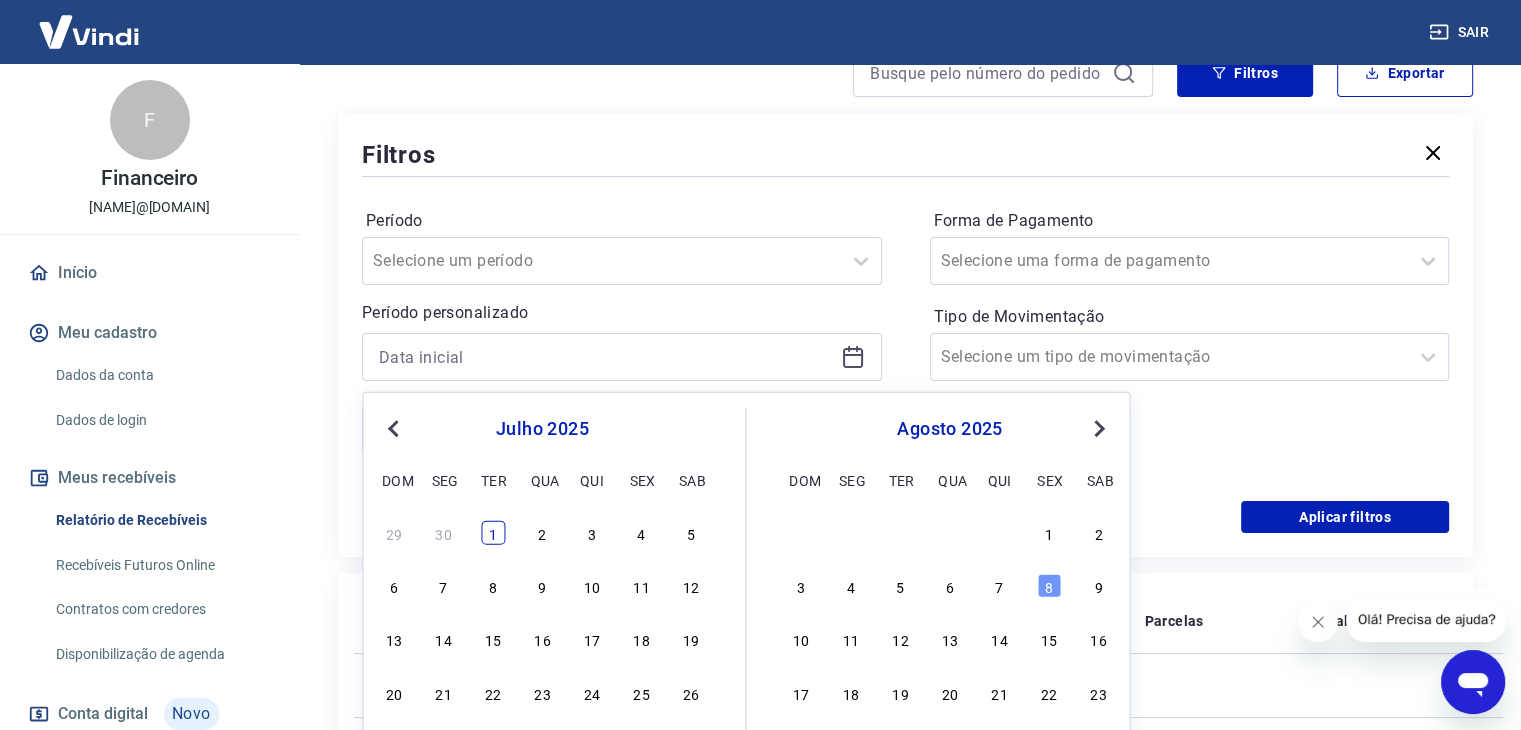 click on "1" at bounding box center (493, 533) 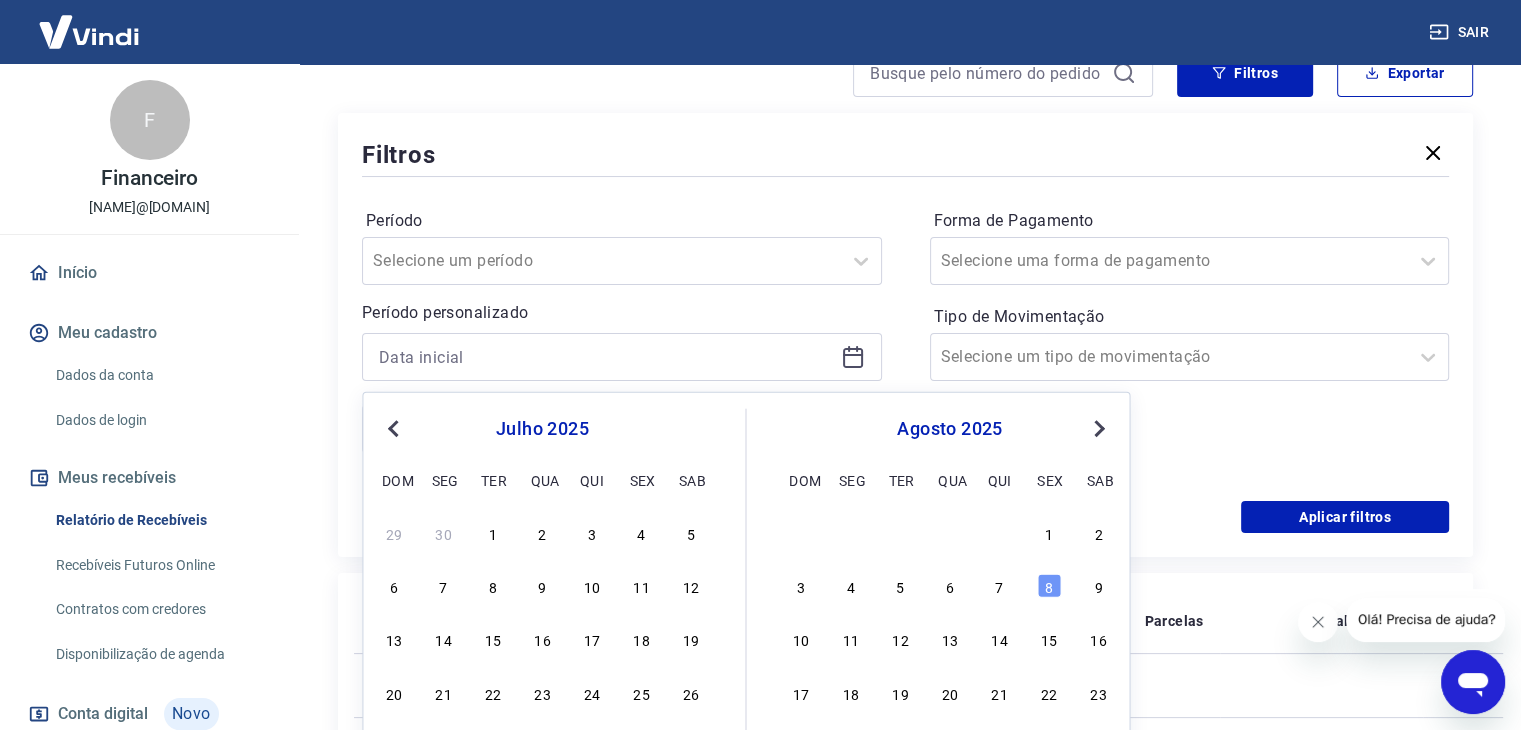 type on "01/07/2025" 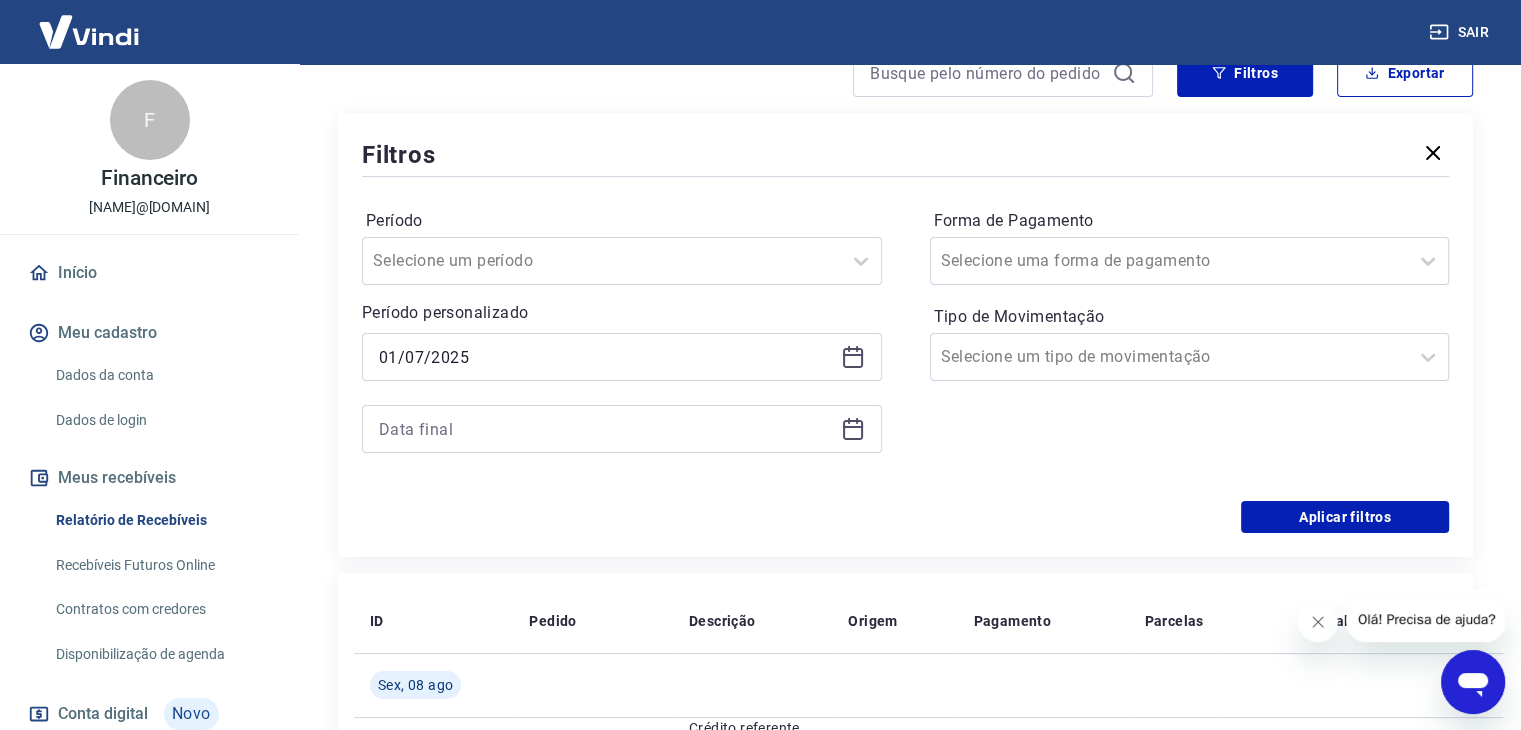 click at bounding box center (622, 429) 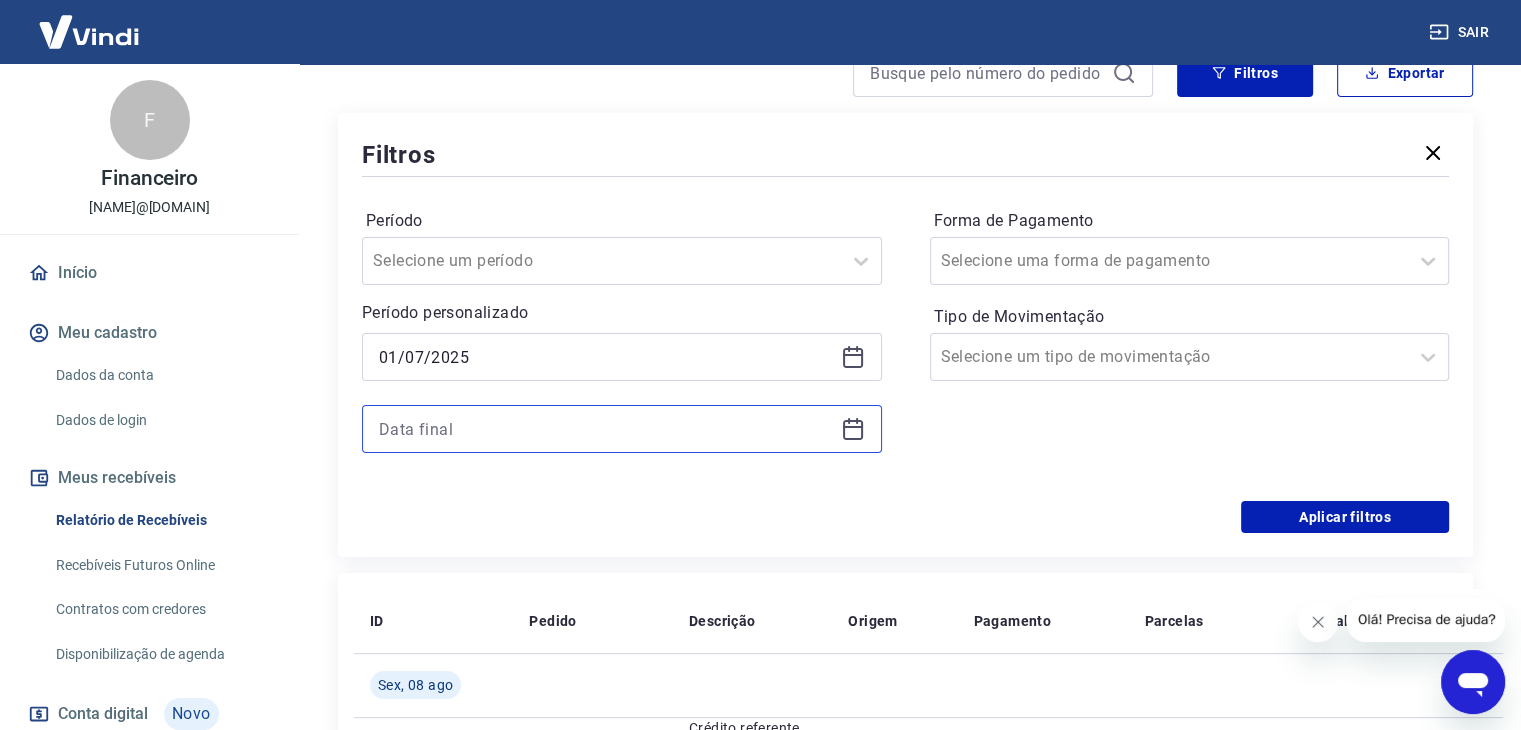 click at bounding box center (606, 429) 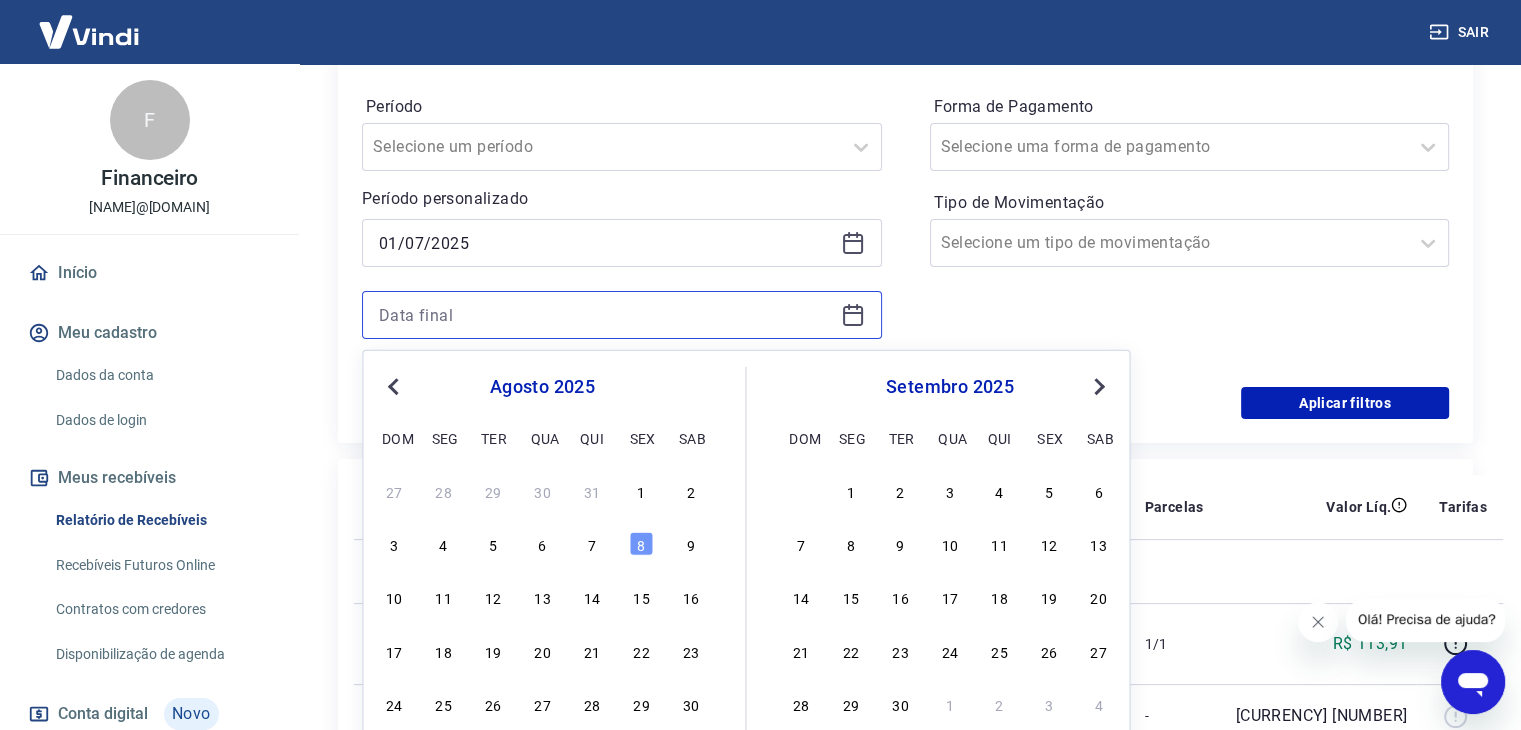 scroll, scrollTop: 400, scrollLeft: 0, axis: vertical 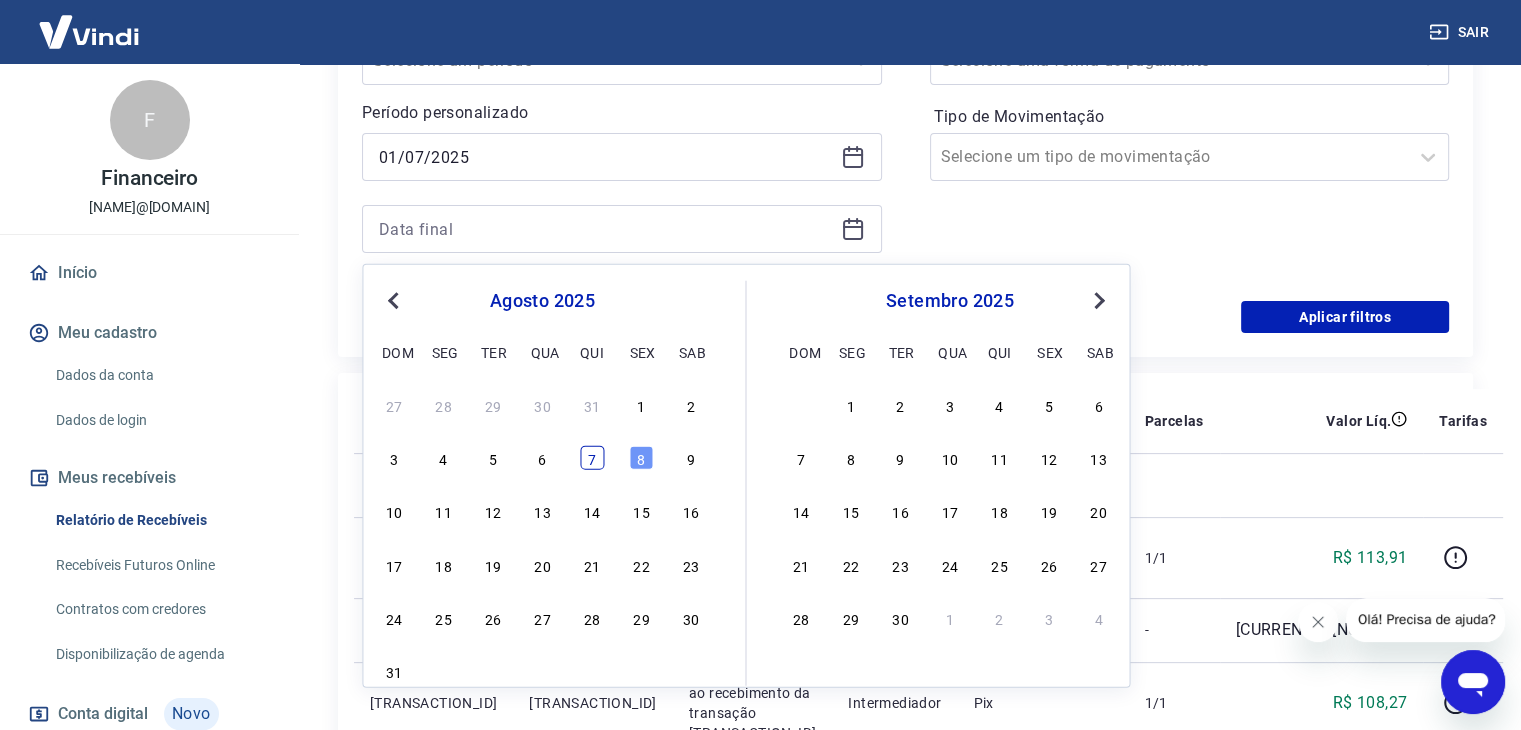 click on "7" at bounding box center [592, 458] 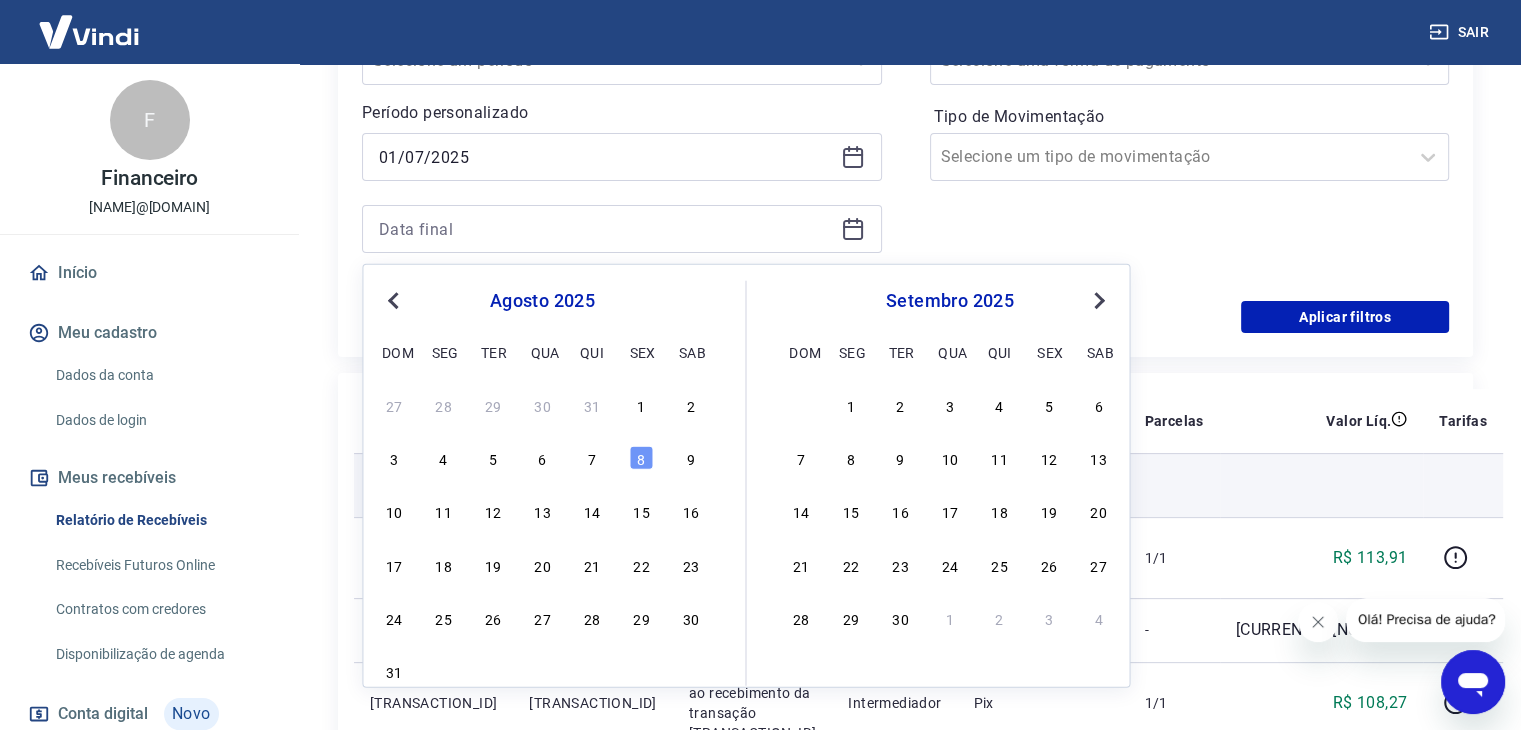 type on "07/08/2025" 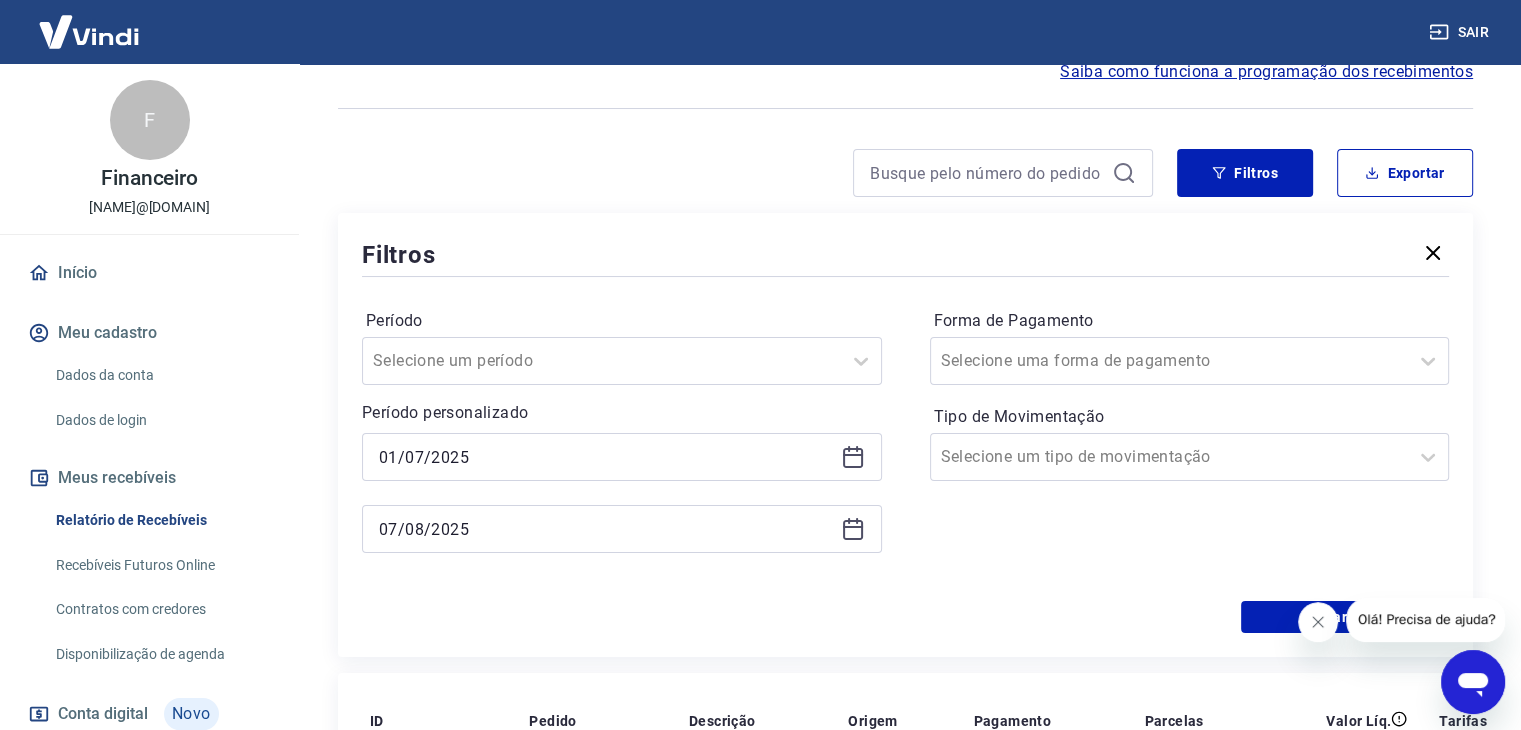 scroll, scrollTop: 300, scrollLeft: 0, axis: vertical 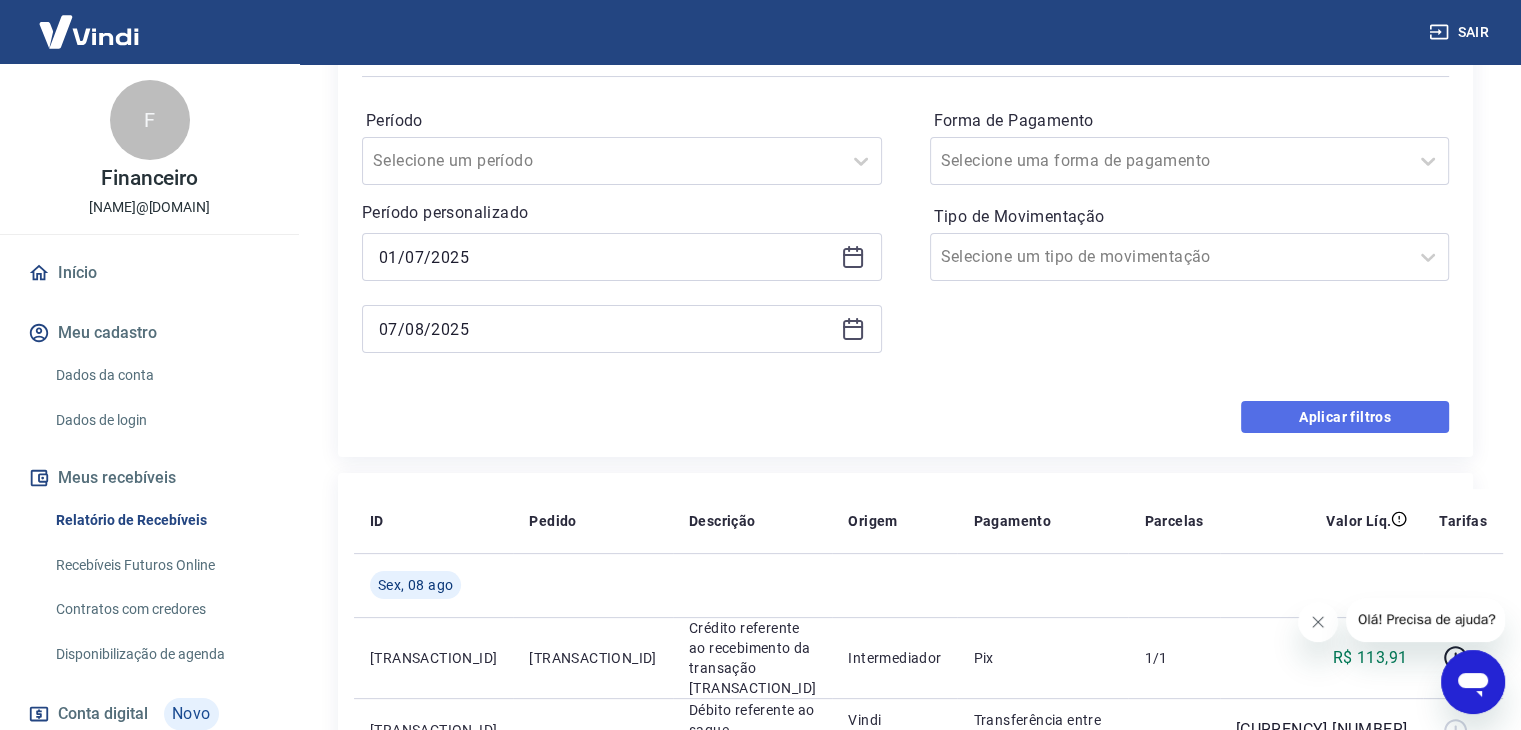 click on "Aplicar filtros" at bounding box center [1345, 417] 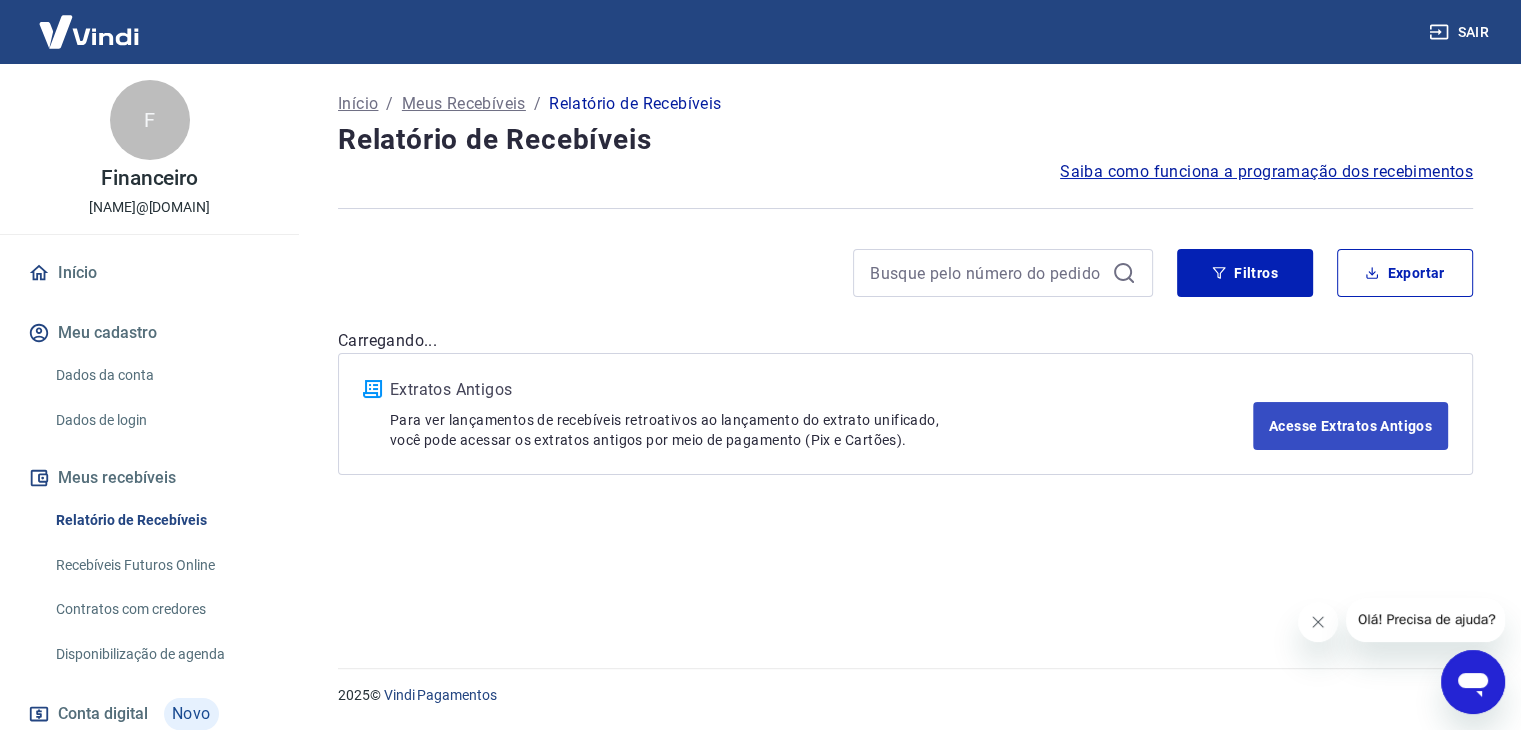 scroll, scrollTop: 0, scrollLeft: 0, axis: both 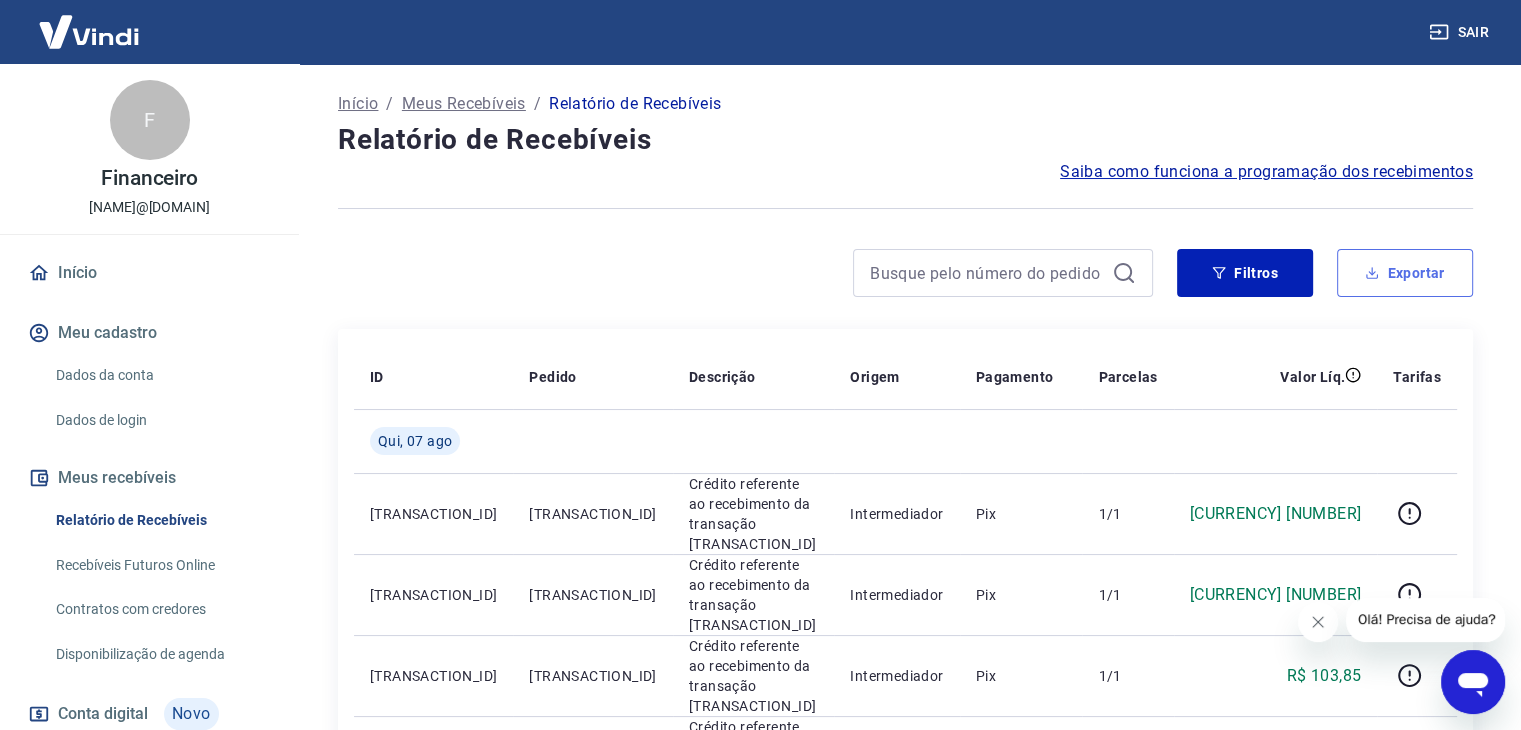 click on "Exportar" at bounding box center (1405, 273) 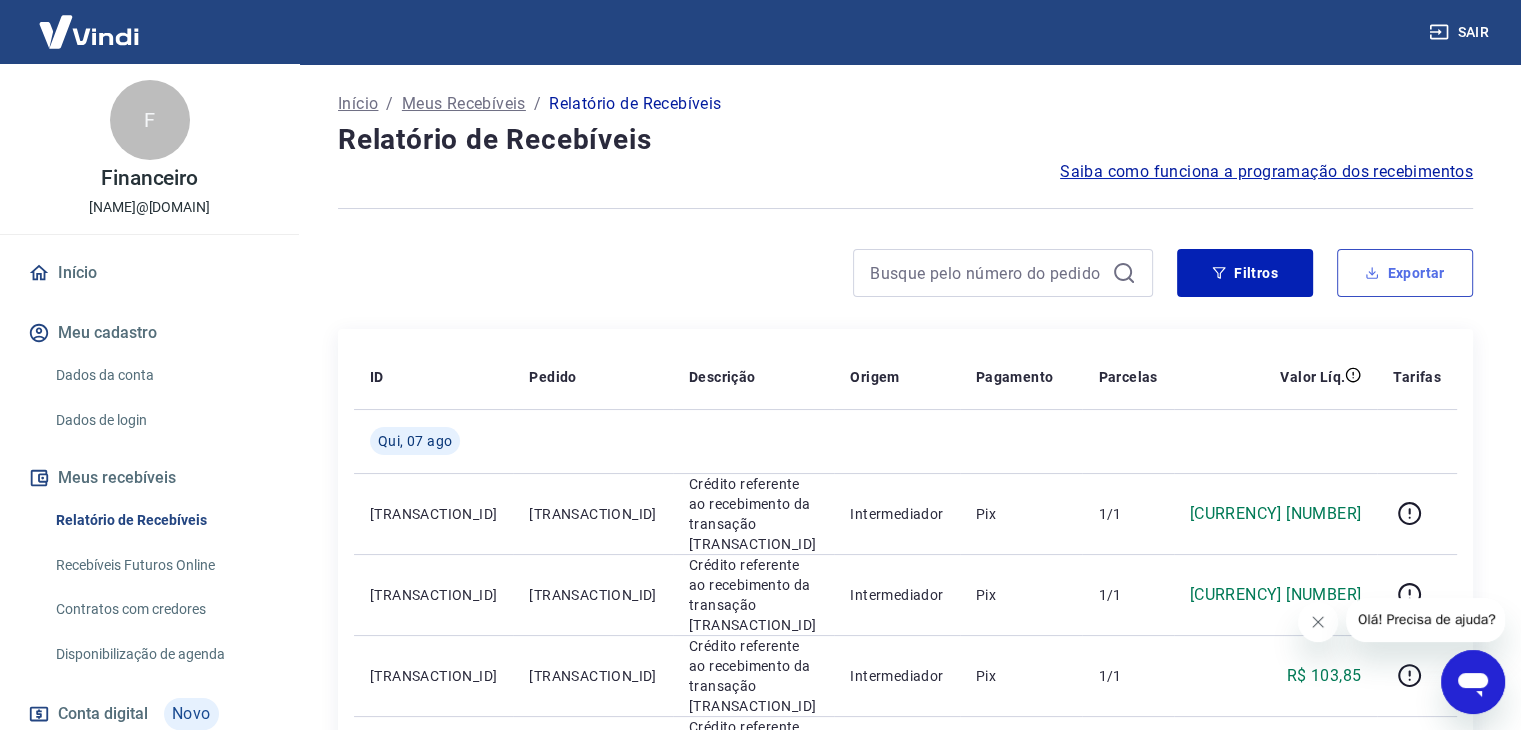 type on "01/07/2025" 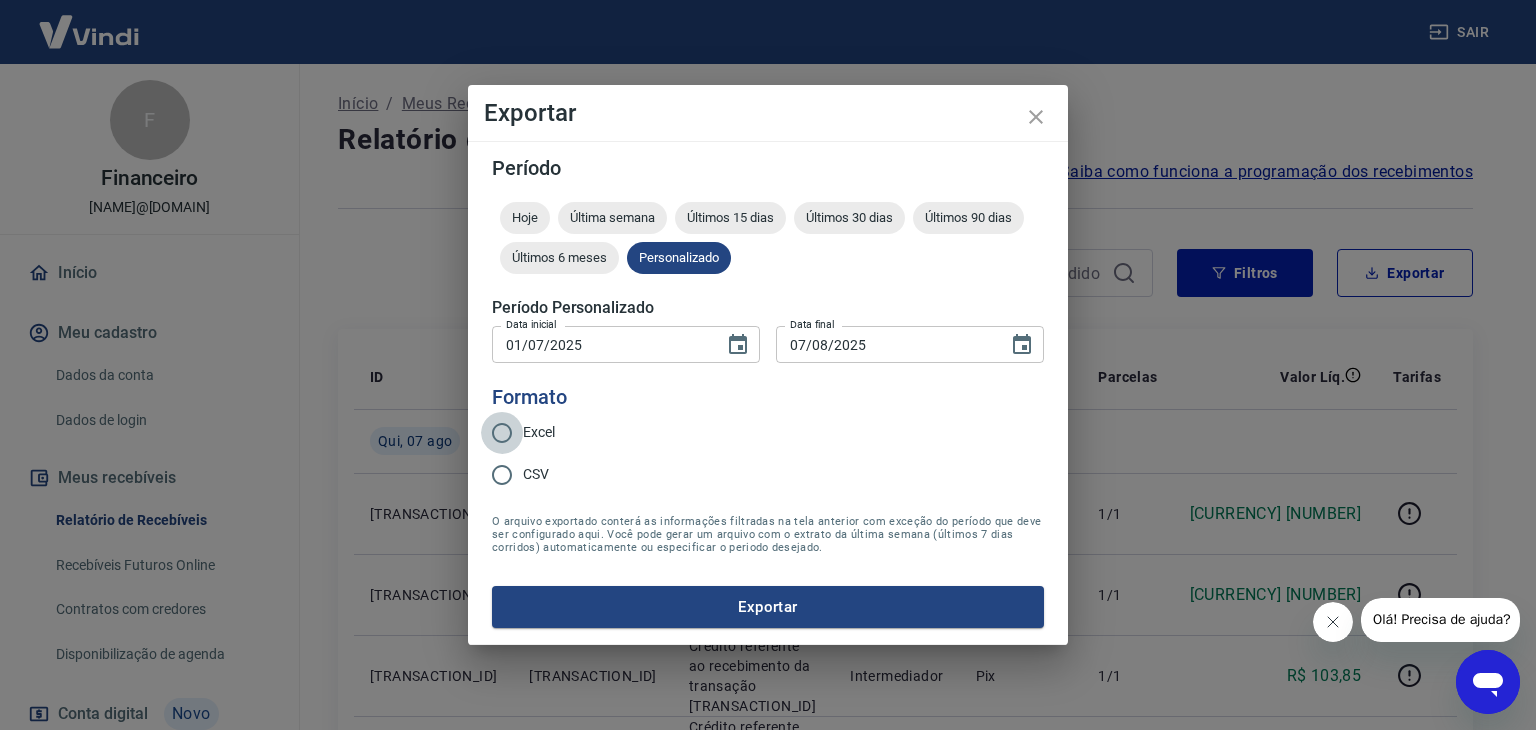 click on "Excel" at bounding box center [502, 433] 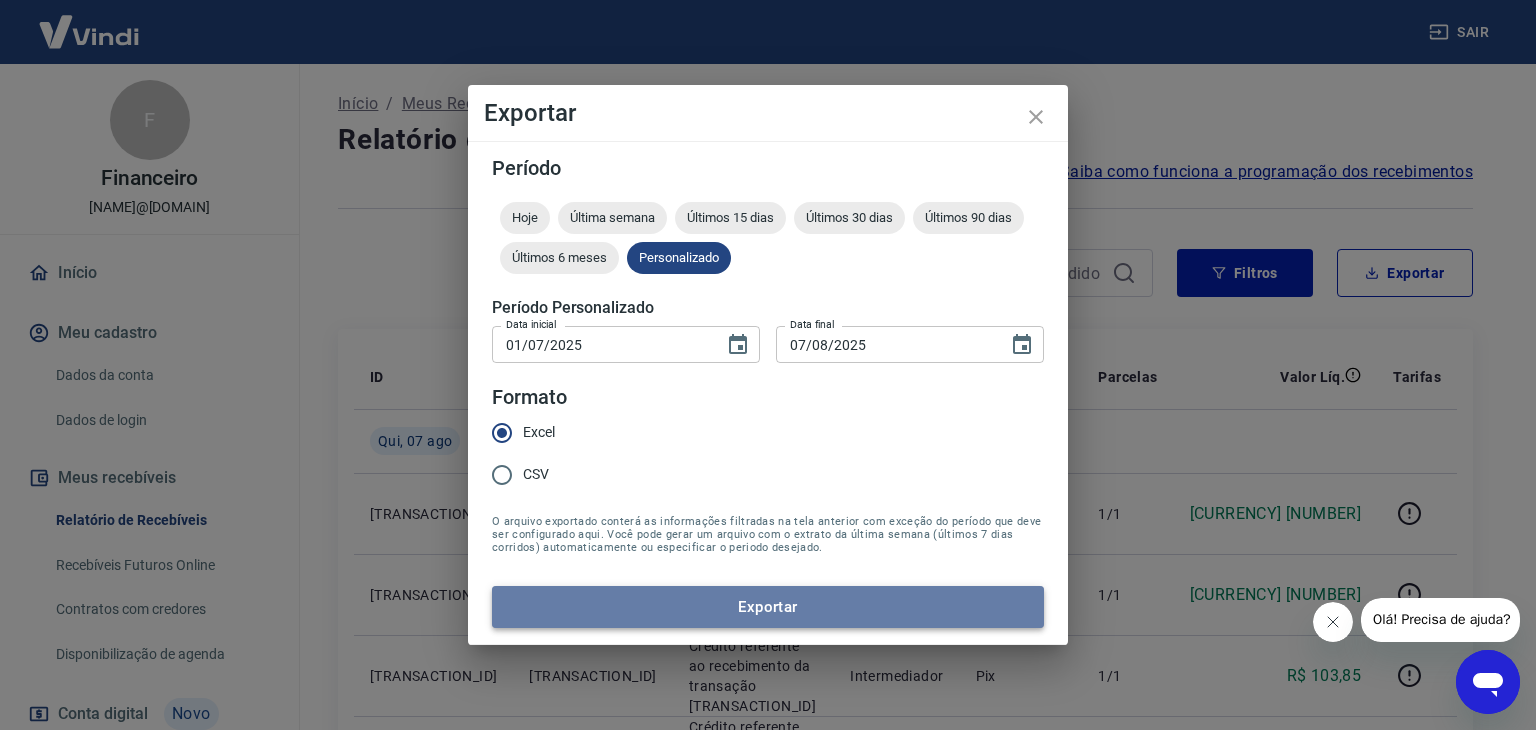 click on "Exportar" at bounding box center [768, 607] 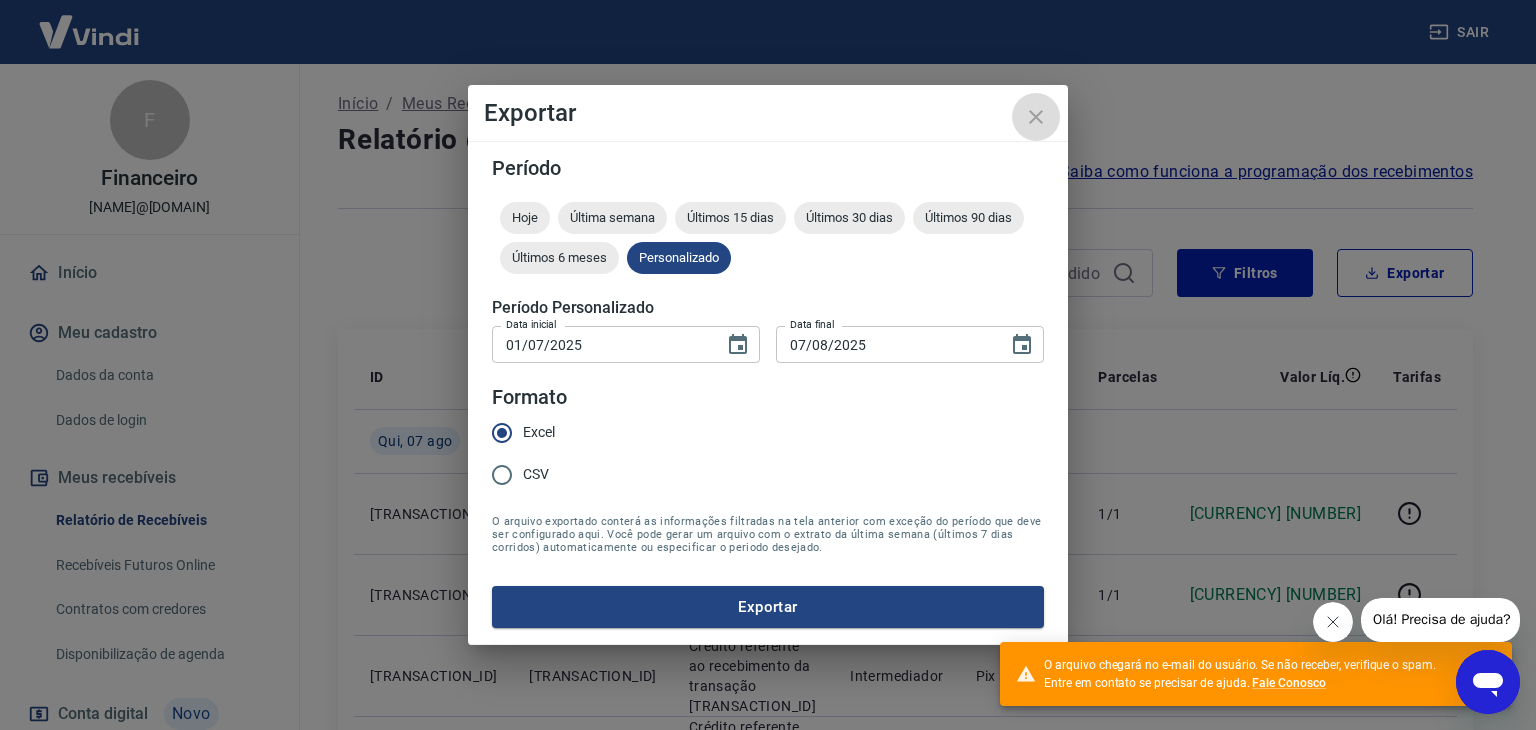 click at bounding box center [1036, 117] 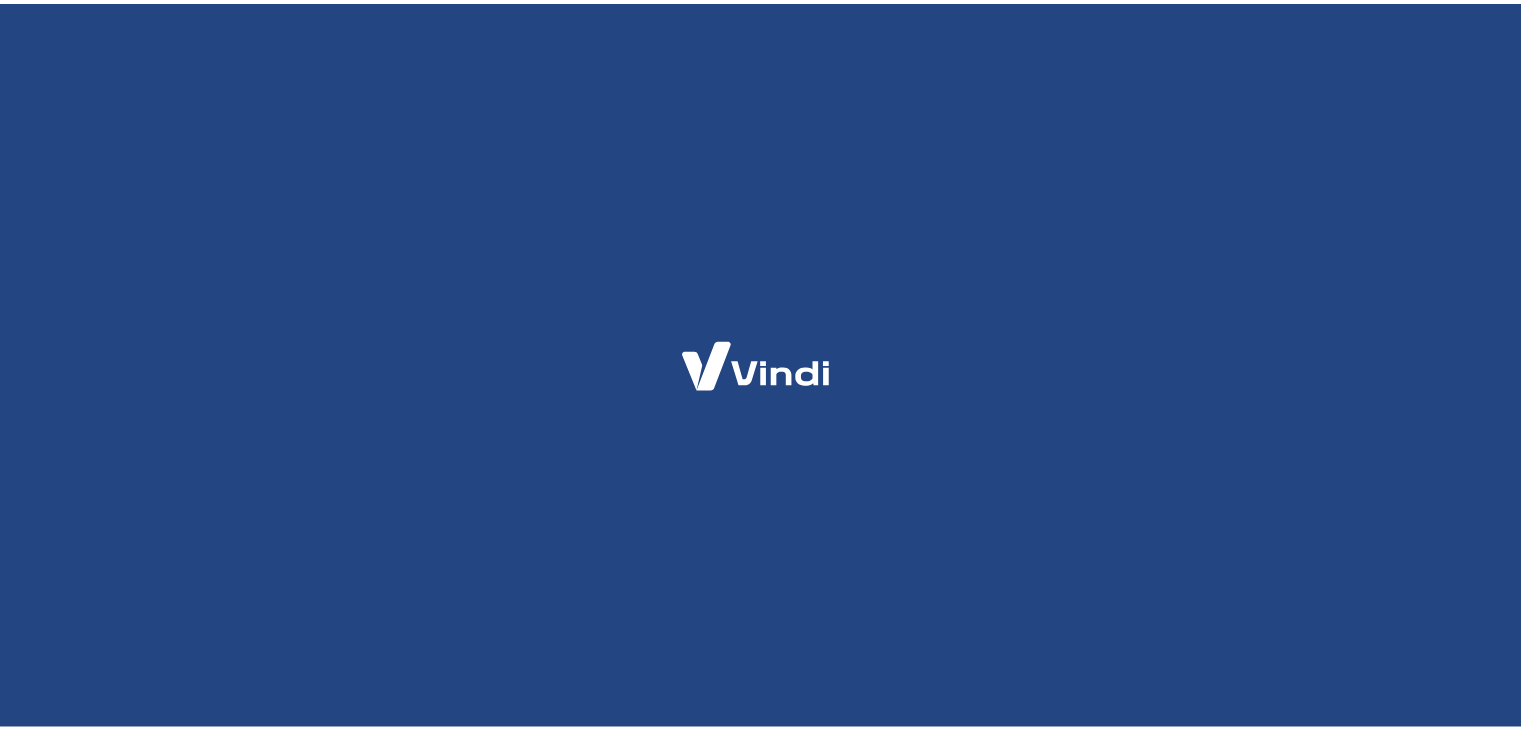 scroll, scrollTop: 0, scrollLeft: 0, axis: both 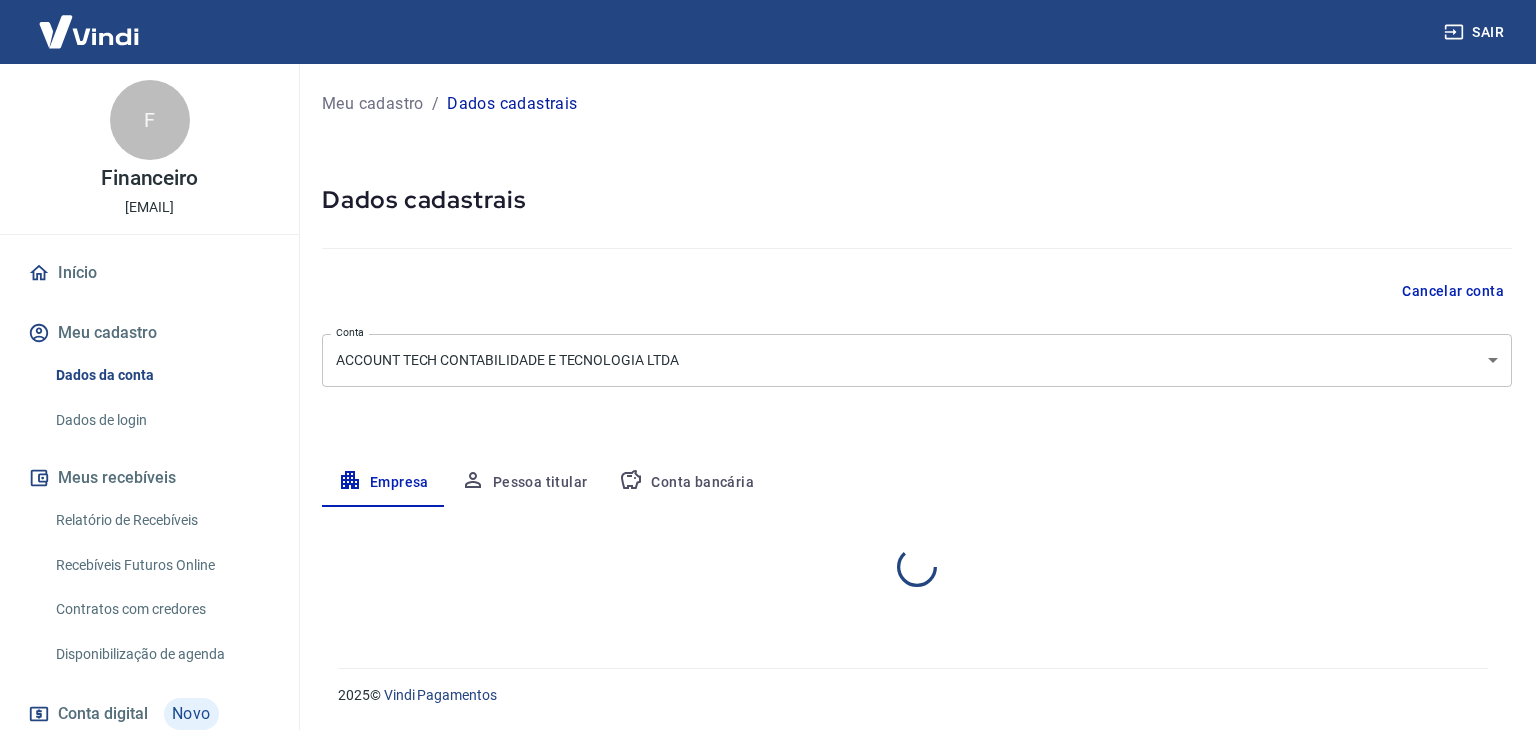 select on "SP" 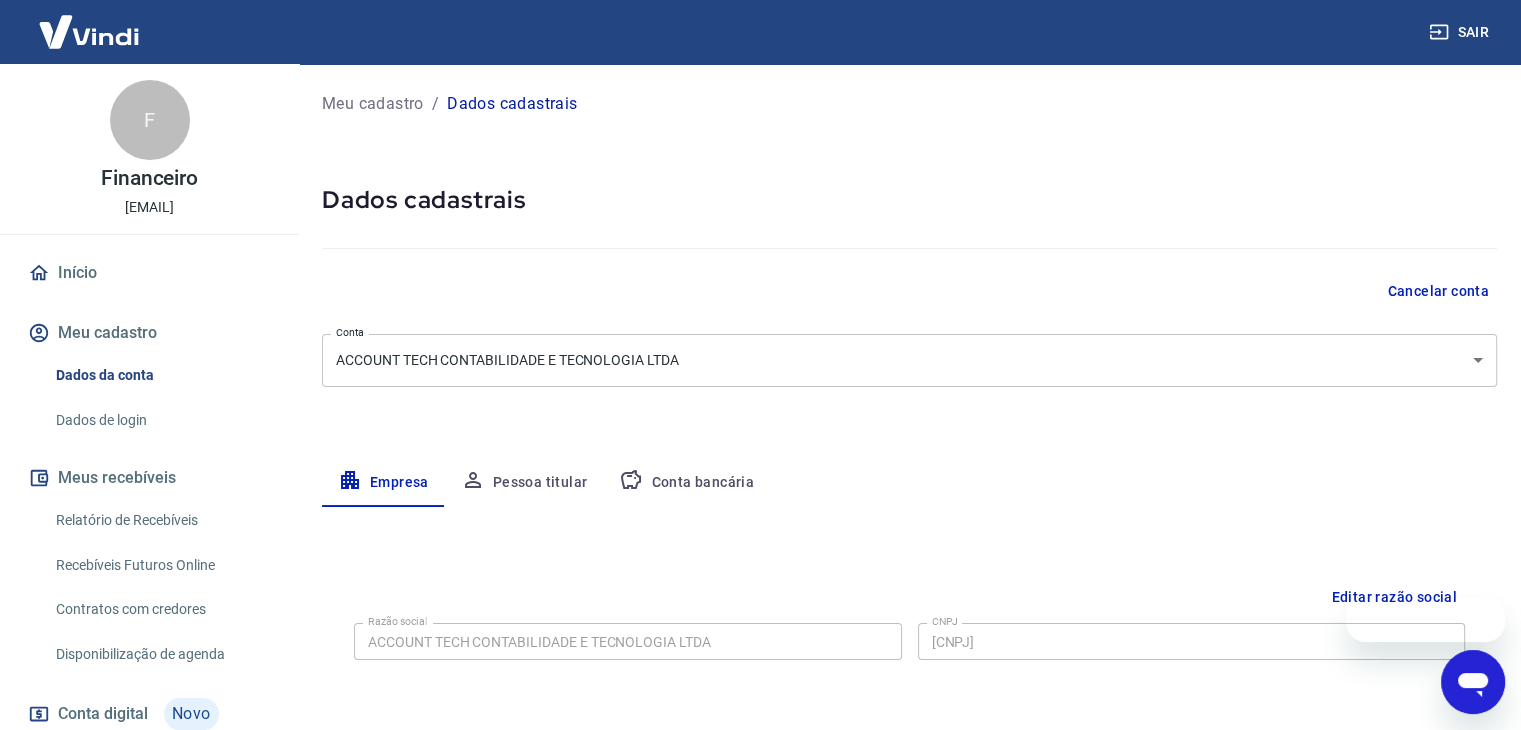 scroll, scrollTop: 0, scrollLeft: 0, axis: both 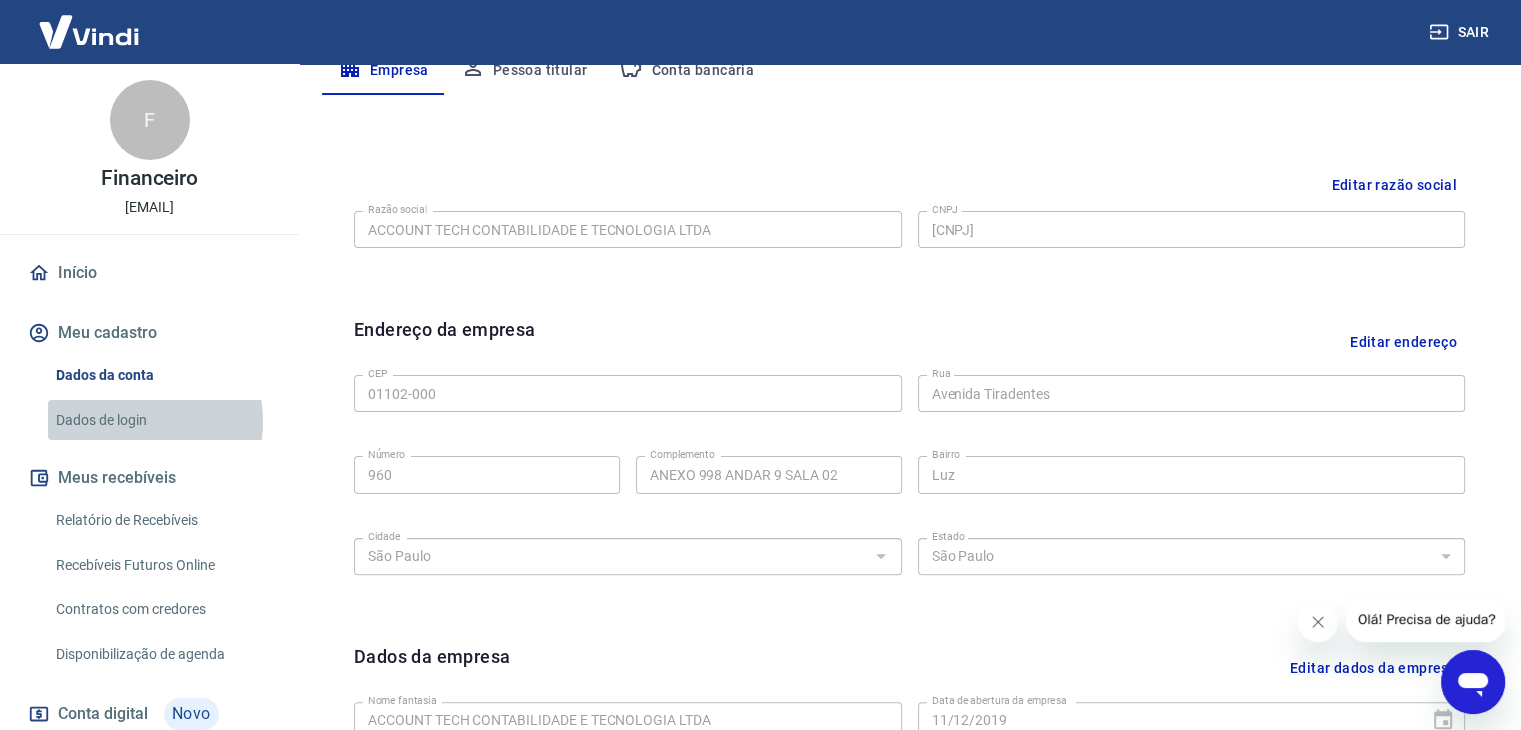 click on "Dados de login" at bounding box center [161, 420] 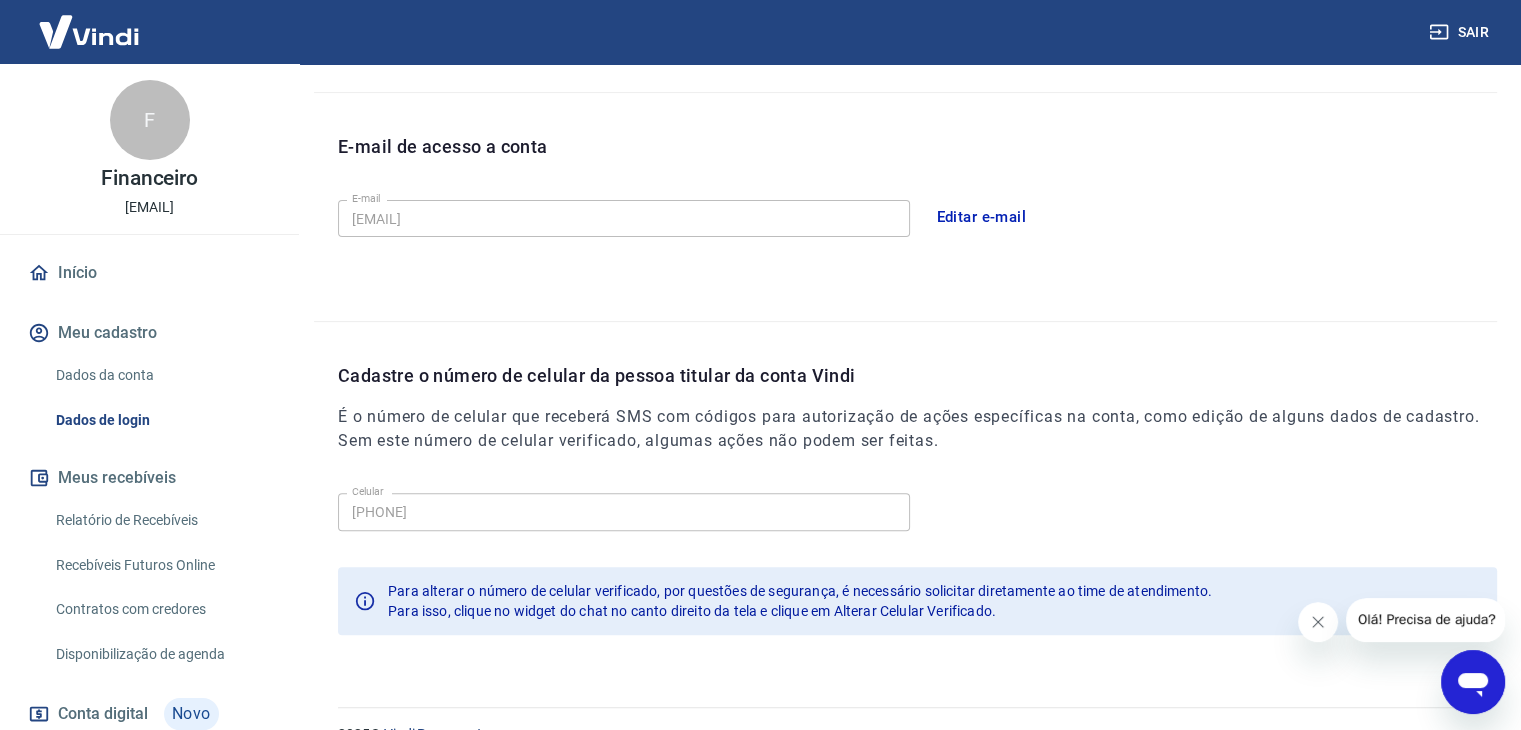 scroll, scrollTop: 550, scrollLeft: 0, axis: vertical 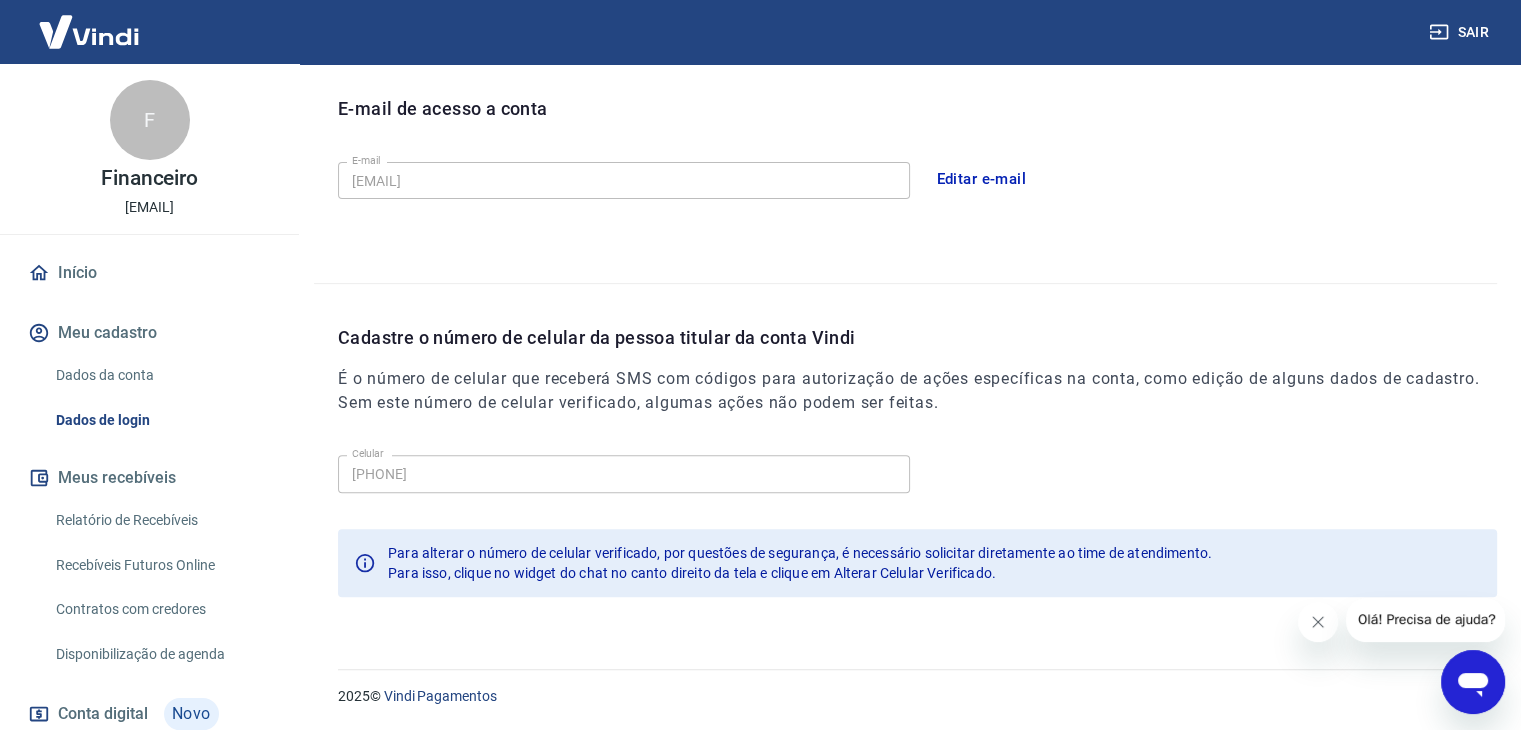 click at bounding box center [1473, 682] 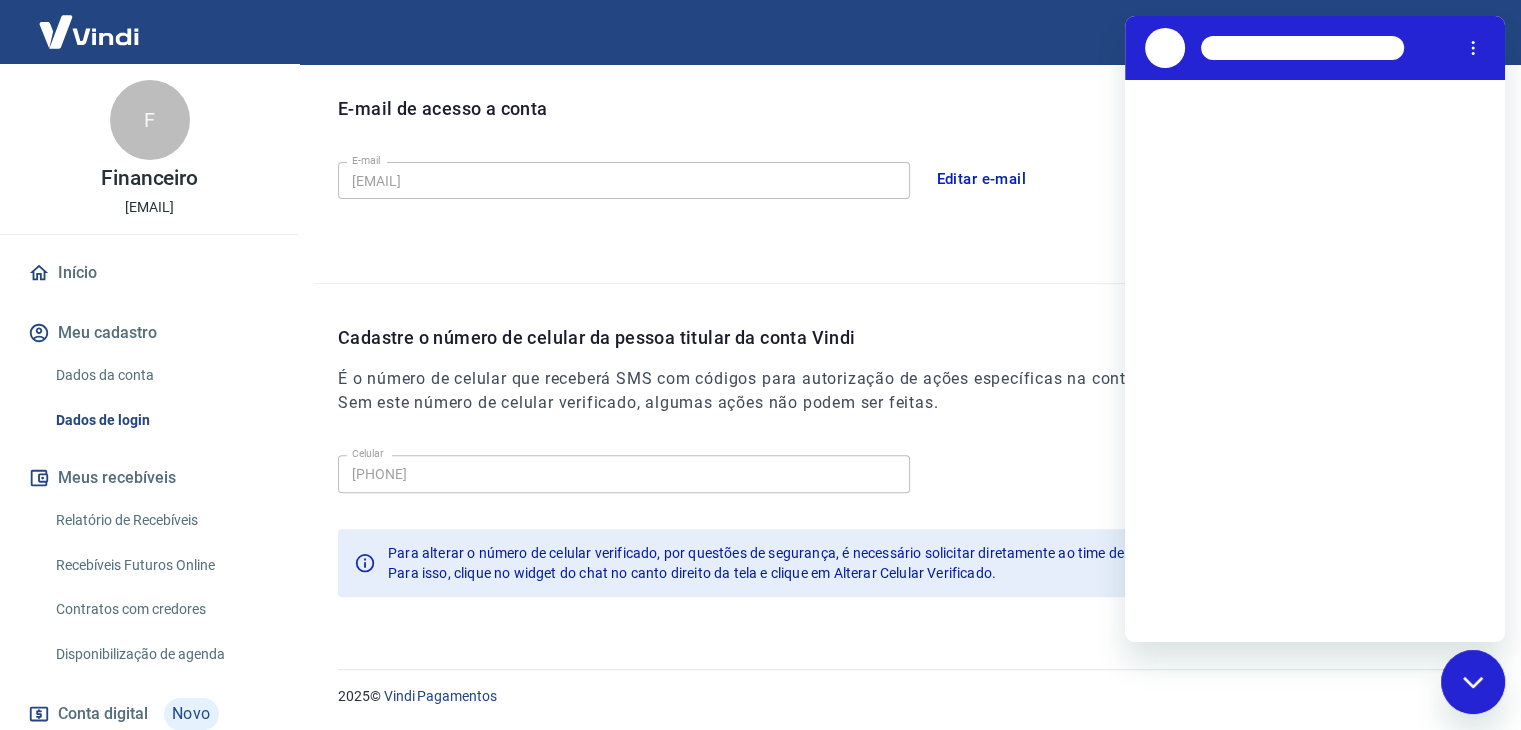 scroll, scrollTop: 0, scrollLeft: 0, axis: both 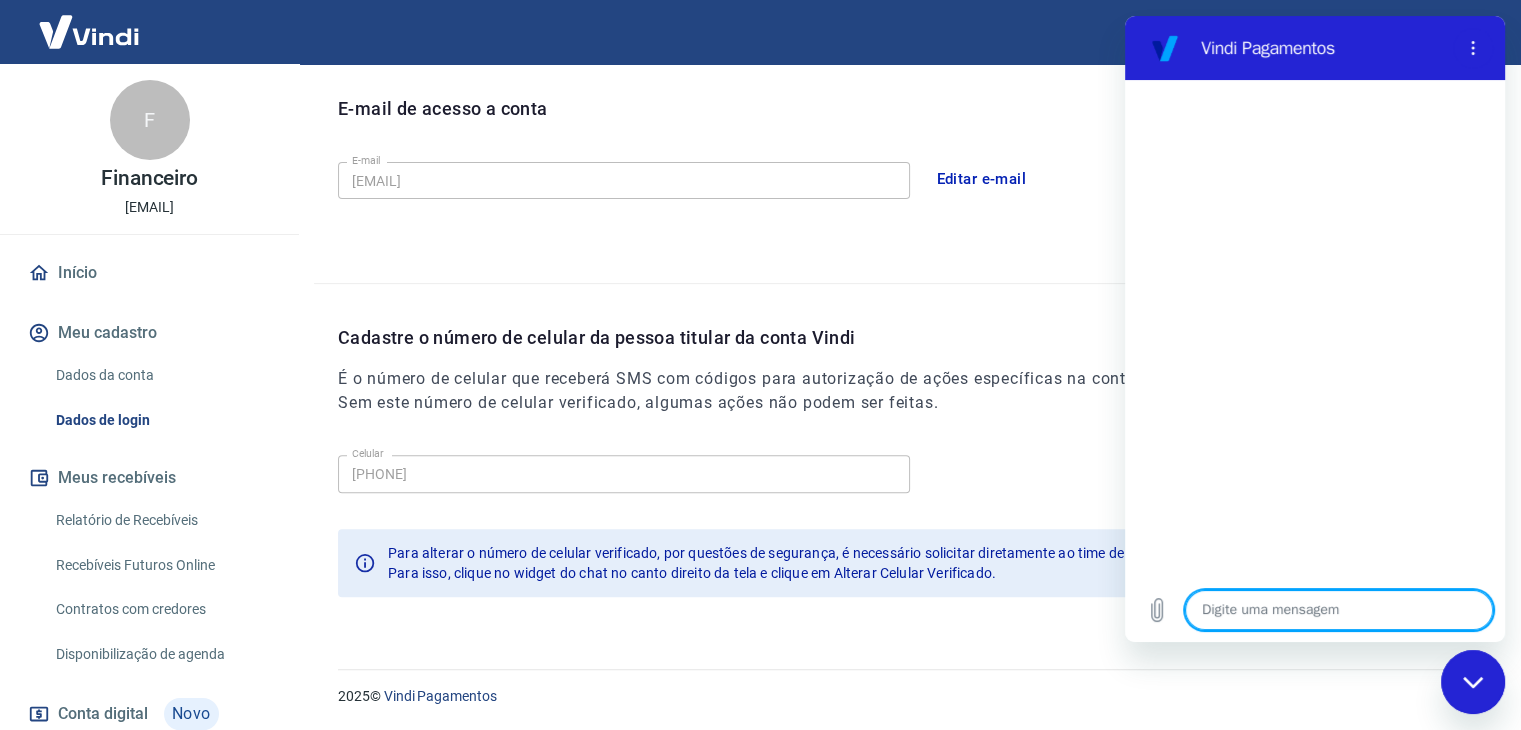 click at bounding box center (1339, 610) 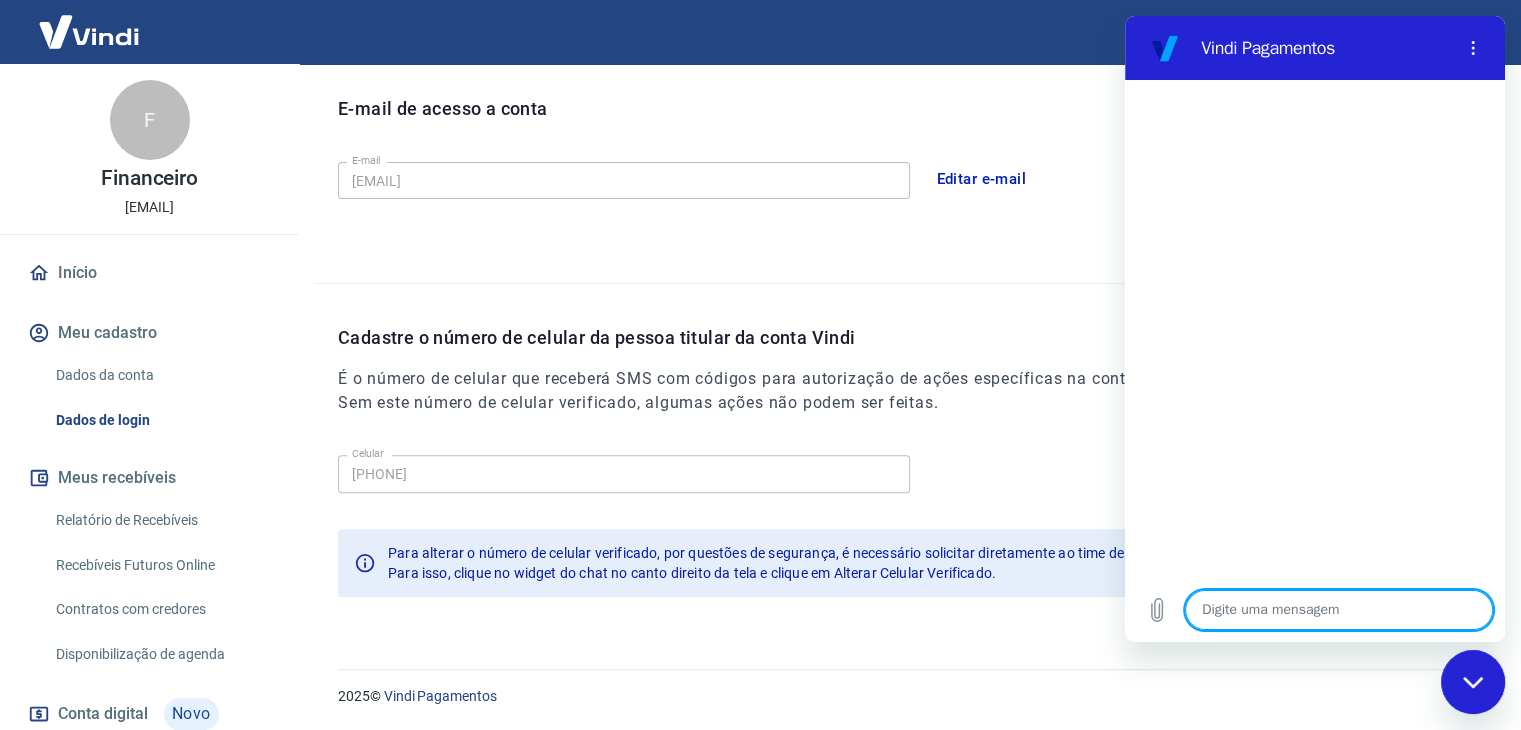 type on "O" 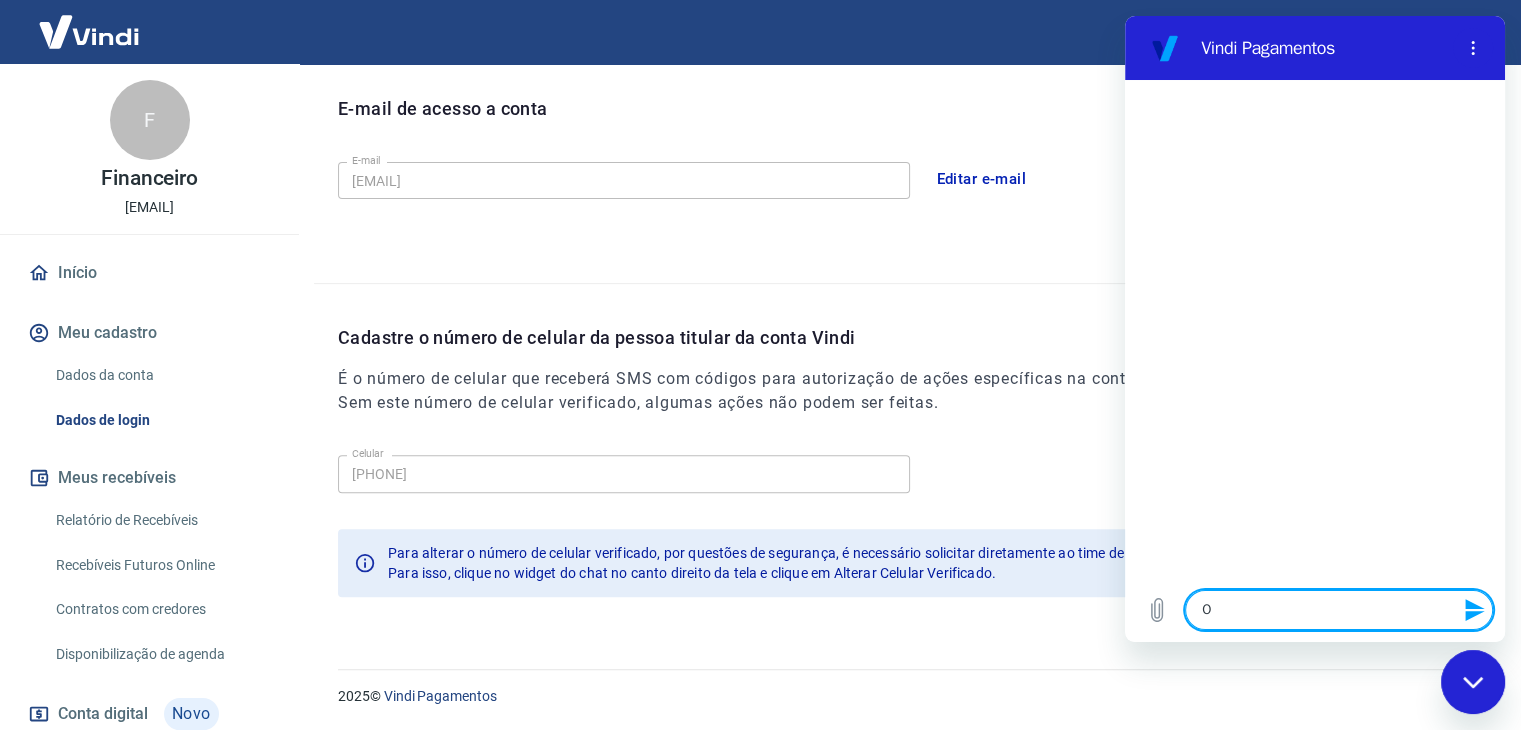 type on "OL" 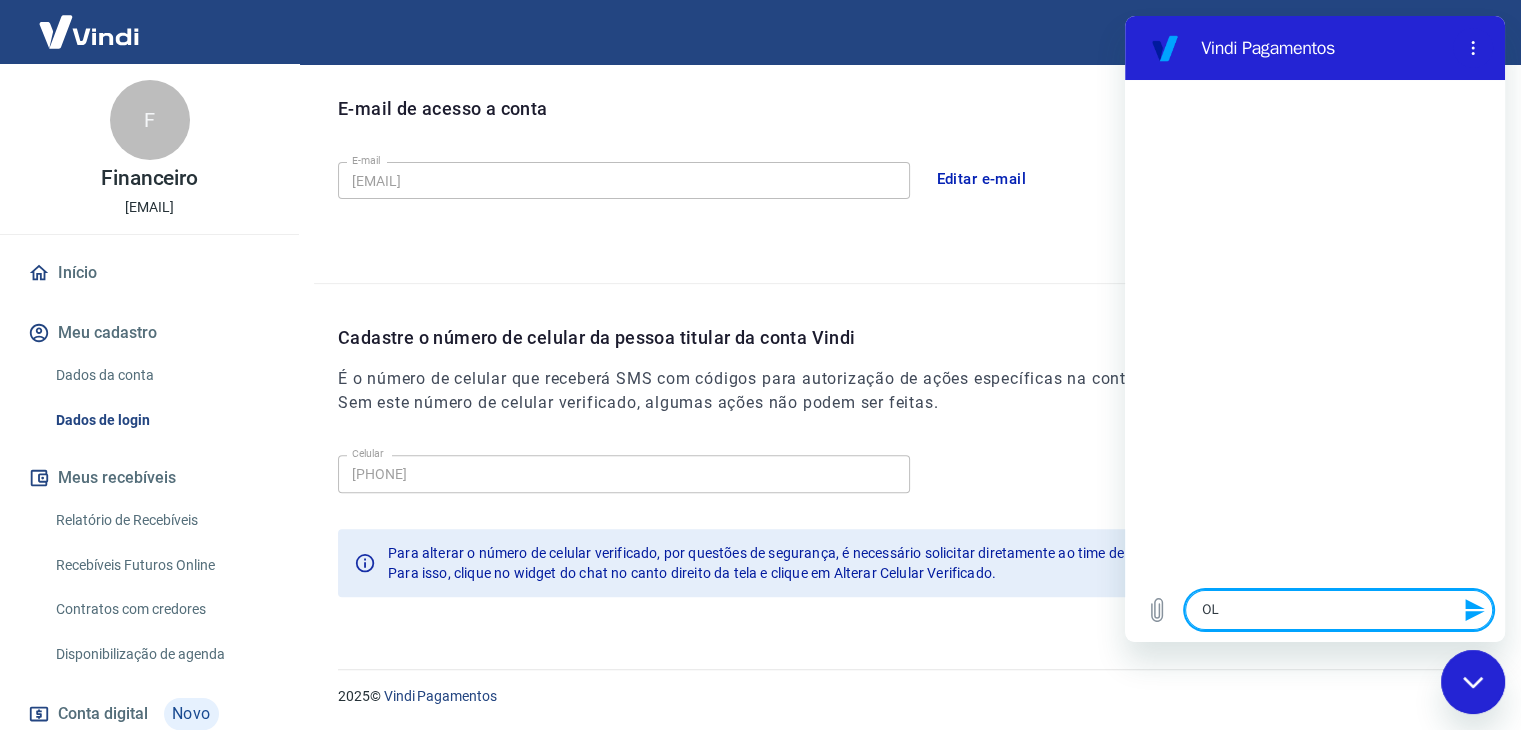 type on "OLA" 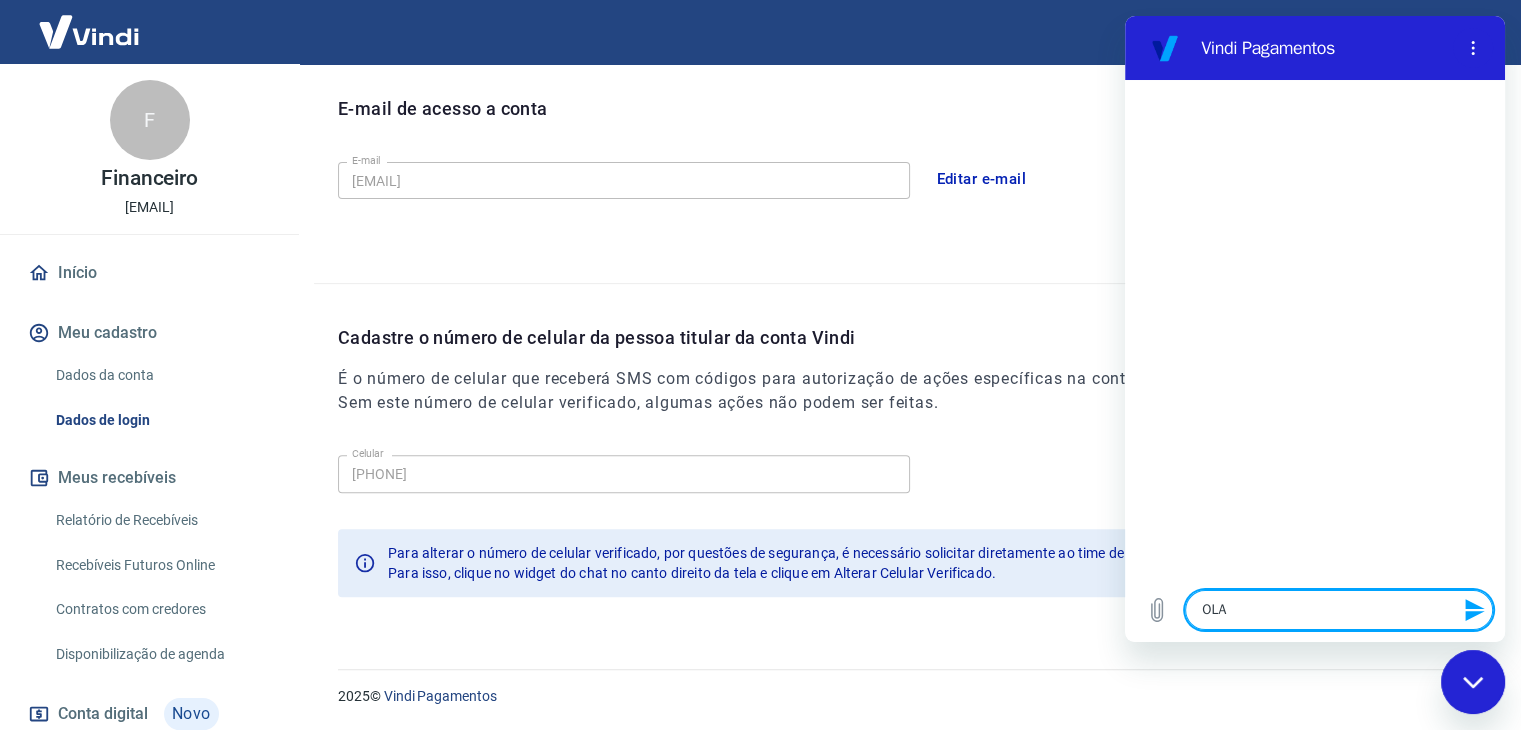 type 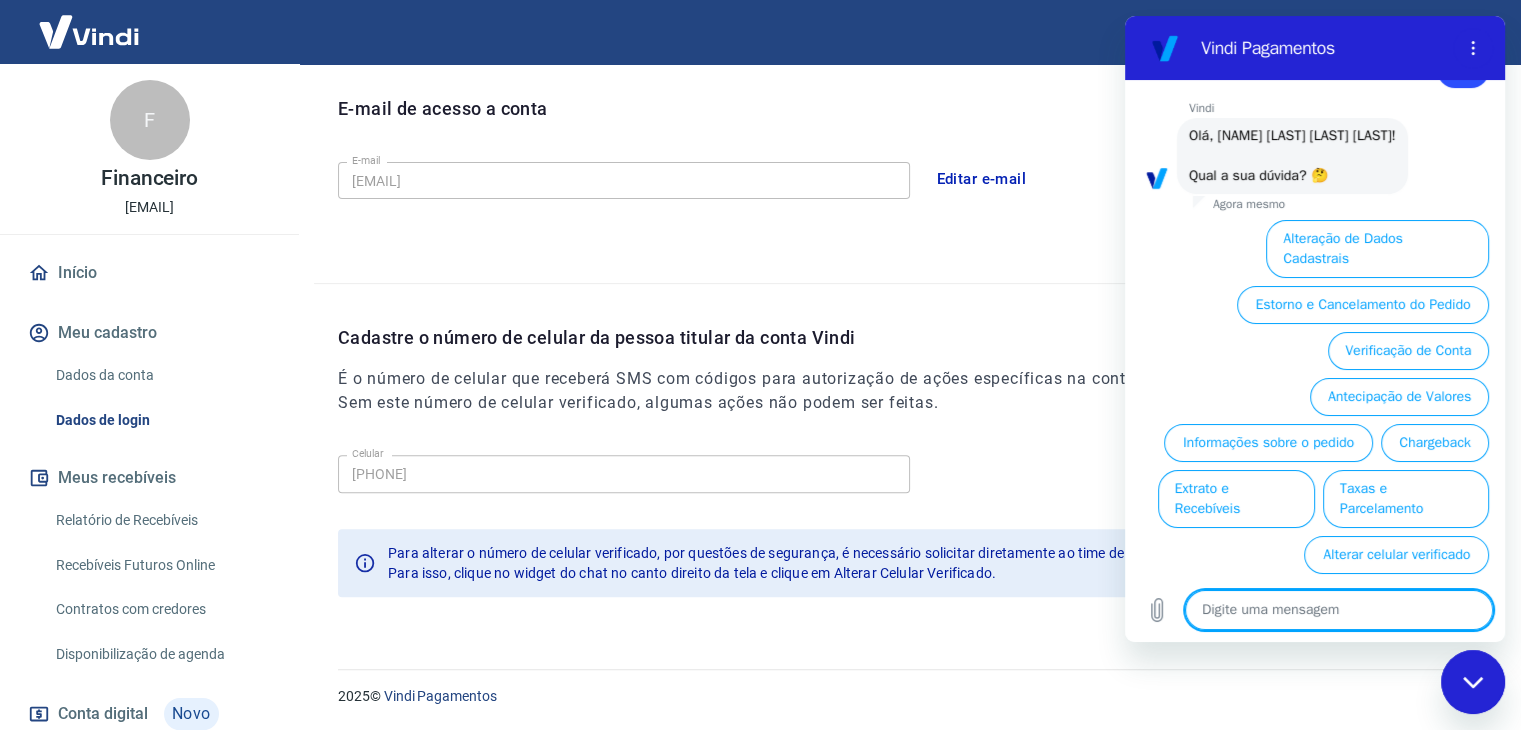 scroll, scrollTop: 92, scrollLeft: 0, axis: vertical 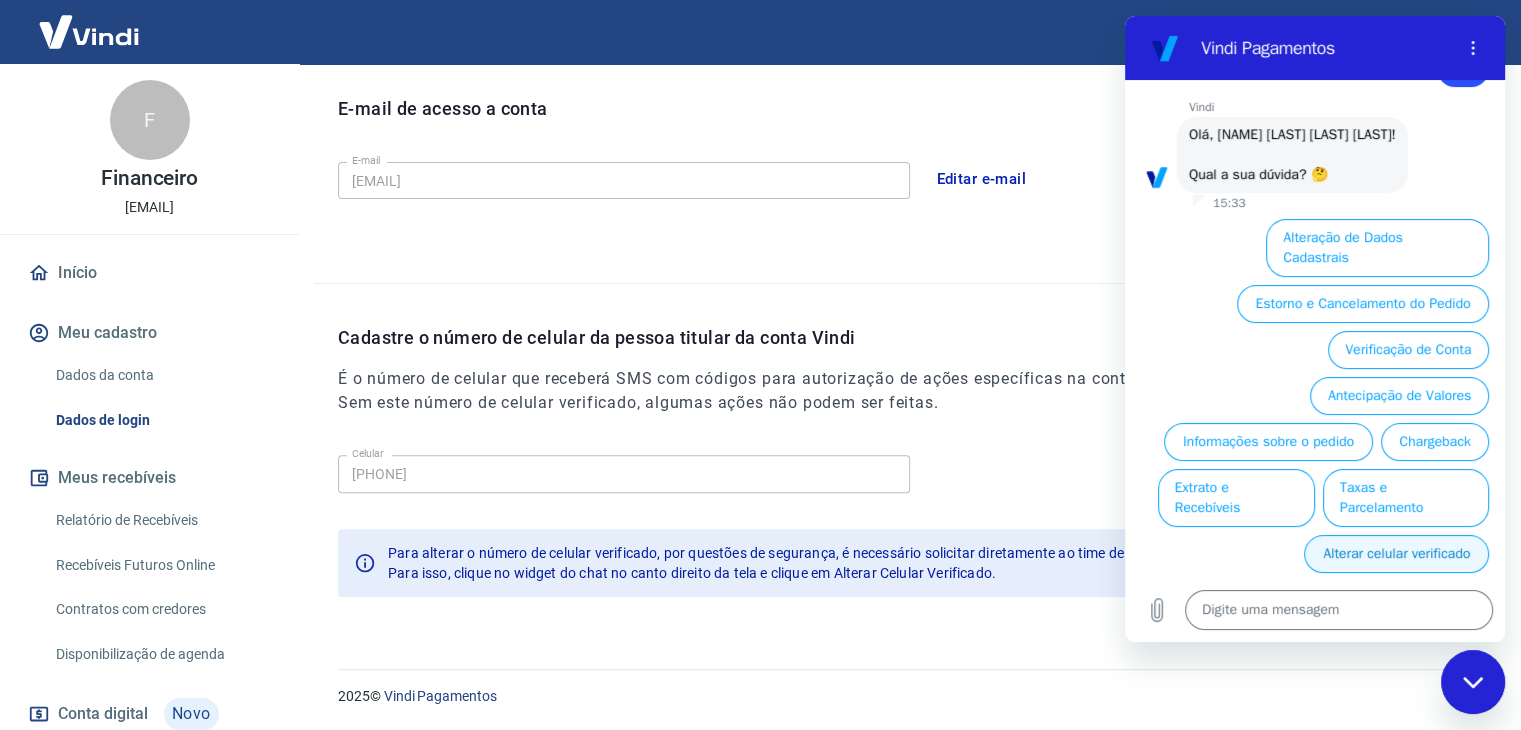 click on "Alterar celular verificado" at bounding box center (1396, 554) 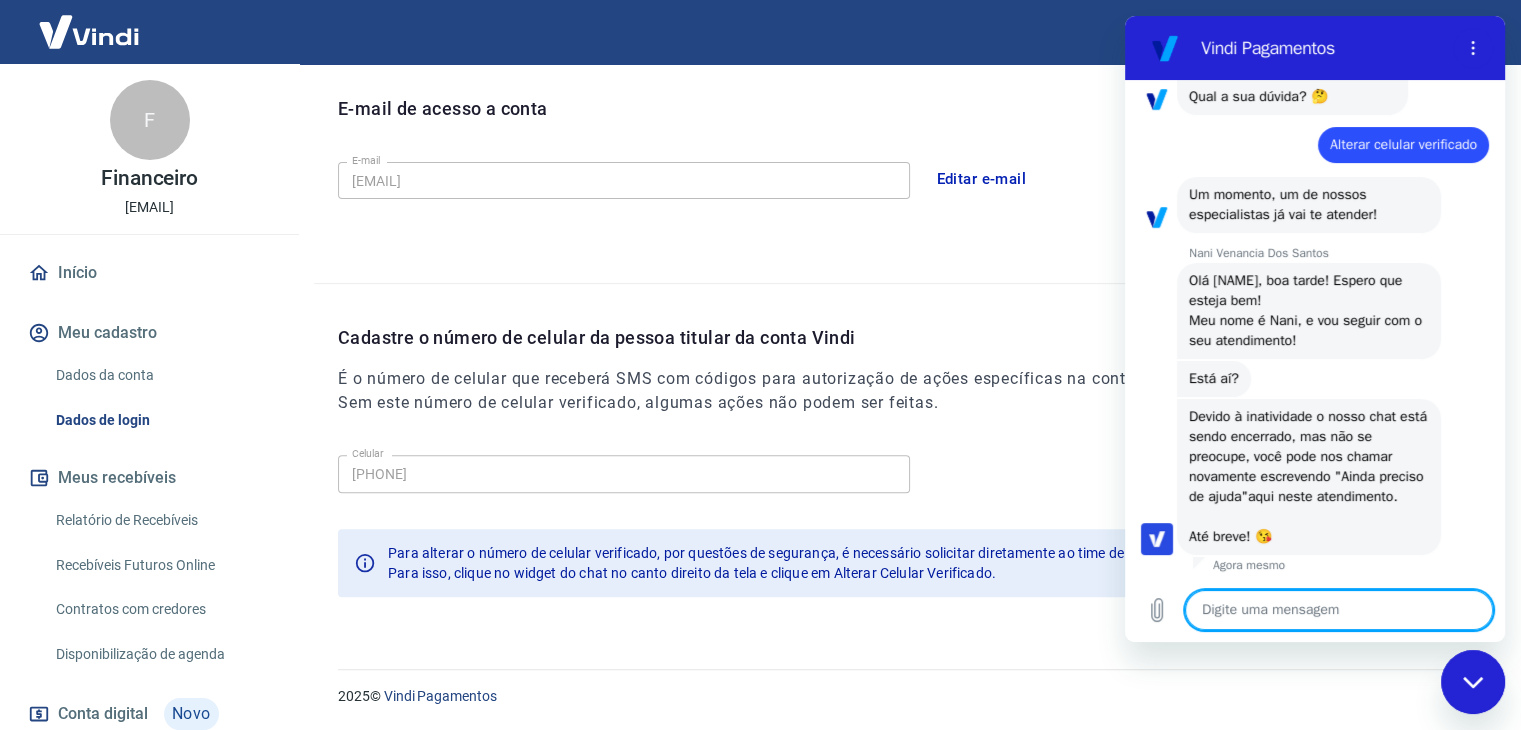 scroll, scrollTop: 187, scrollLeft: 0, axis: vertical 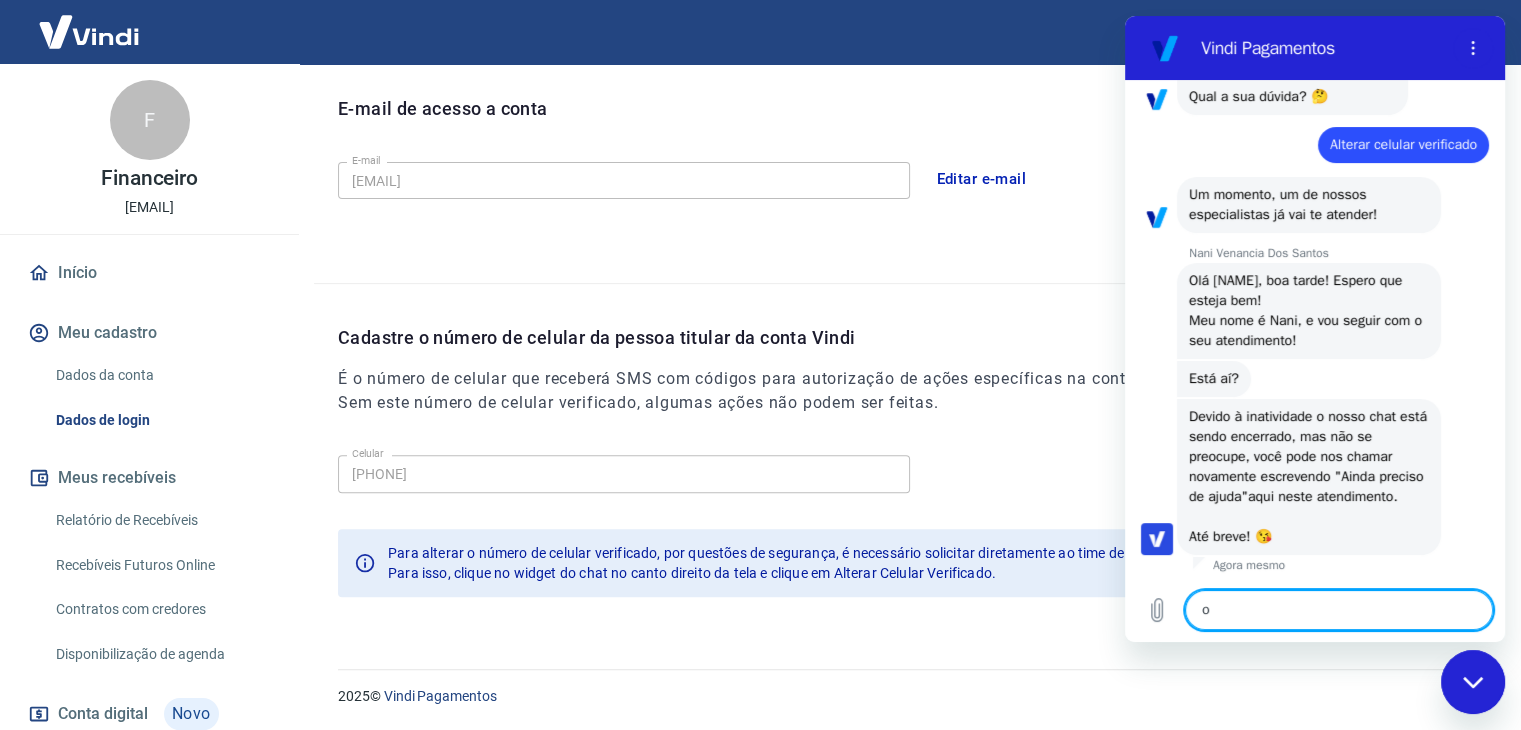 type on "oi" 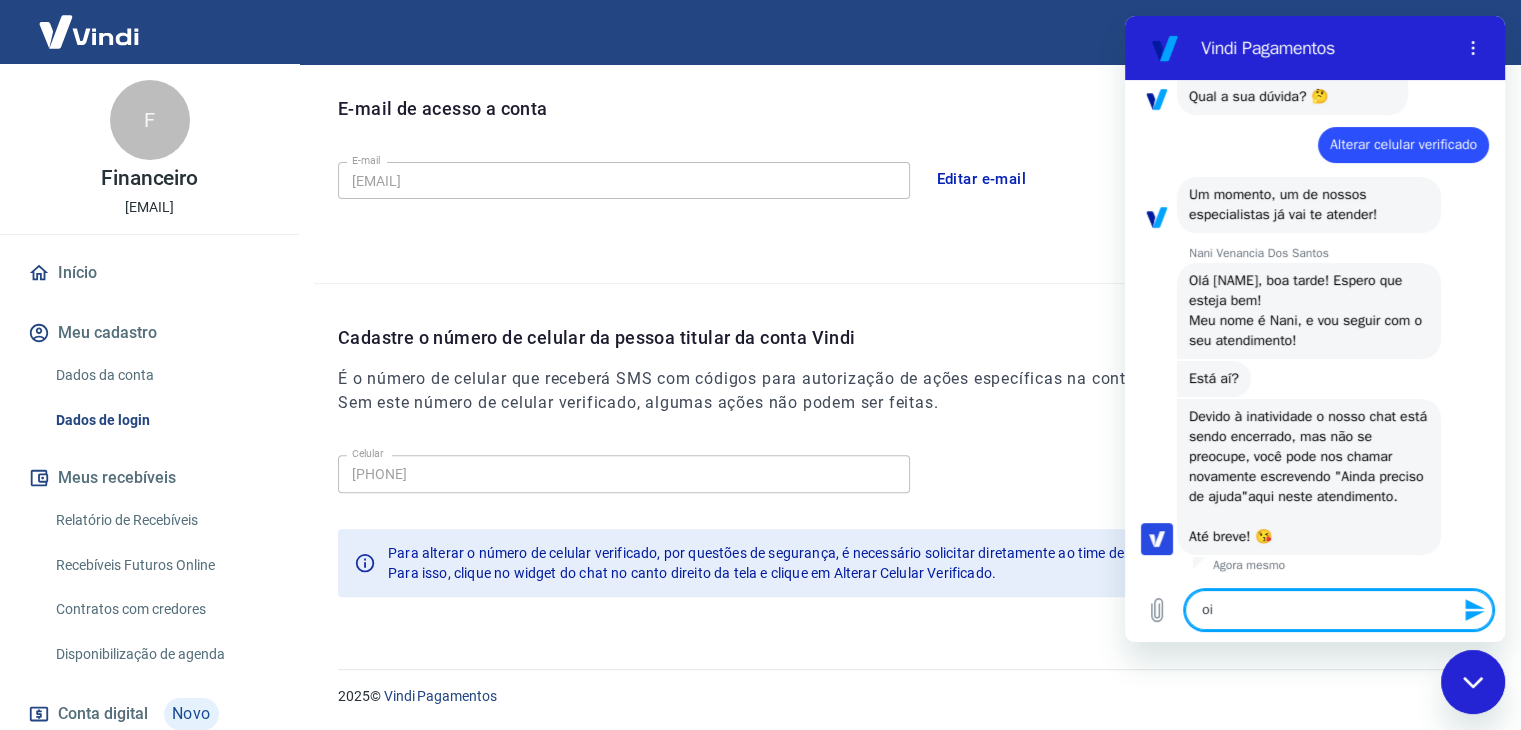 type on "oi" 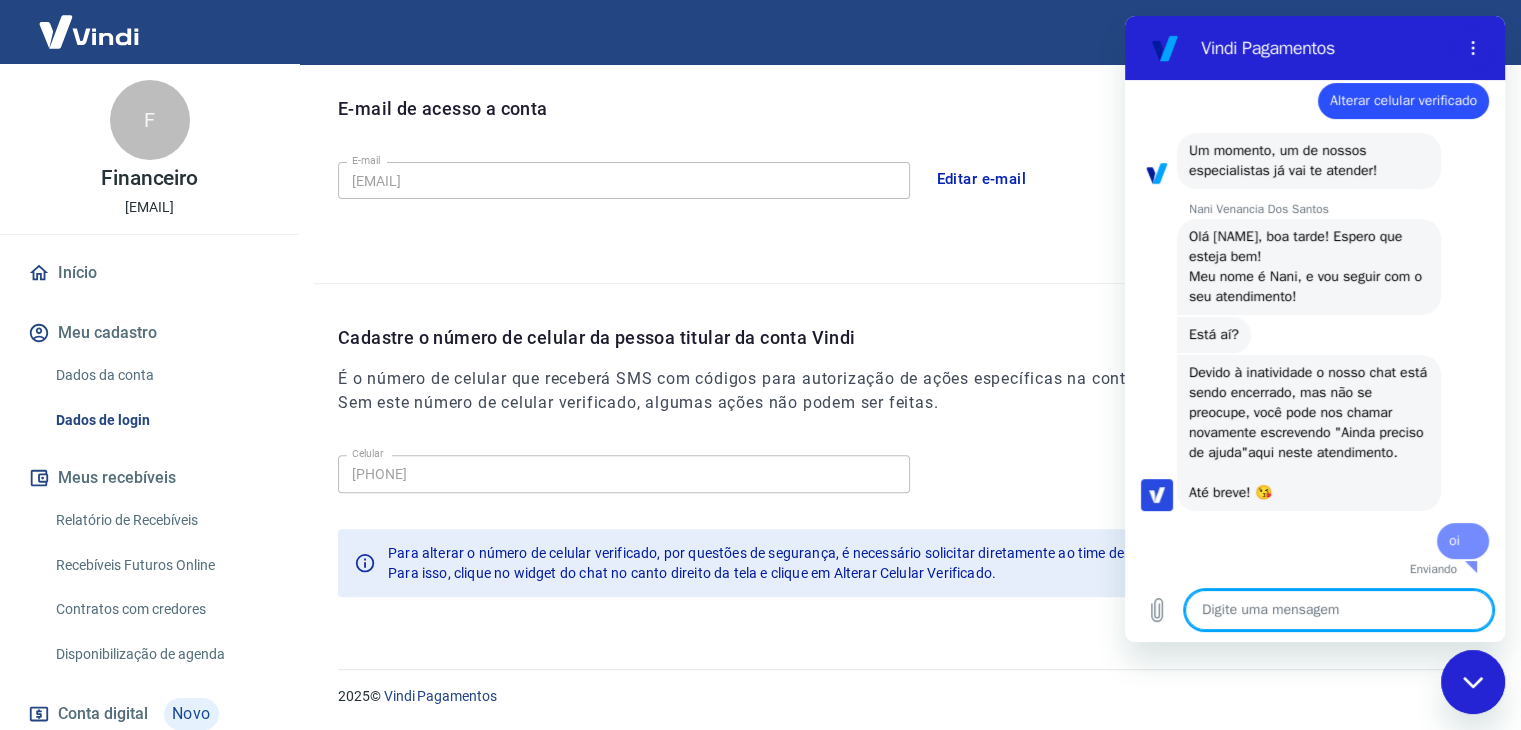 scroll, scrollTop: 235, scrollLeft: 0, axis: vertical 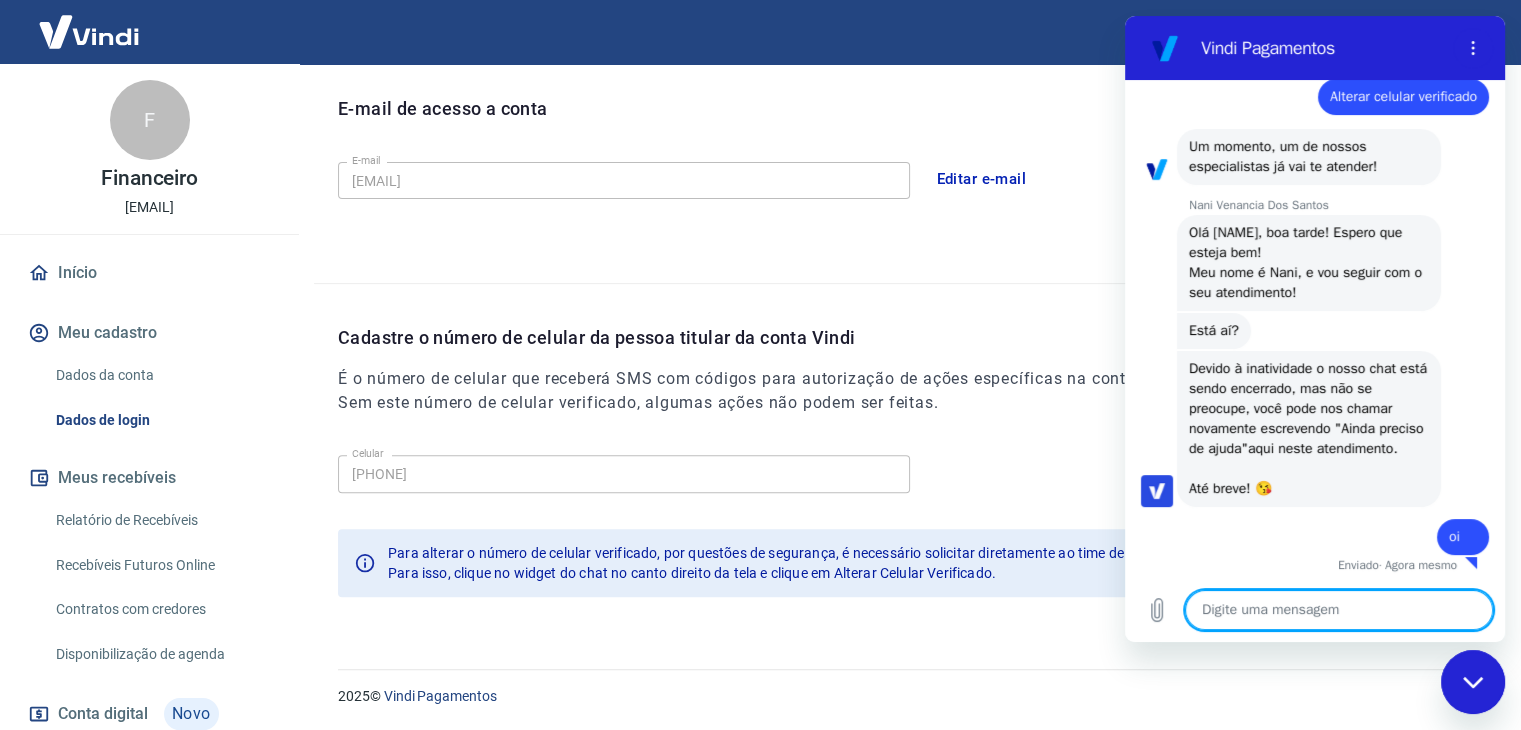 type on "x" 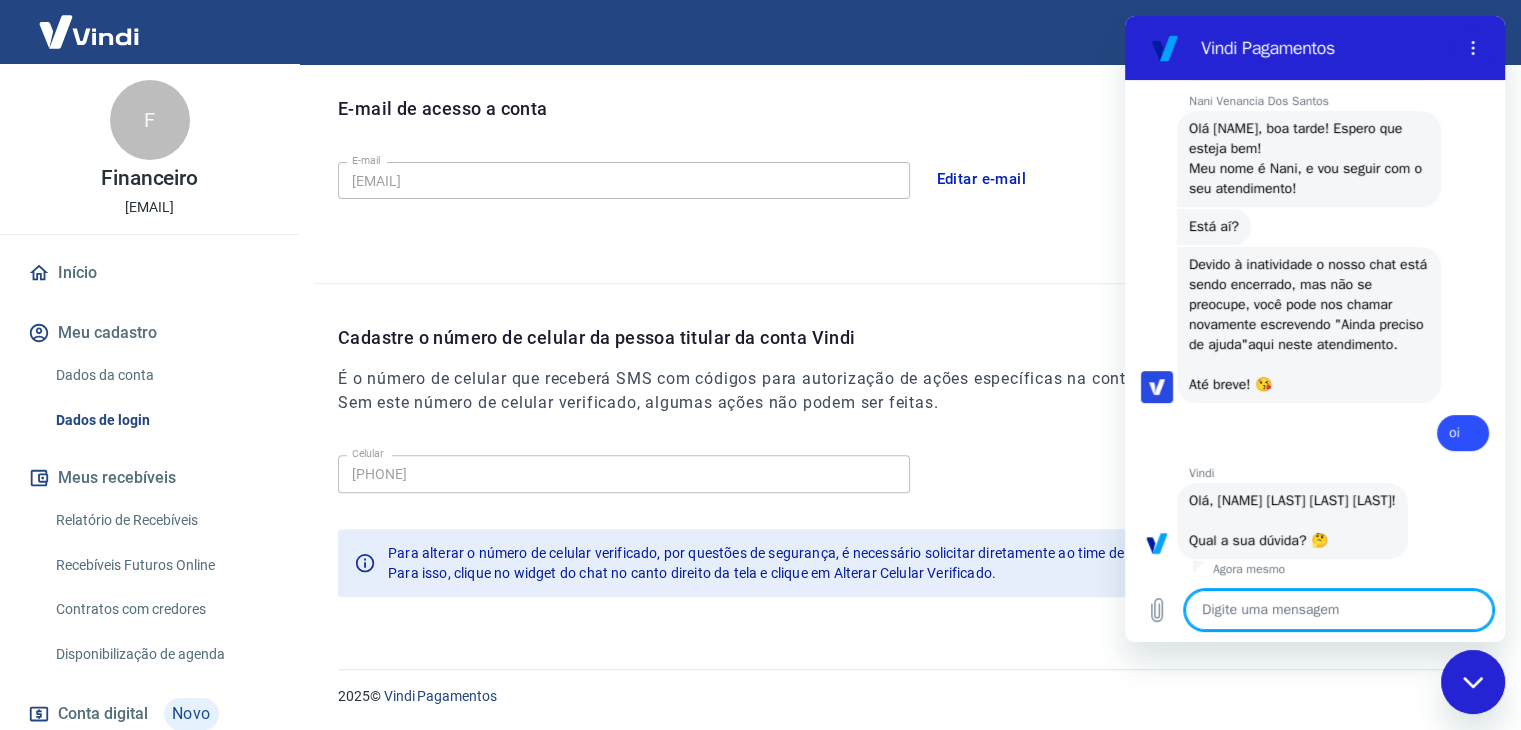 type on "N" 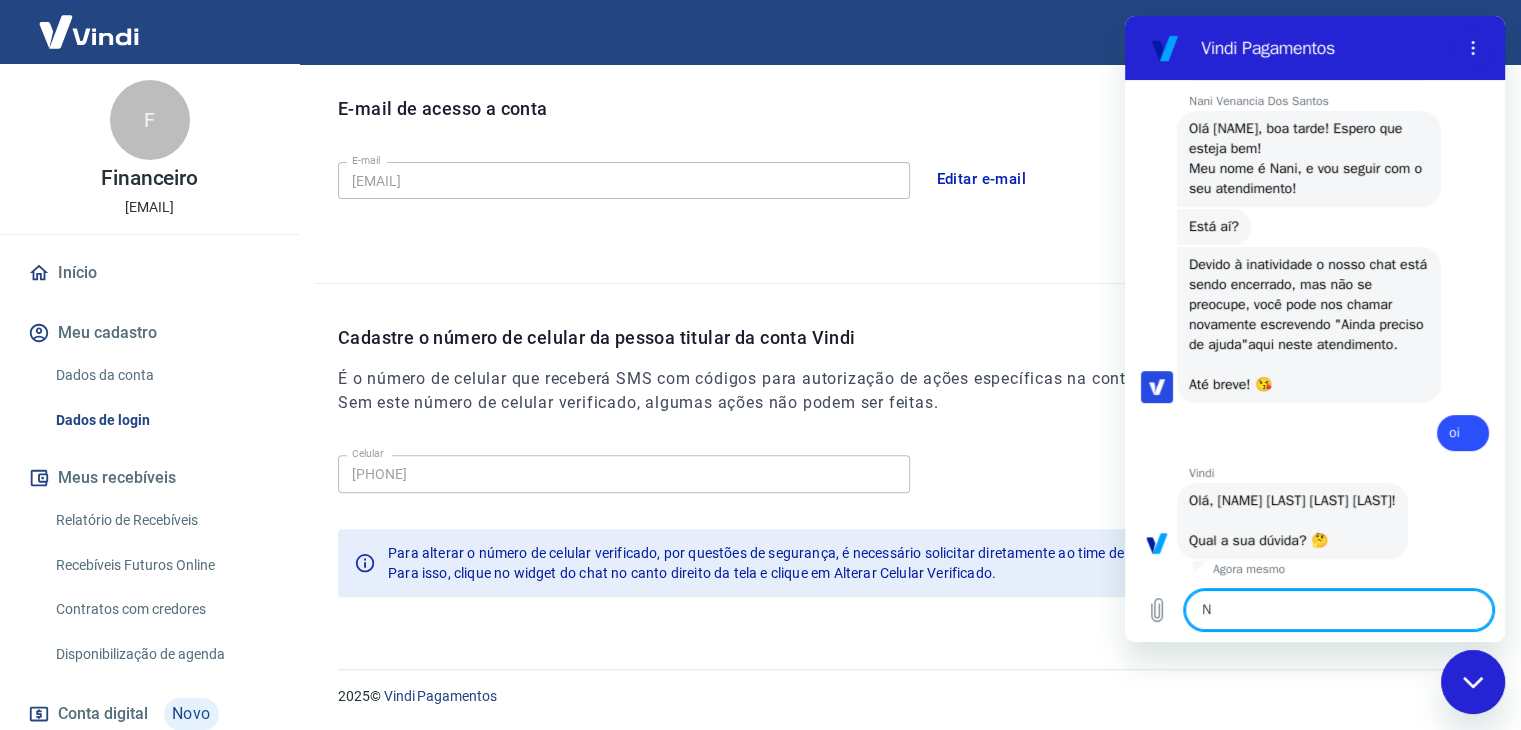type on "x" 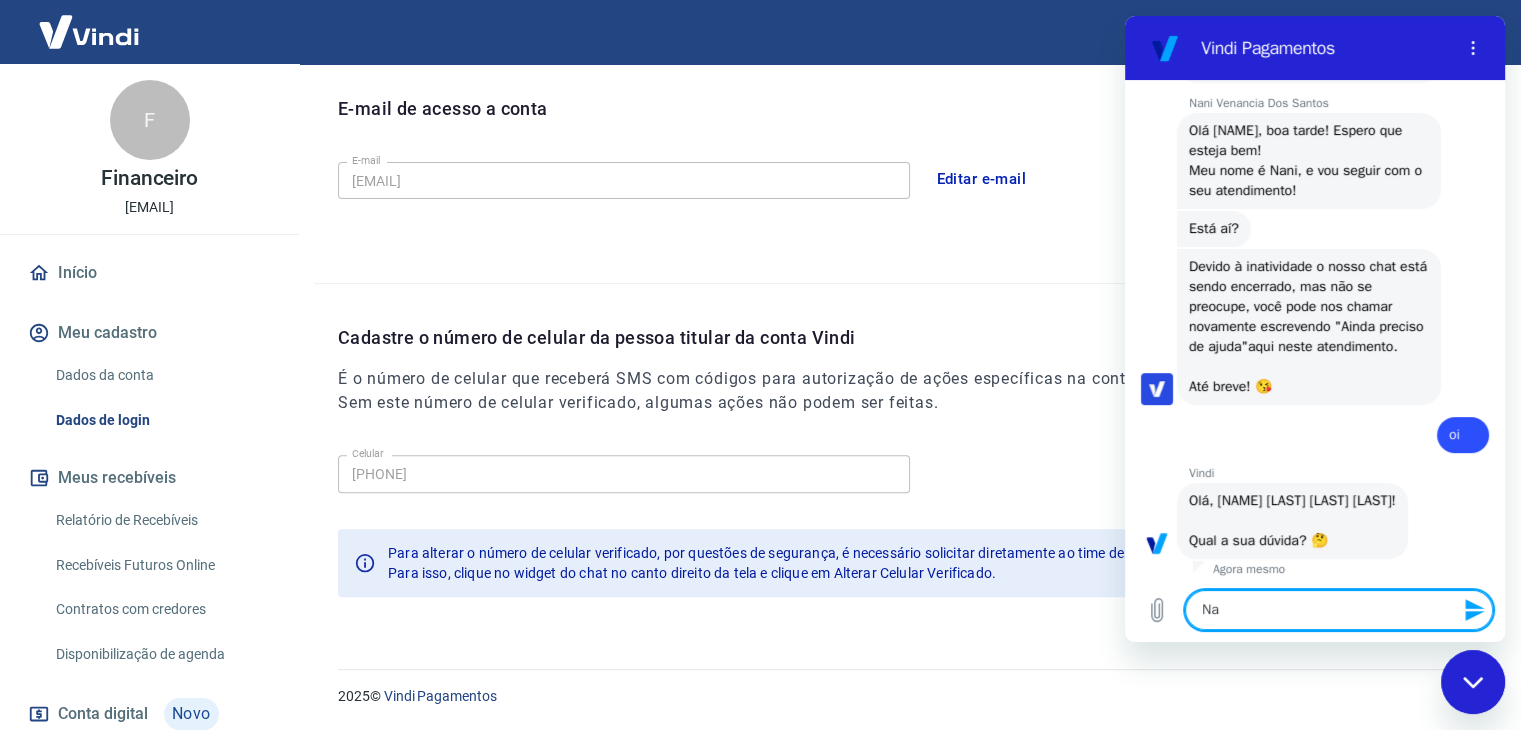 type on "Nan" 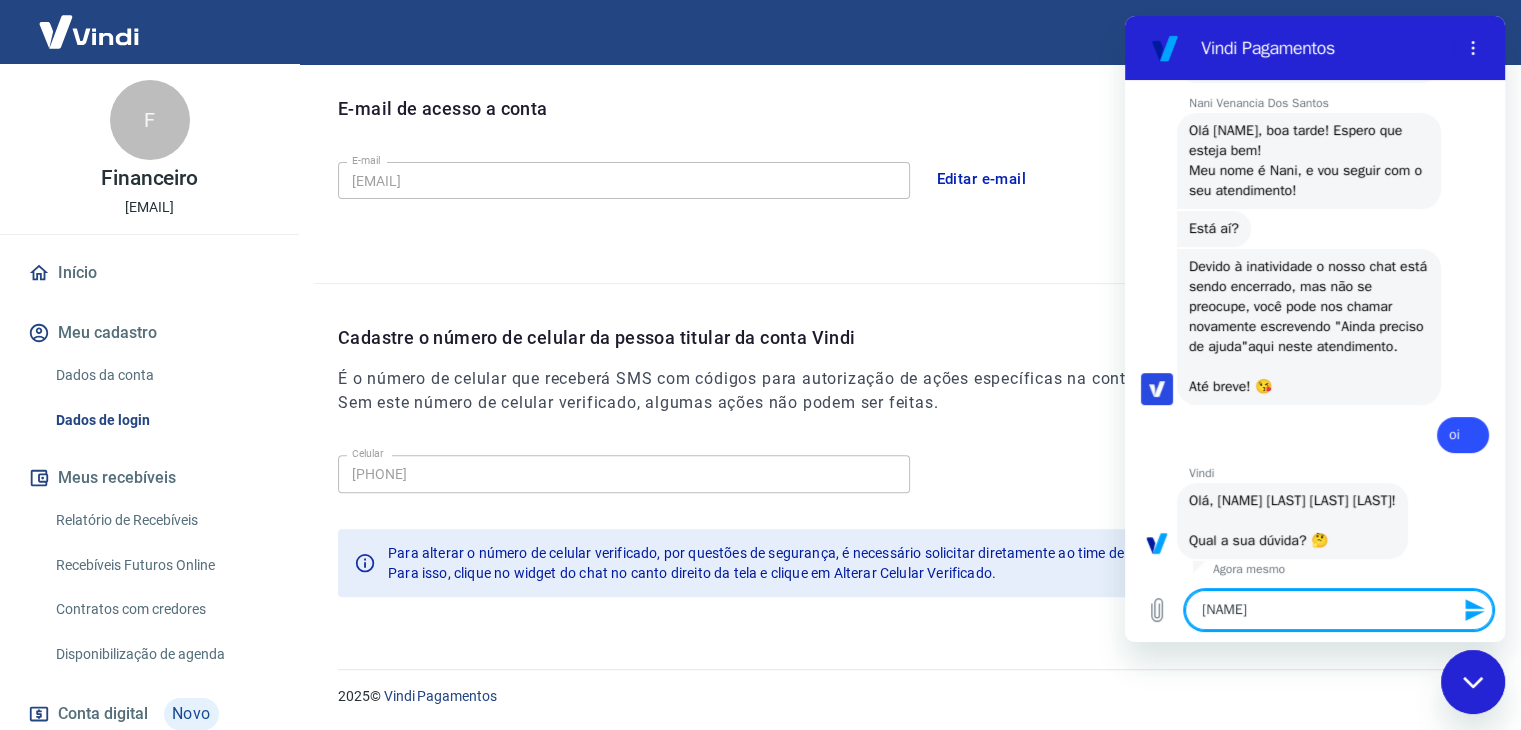 type on "Nani" 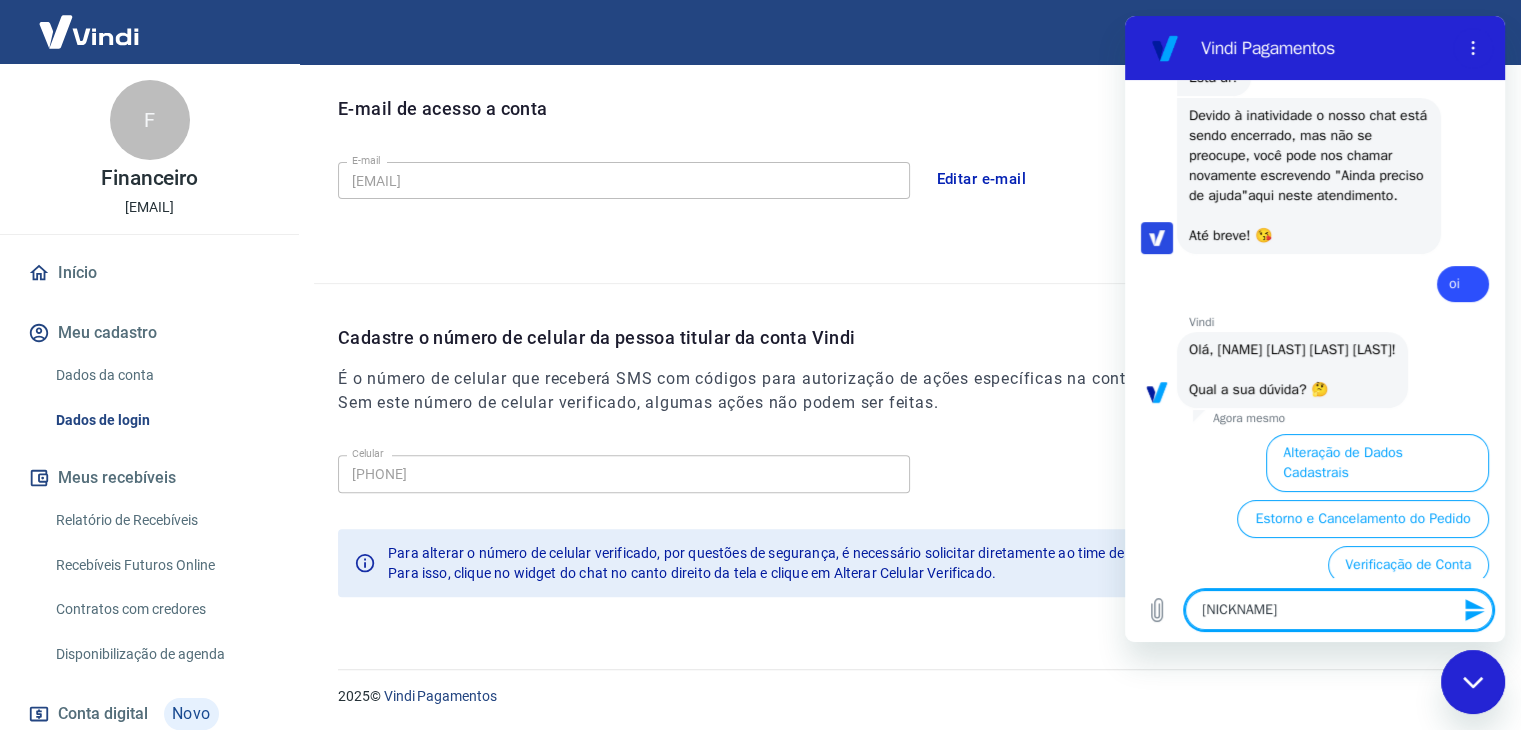 type on "Nani" 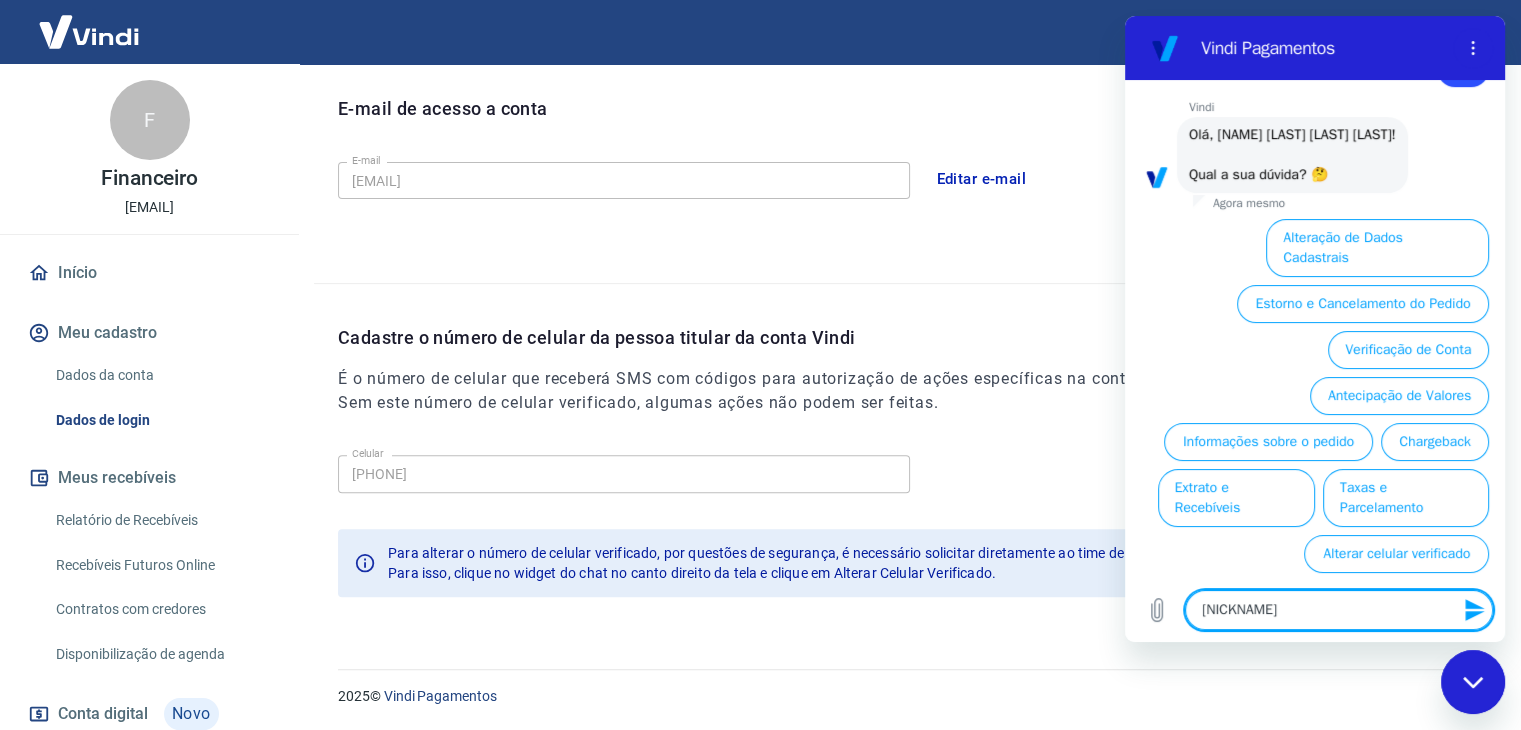 type 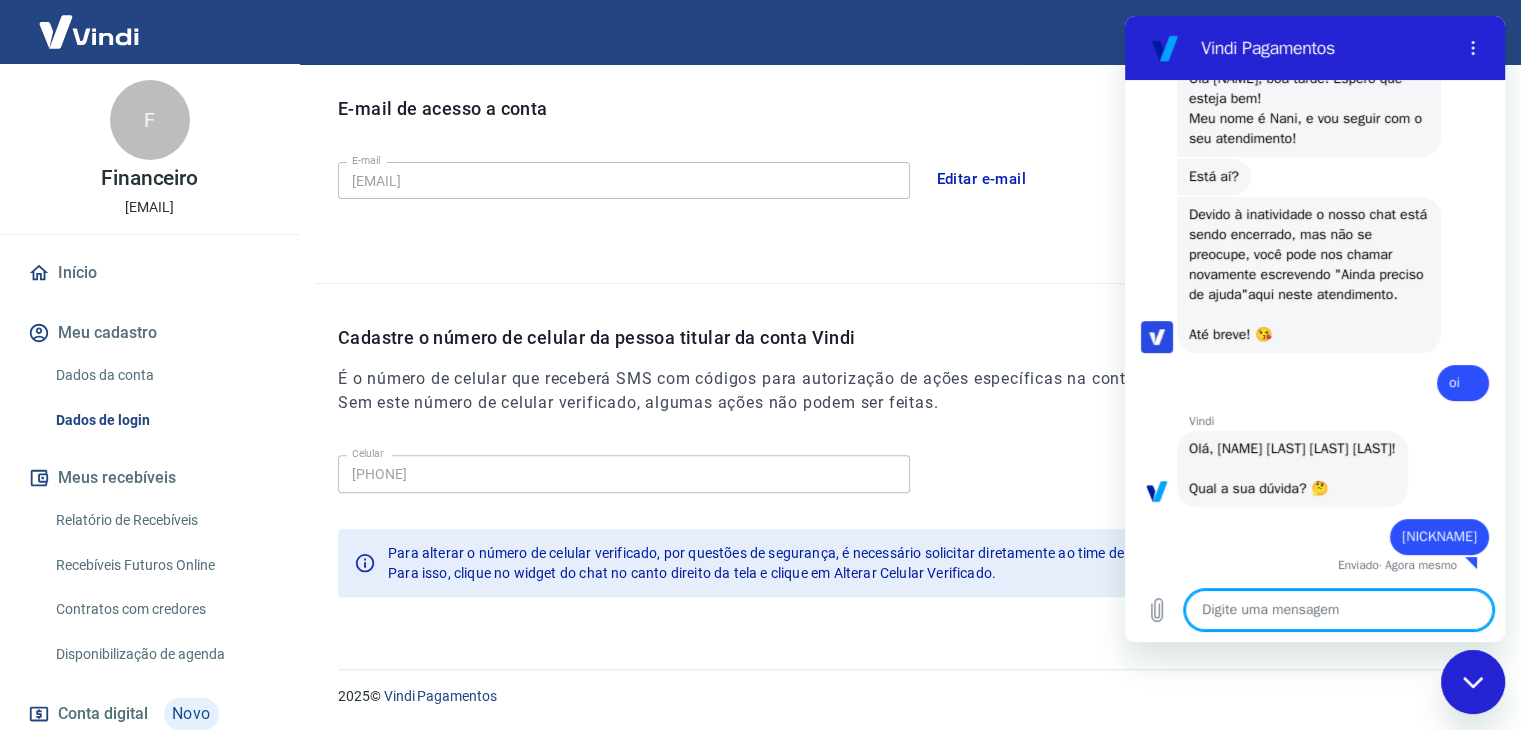 type on "x" 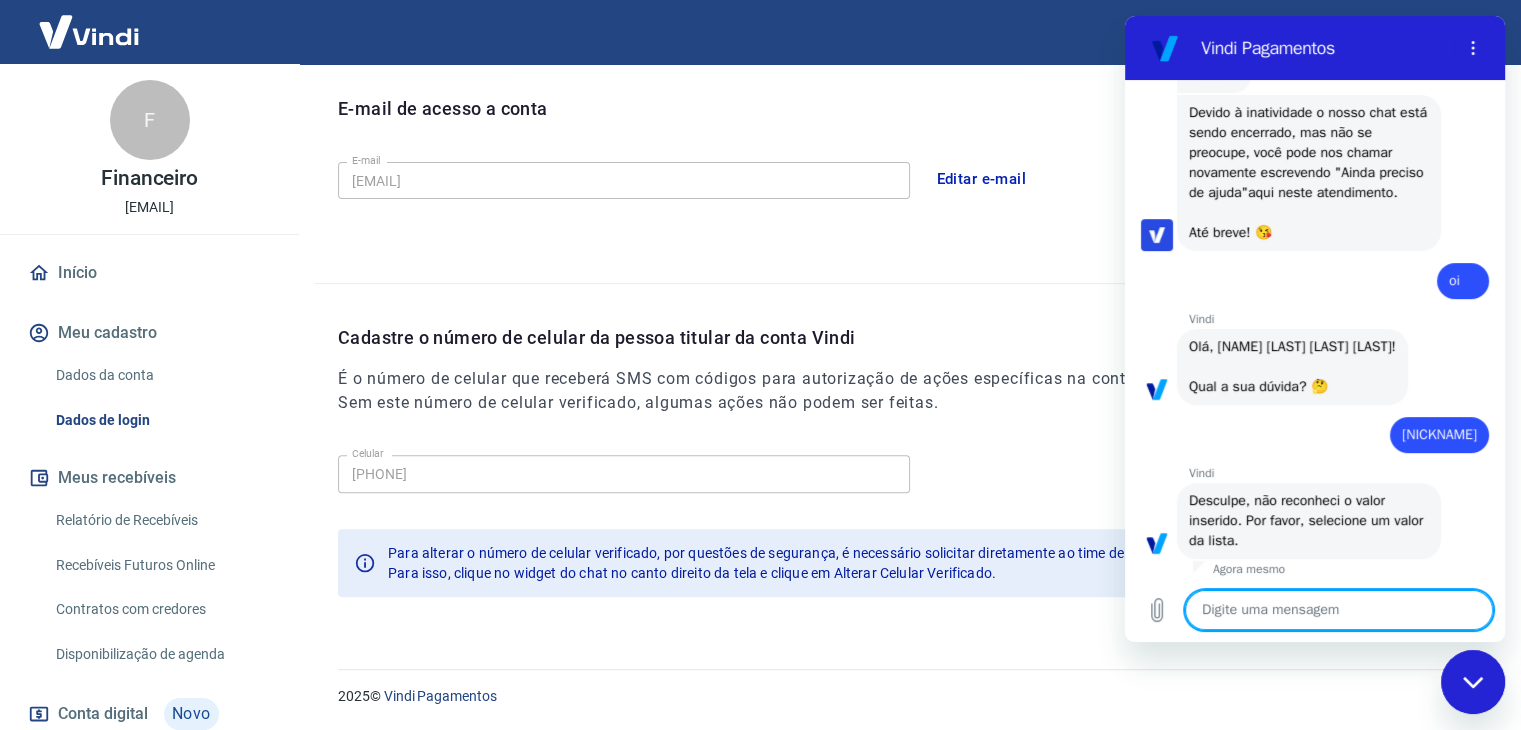 scroll, scrollTop: 515, scrollLeft: 0, axis: vertical 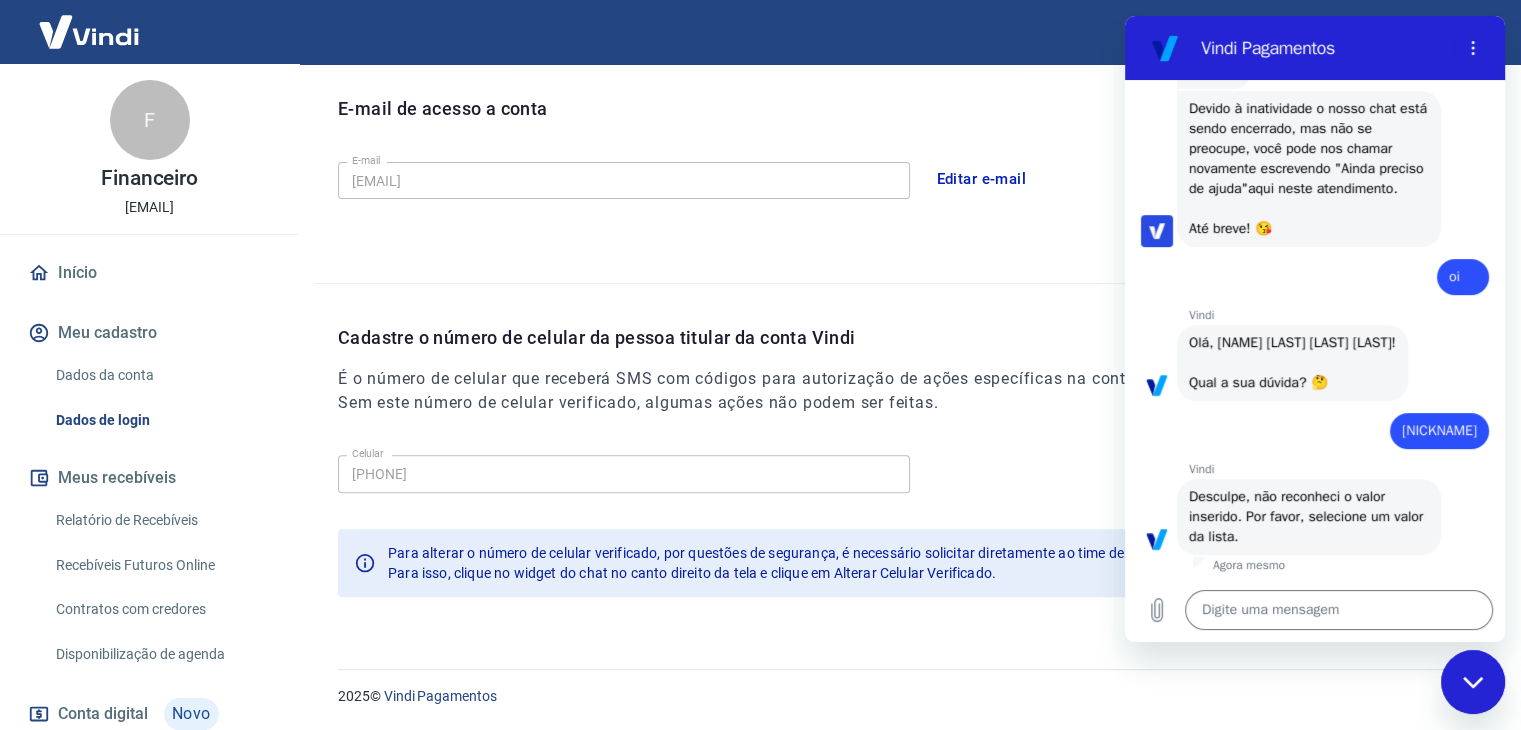 click on "Digite uma mensagem x" at bounding box center (1315, 610) 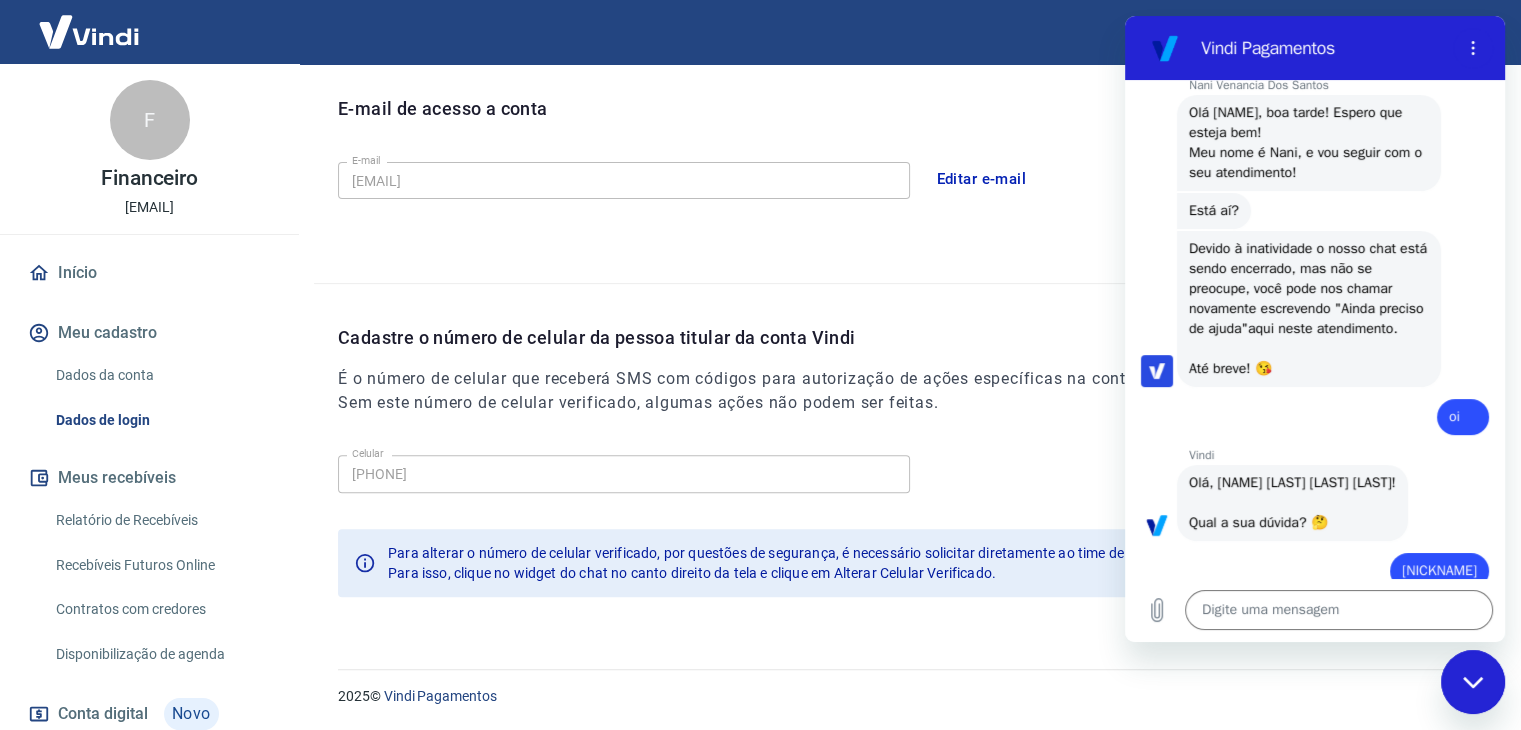 scroll, scrollTop: 515, scrollLeft: 0, axis: vertical 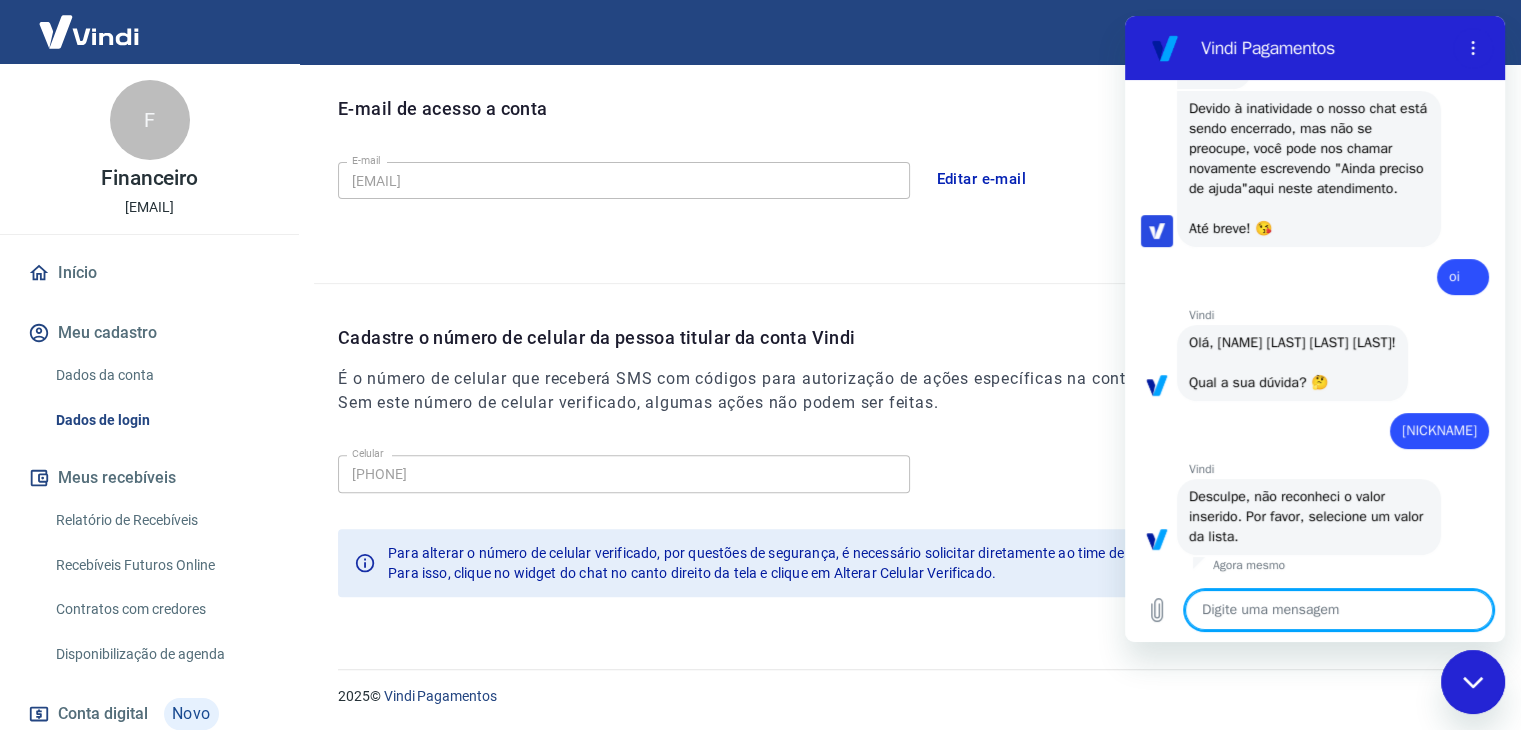 click at bounding box center [1339, 610] 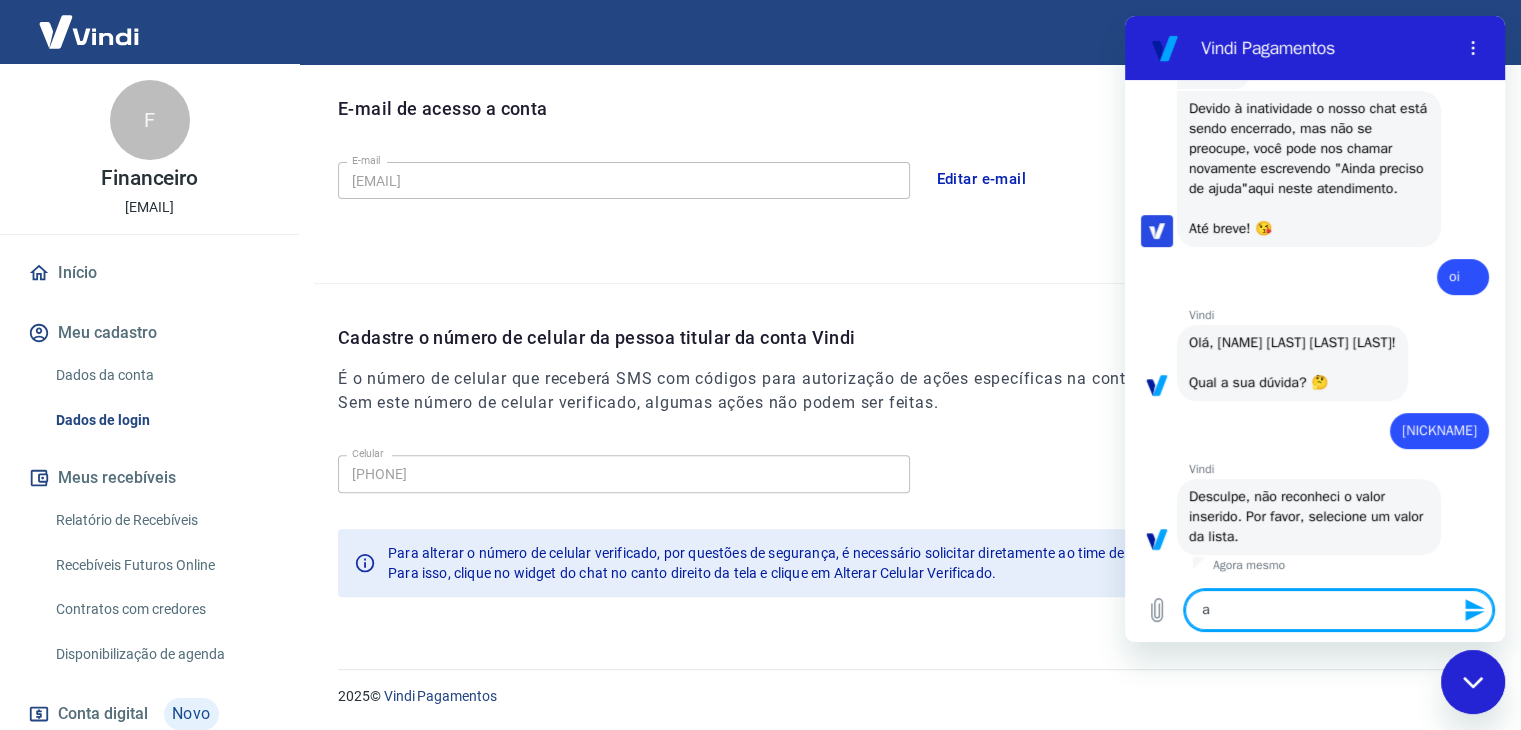 type on "al" 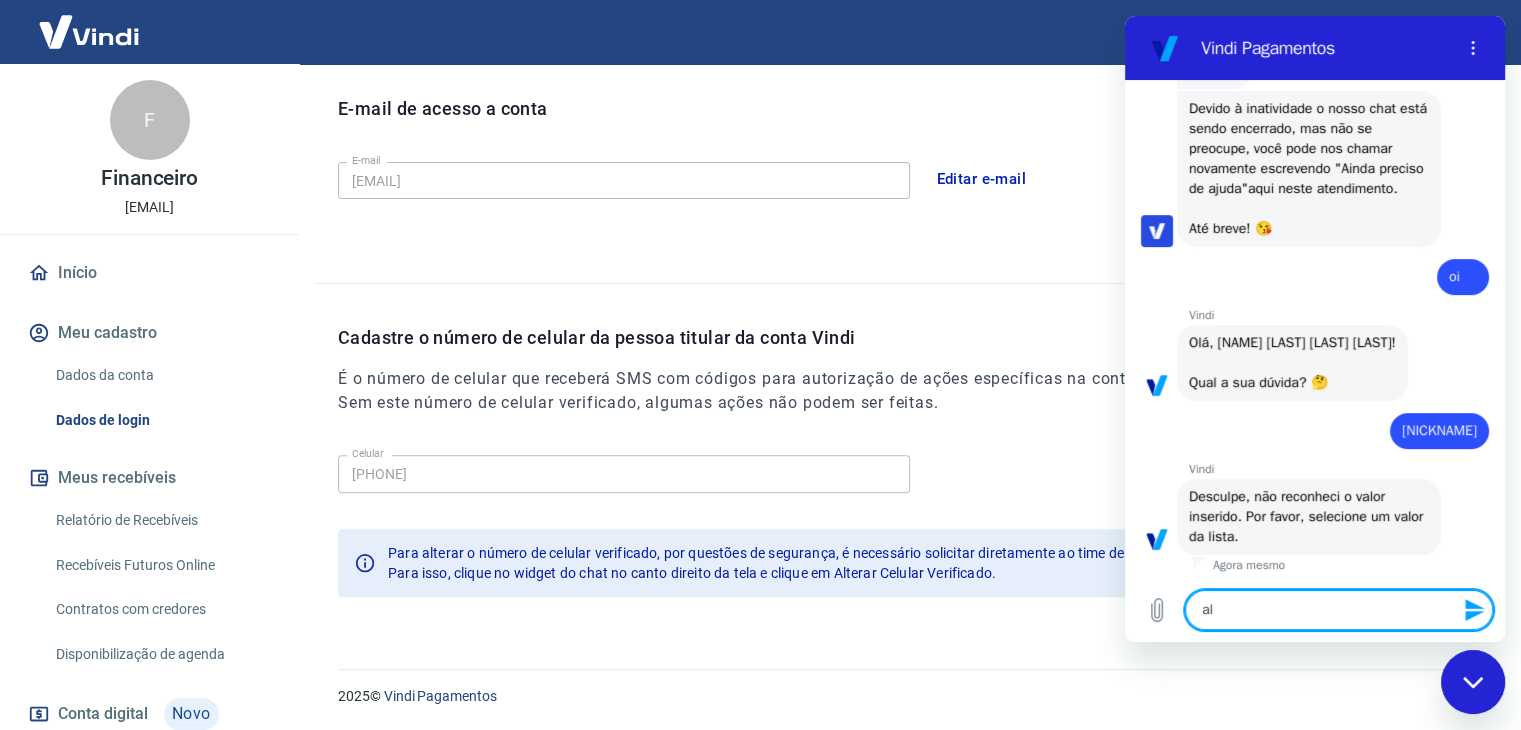 type on "alt" 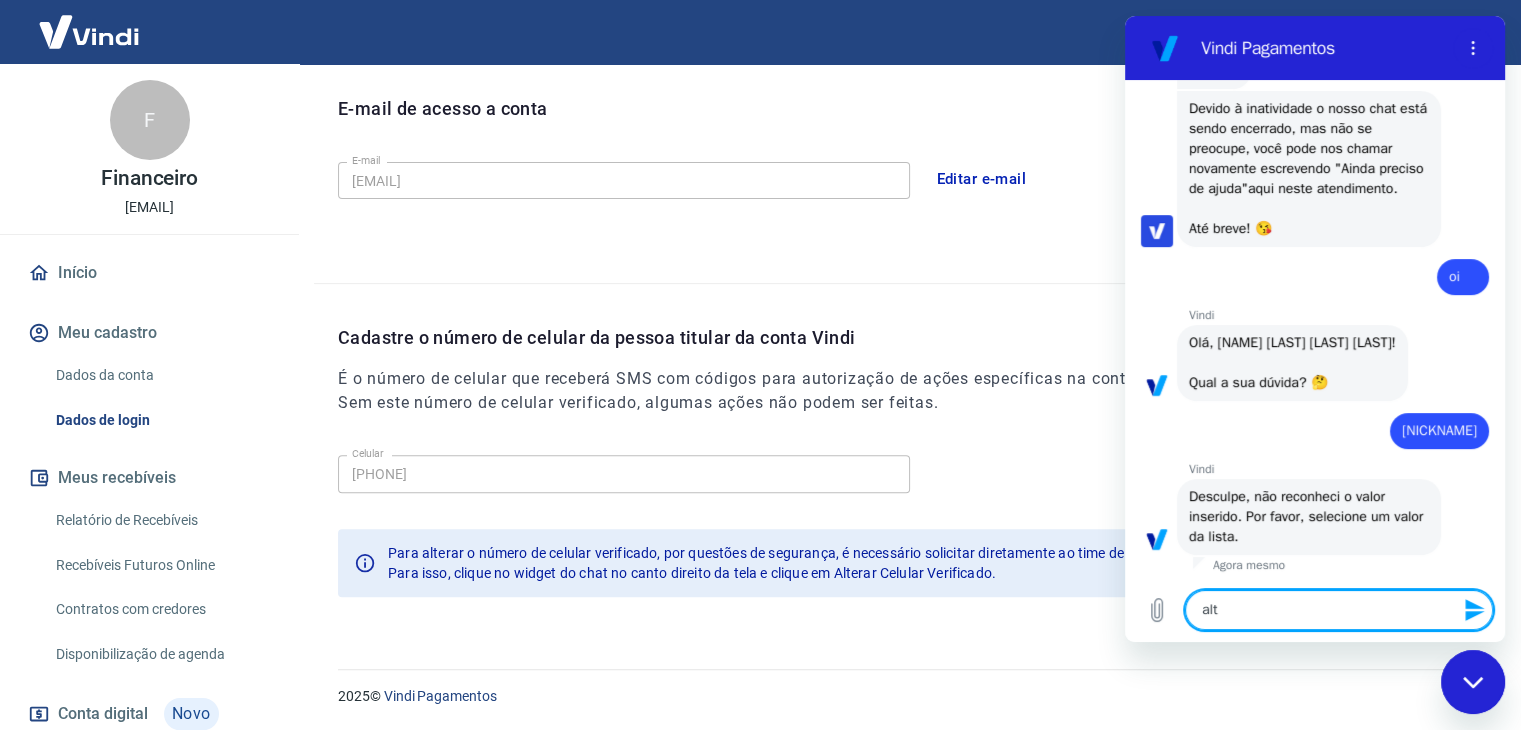 type on "alte" 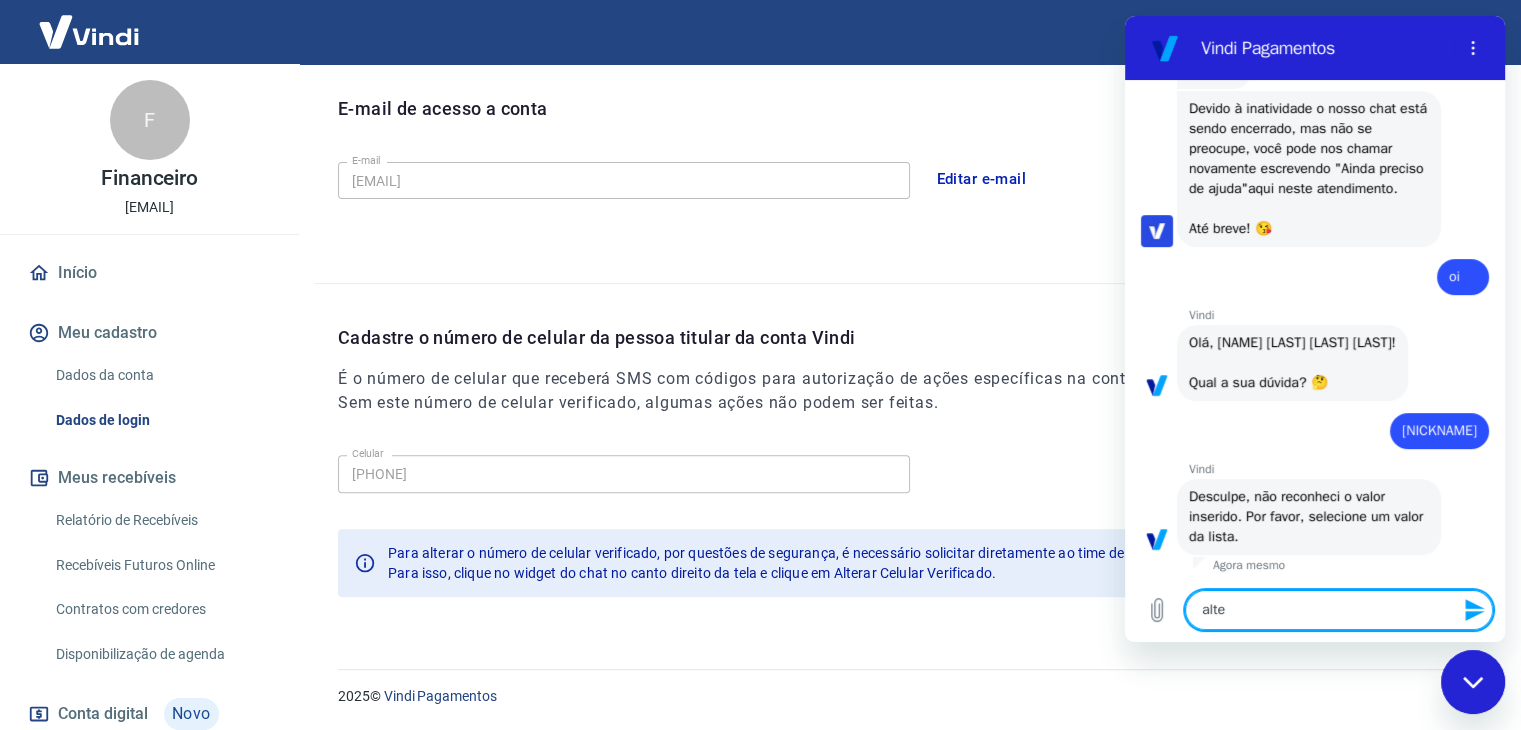 type on "alter" 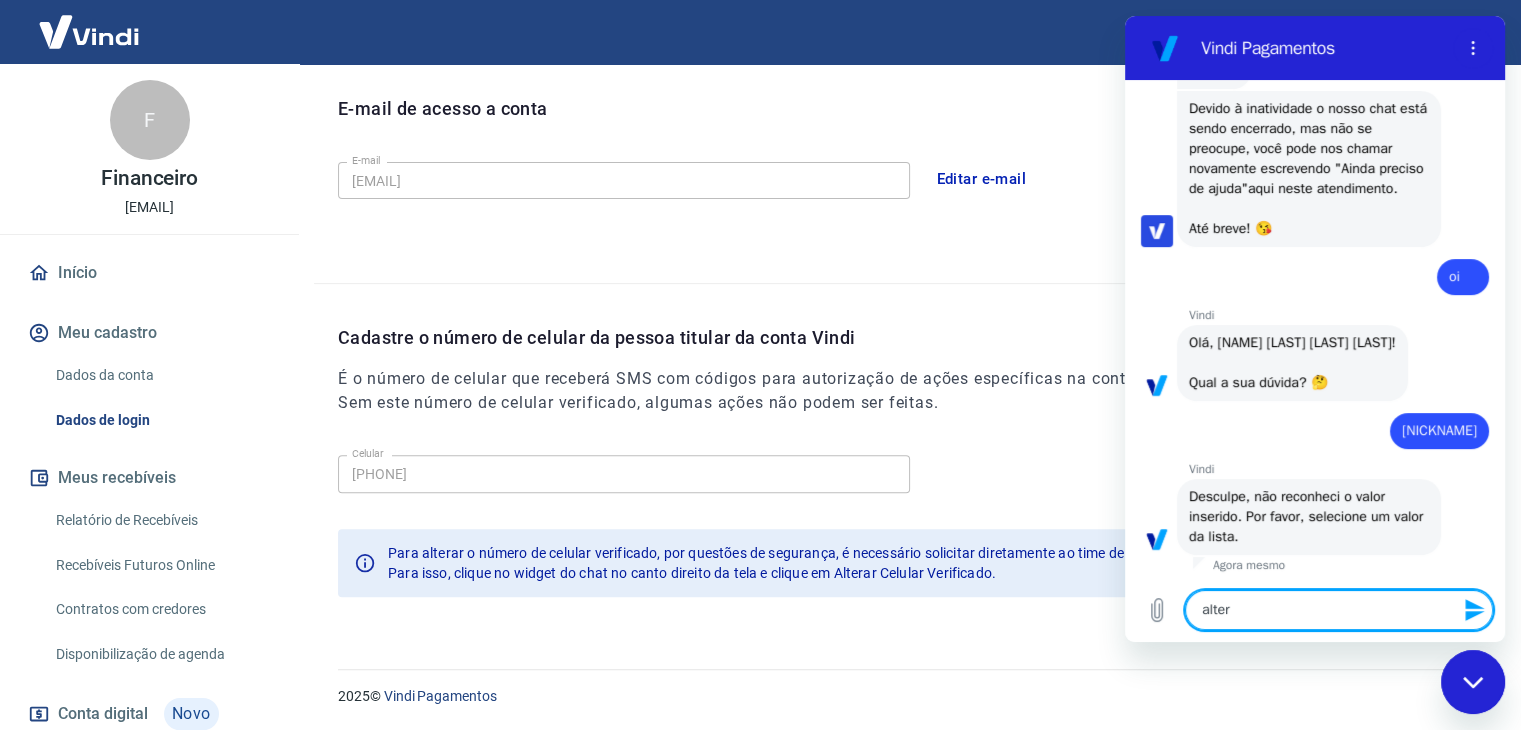 type on "altera" 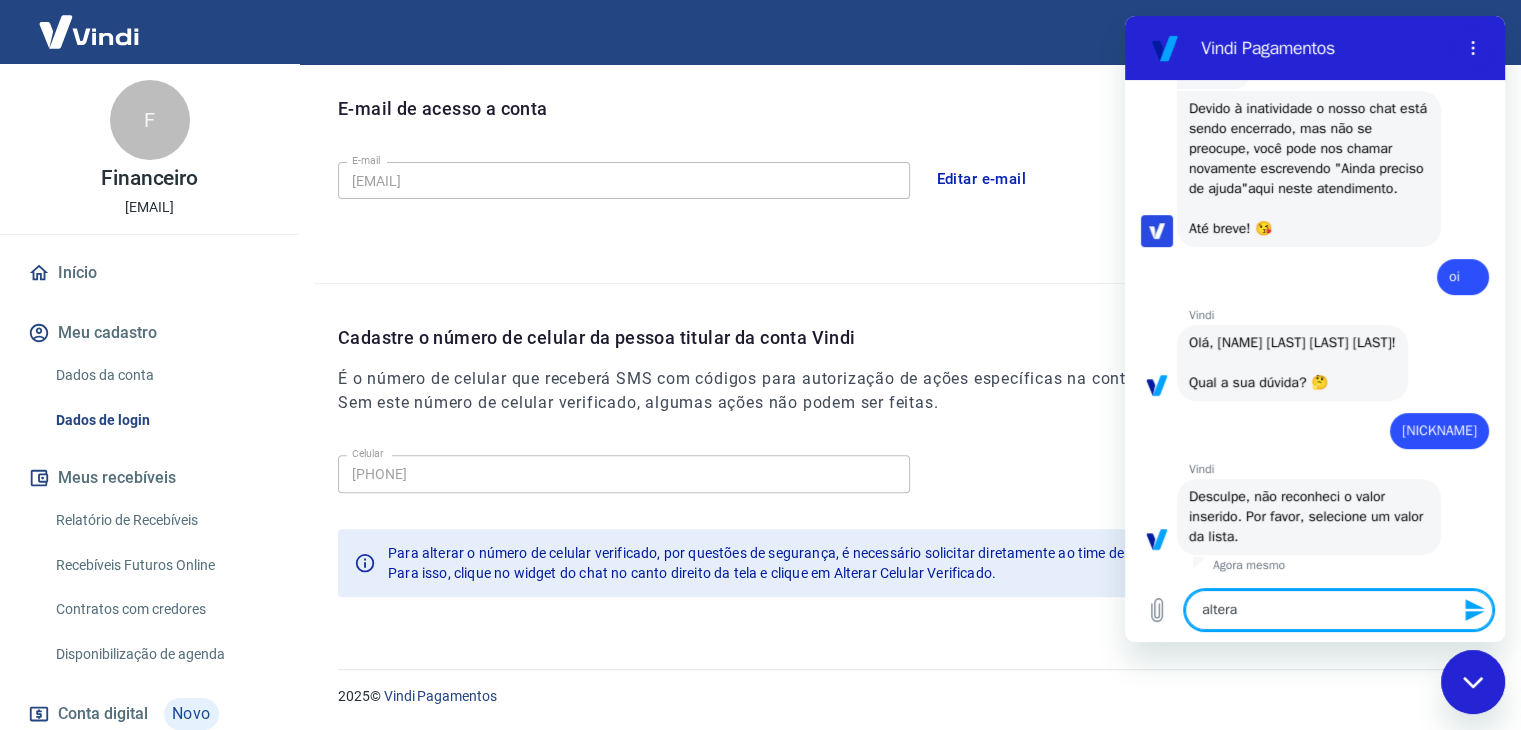 type on "alterar" 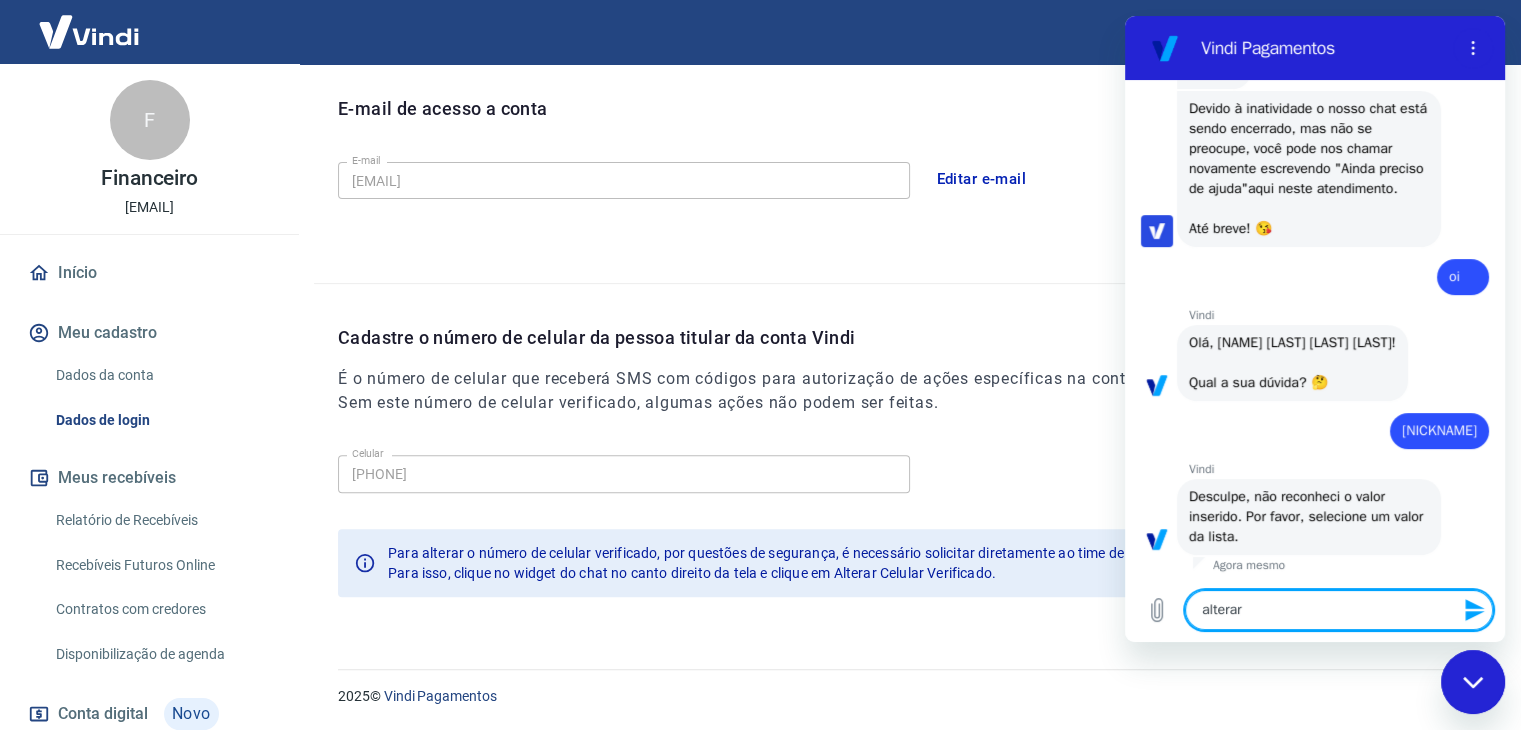 type on "alterar" 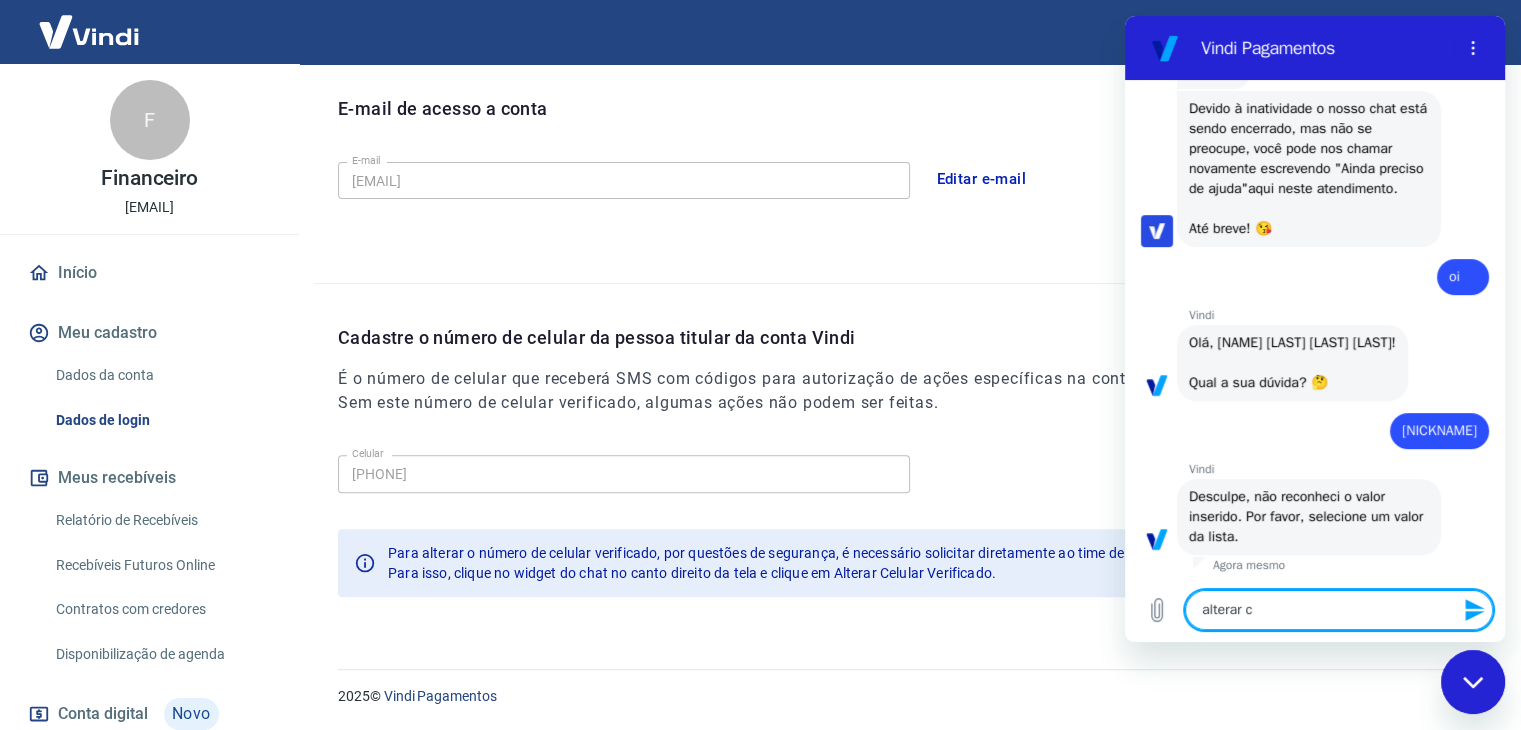 type on "alterar ce" 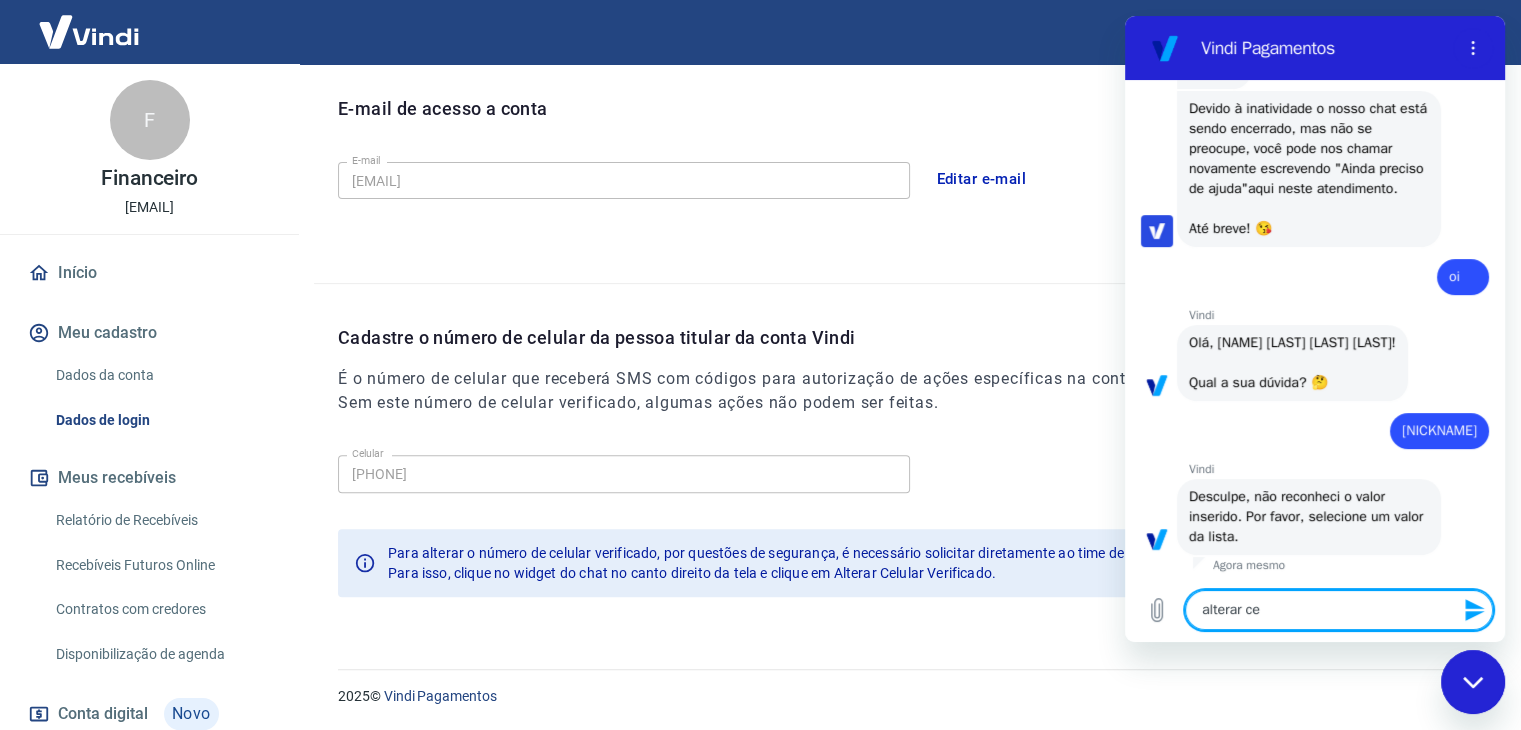 type on "alterar cel" 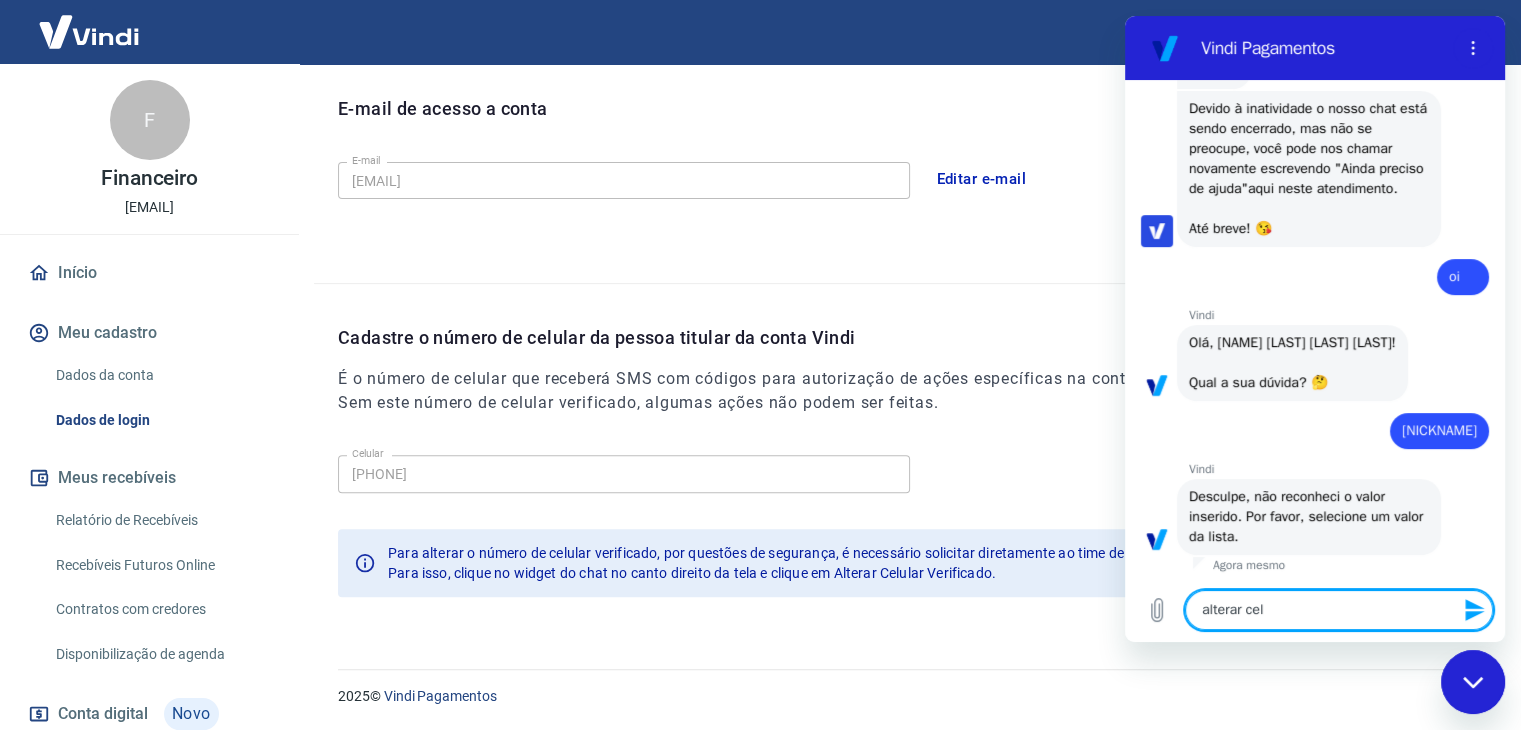 type on "alterar cele" 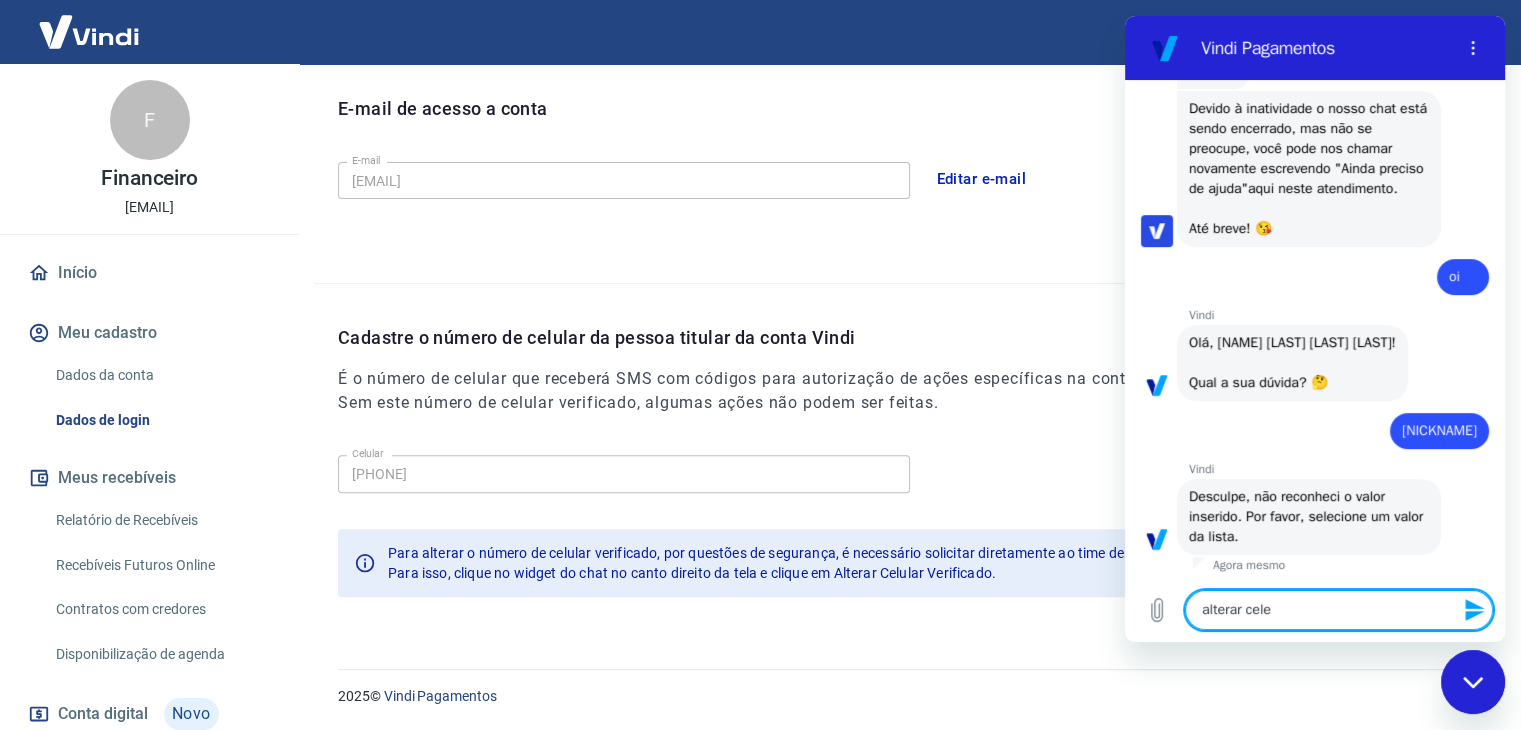 type on "alterar cel" 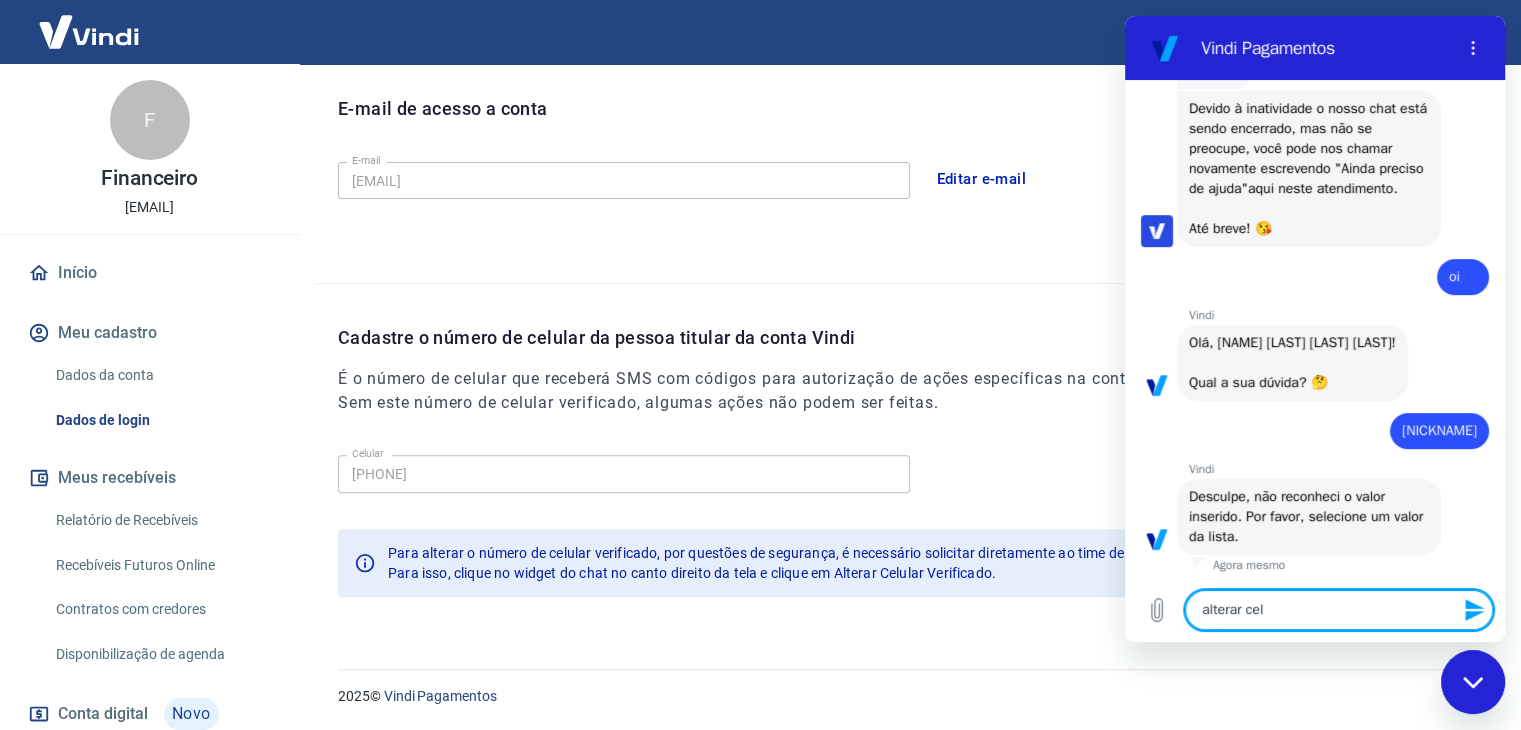 type on "alterar celu" 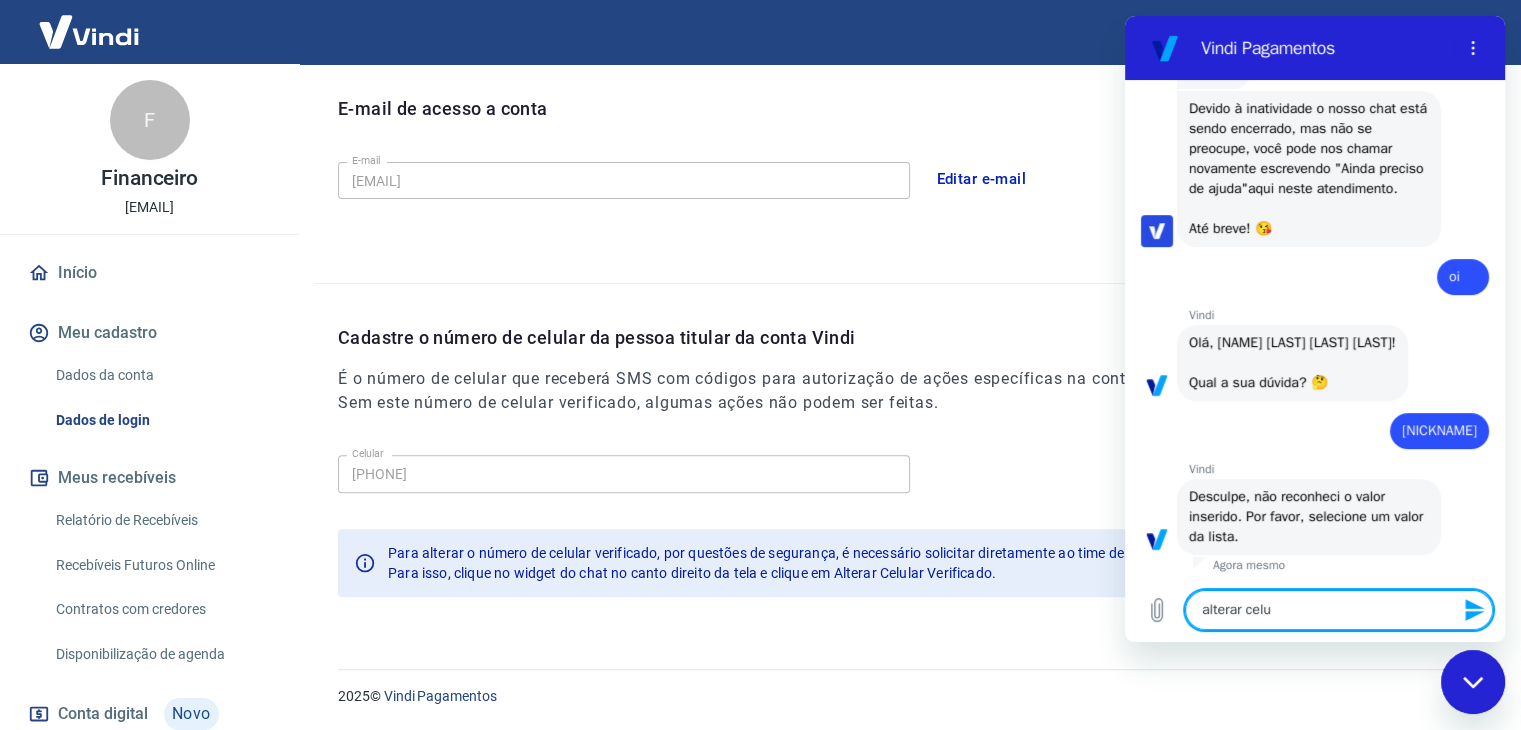 type on "alterar celul" 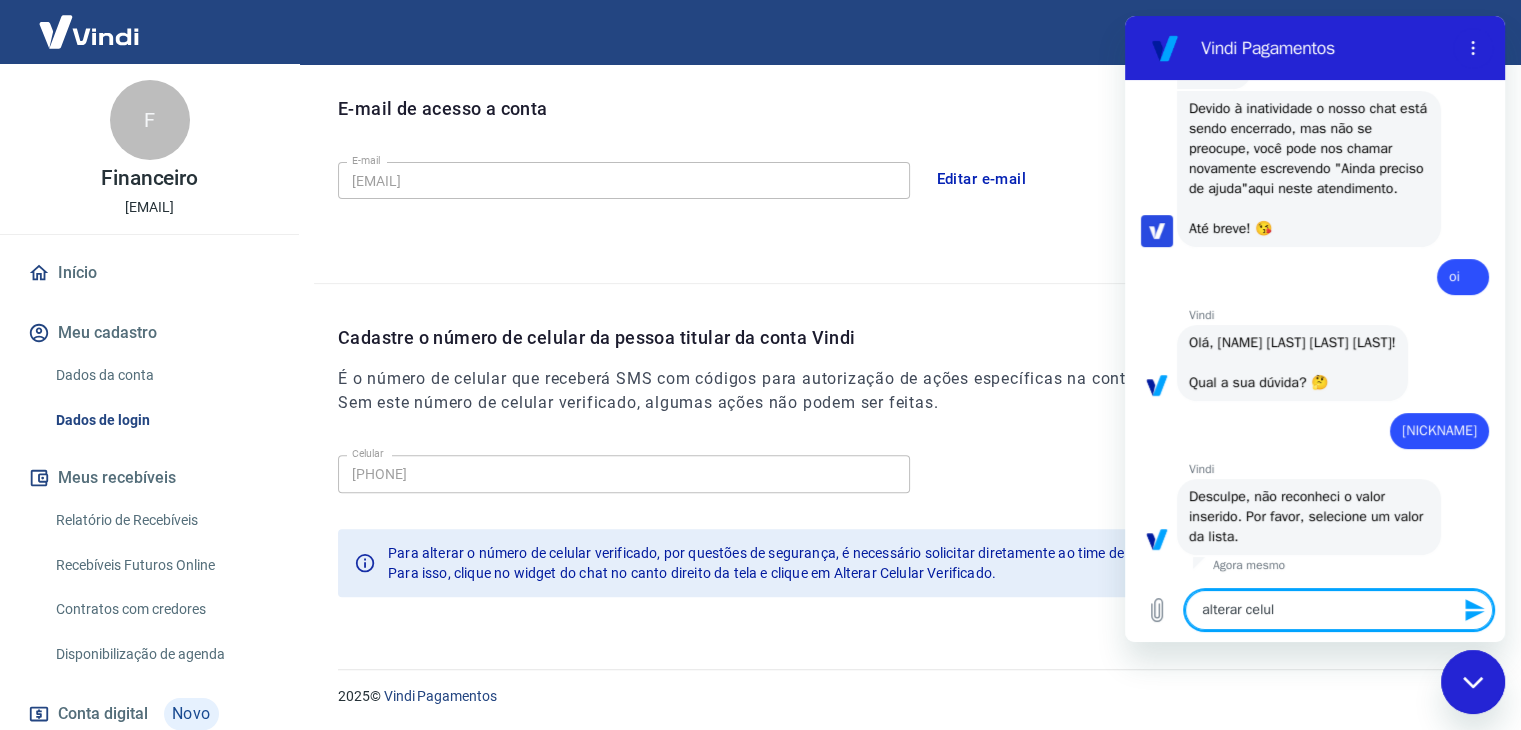 type on "alterar celula" 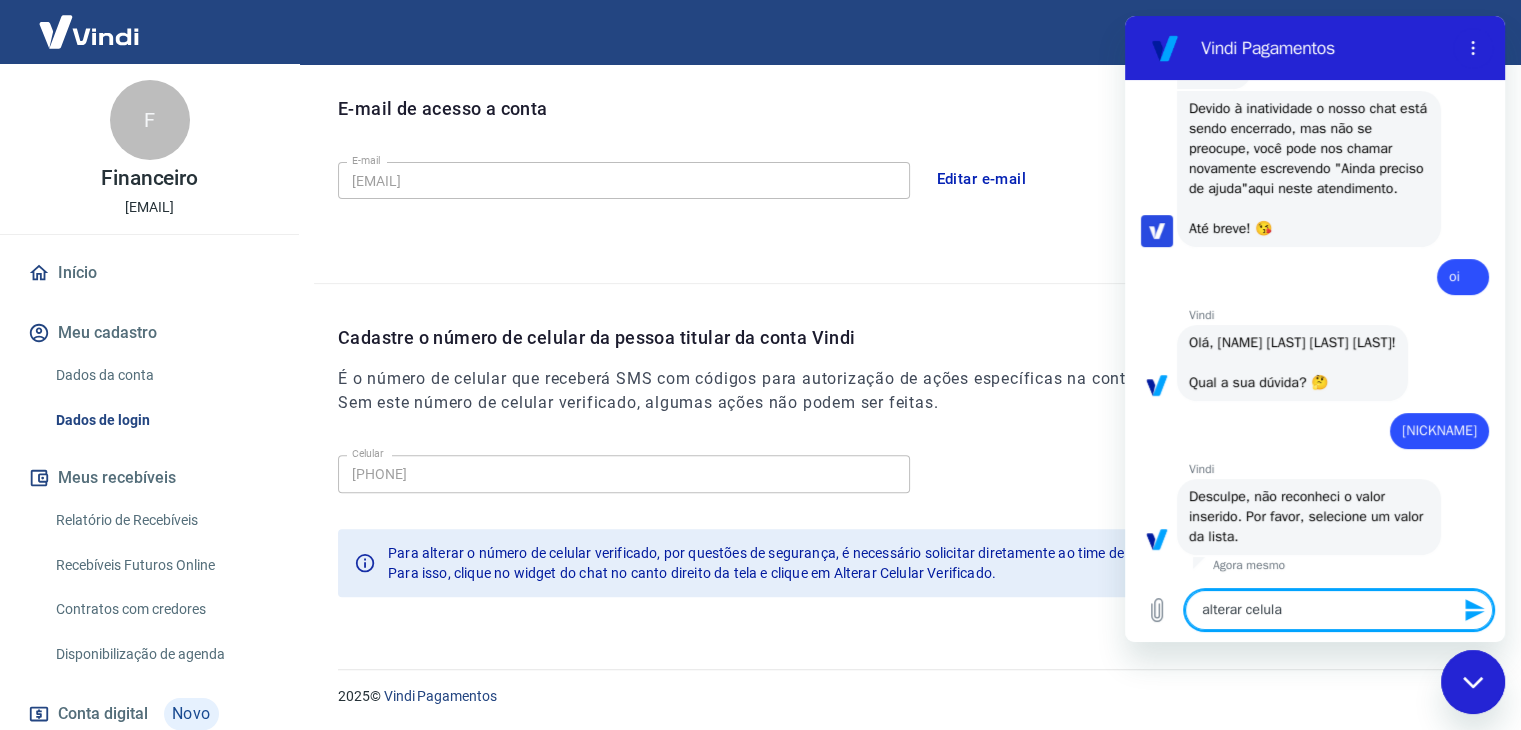 type on "x" 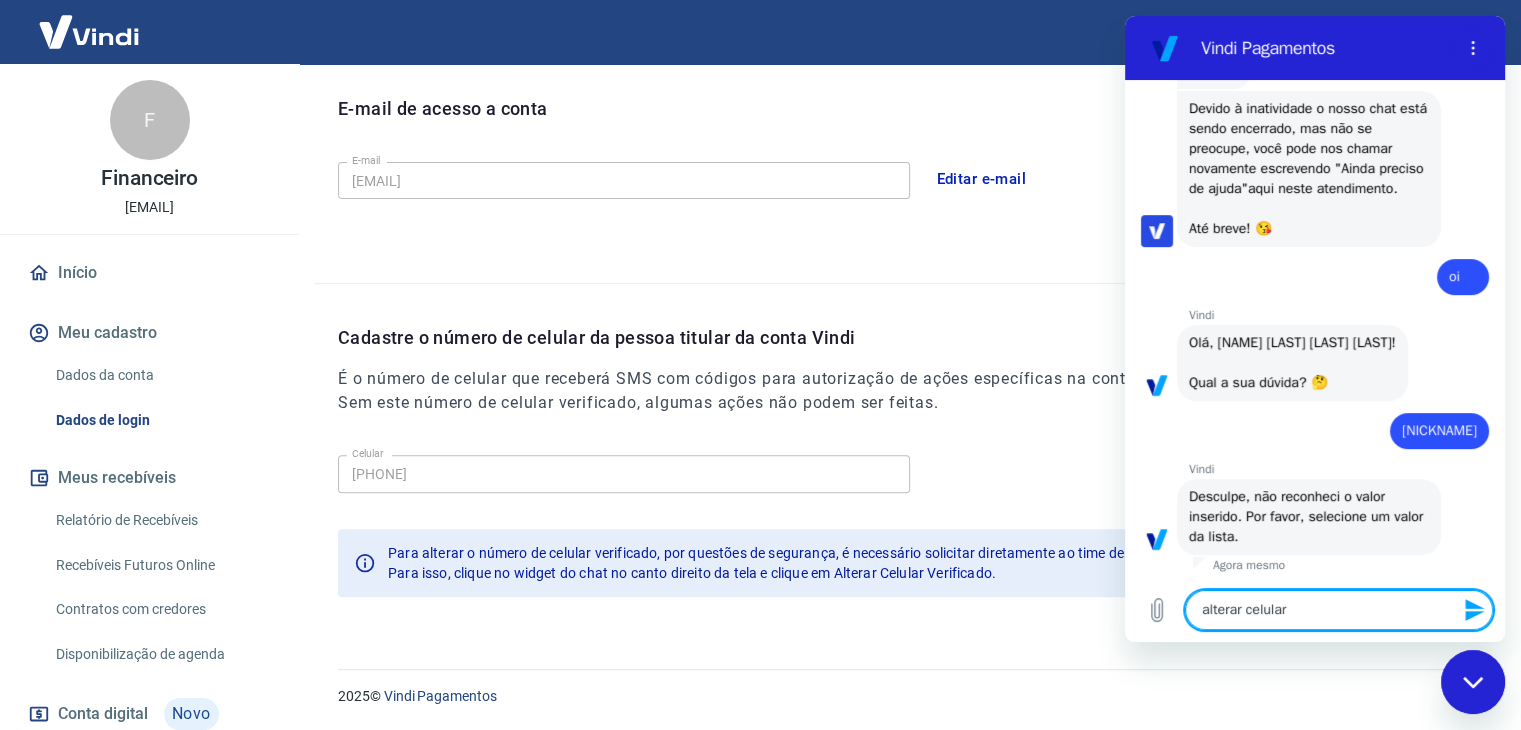 type 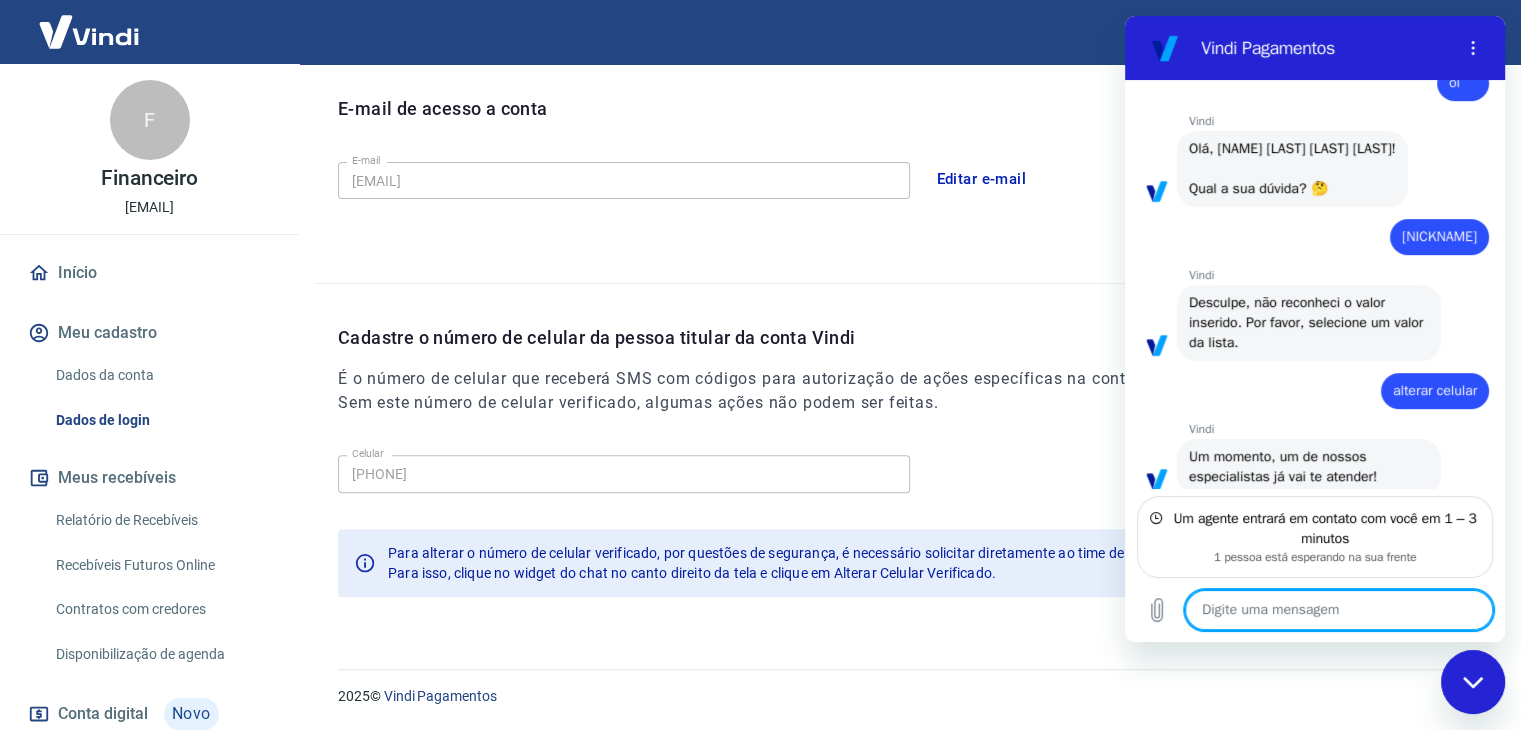 scroll, scrollTop: 739, scrollLeft: 0, axis: vertical 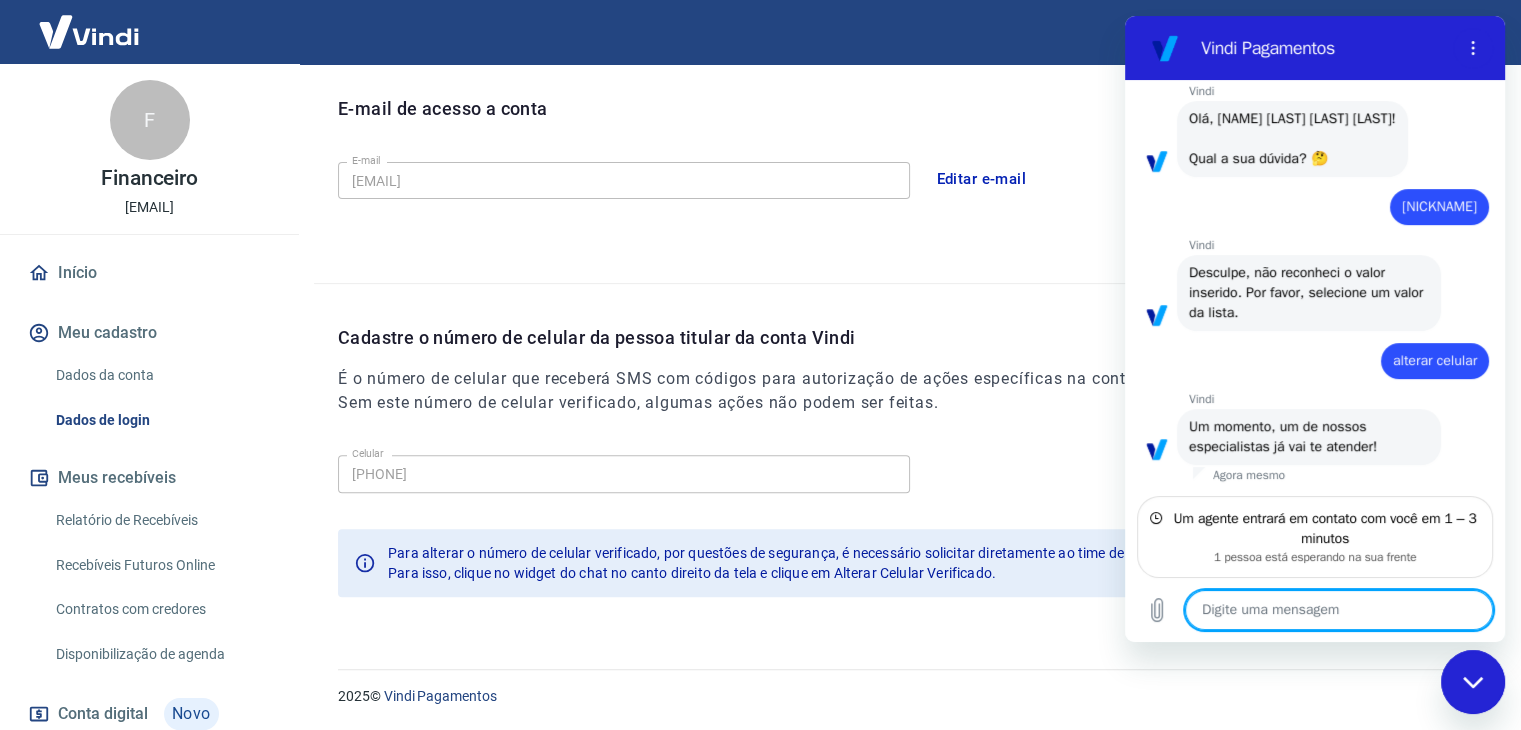 type on "x" 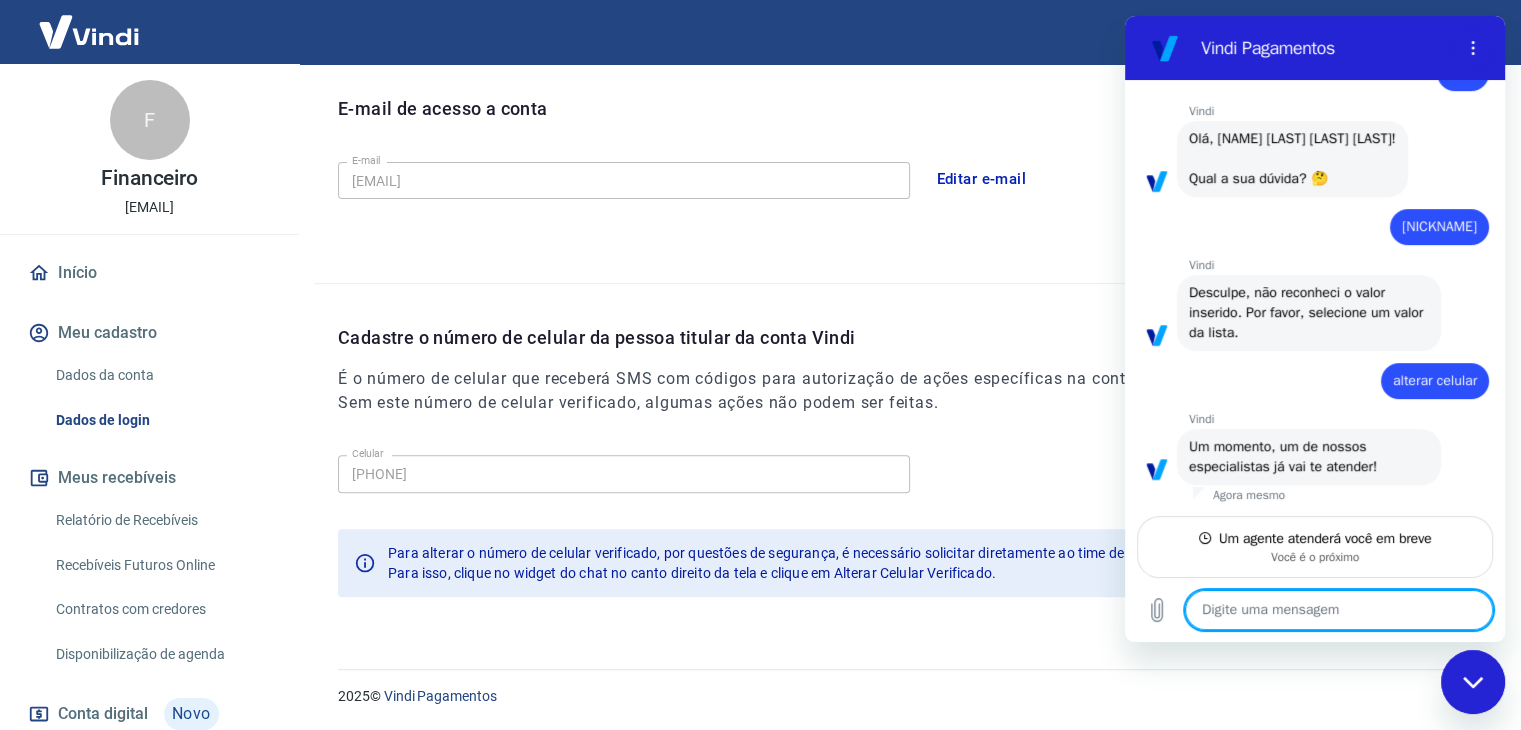 click at bounding box center [1339, 610] 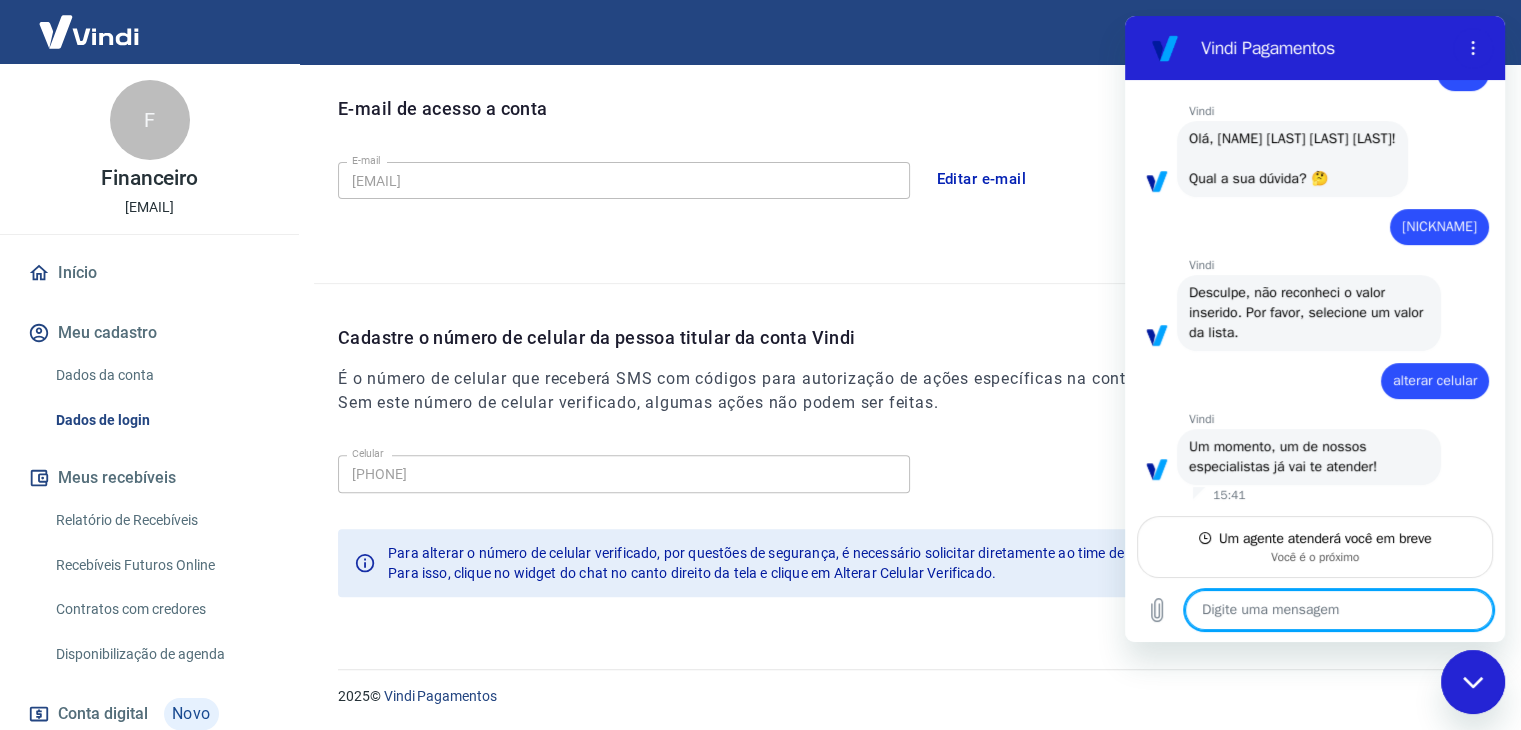 type on "s" 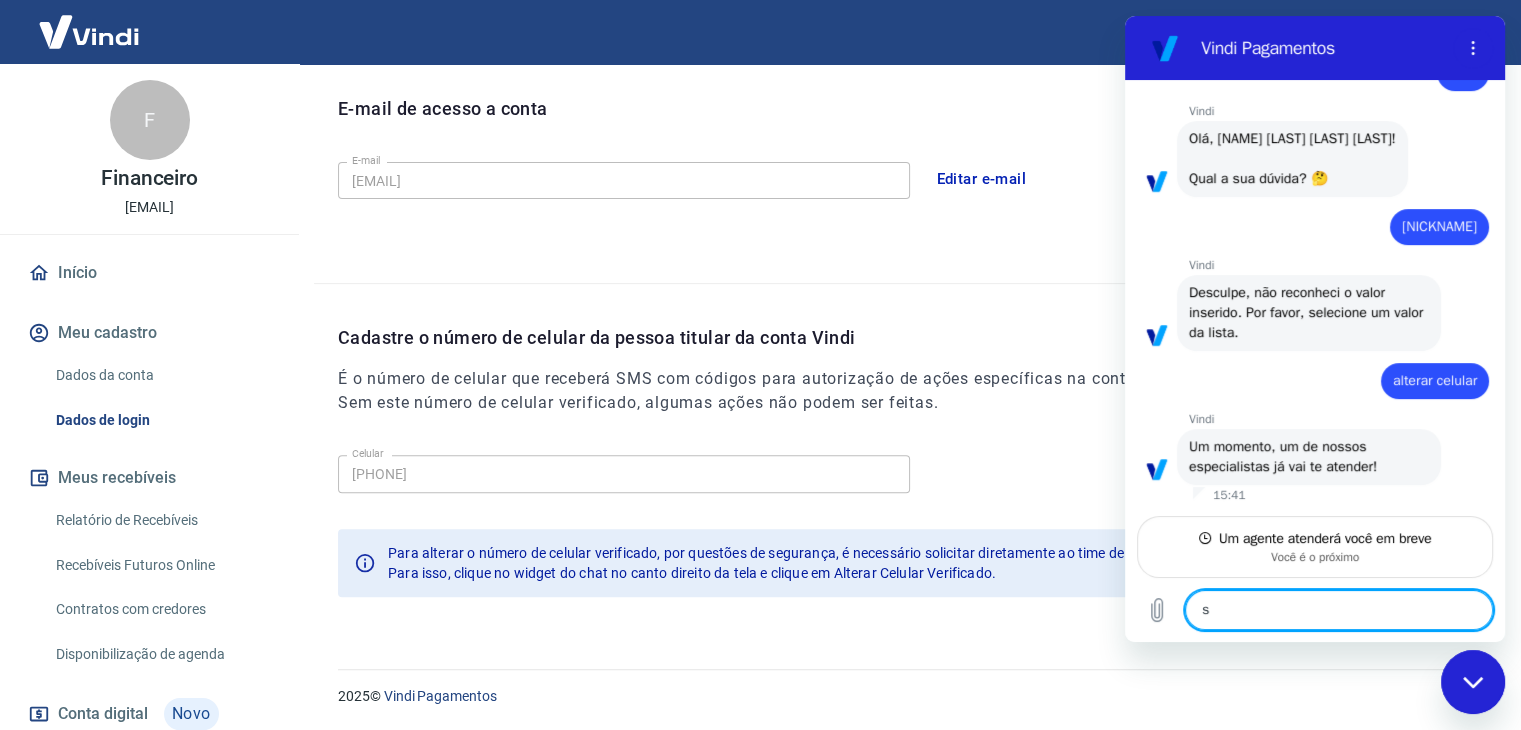 type on "x" 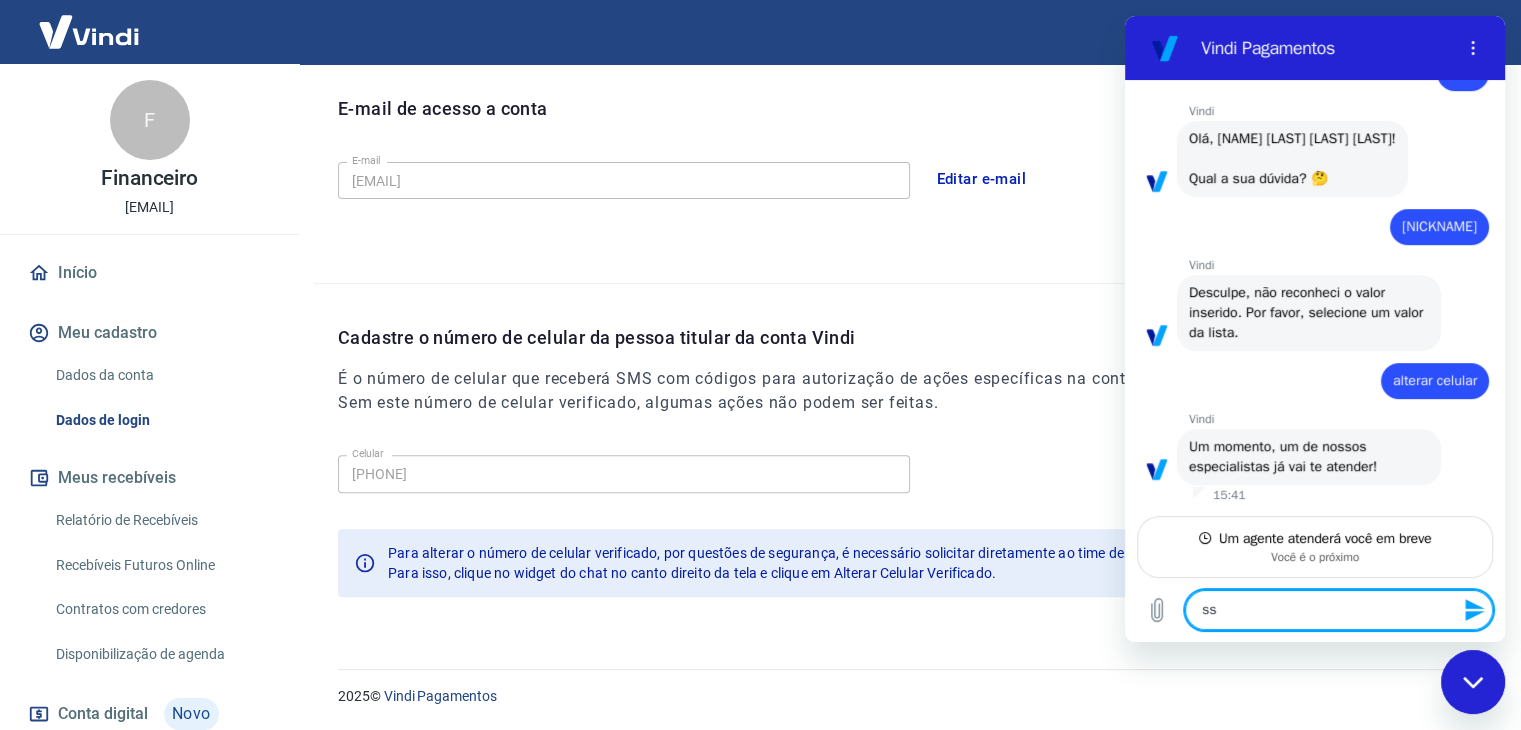type on "ssw" 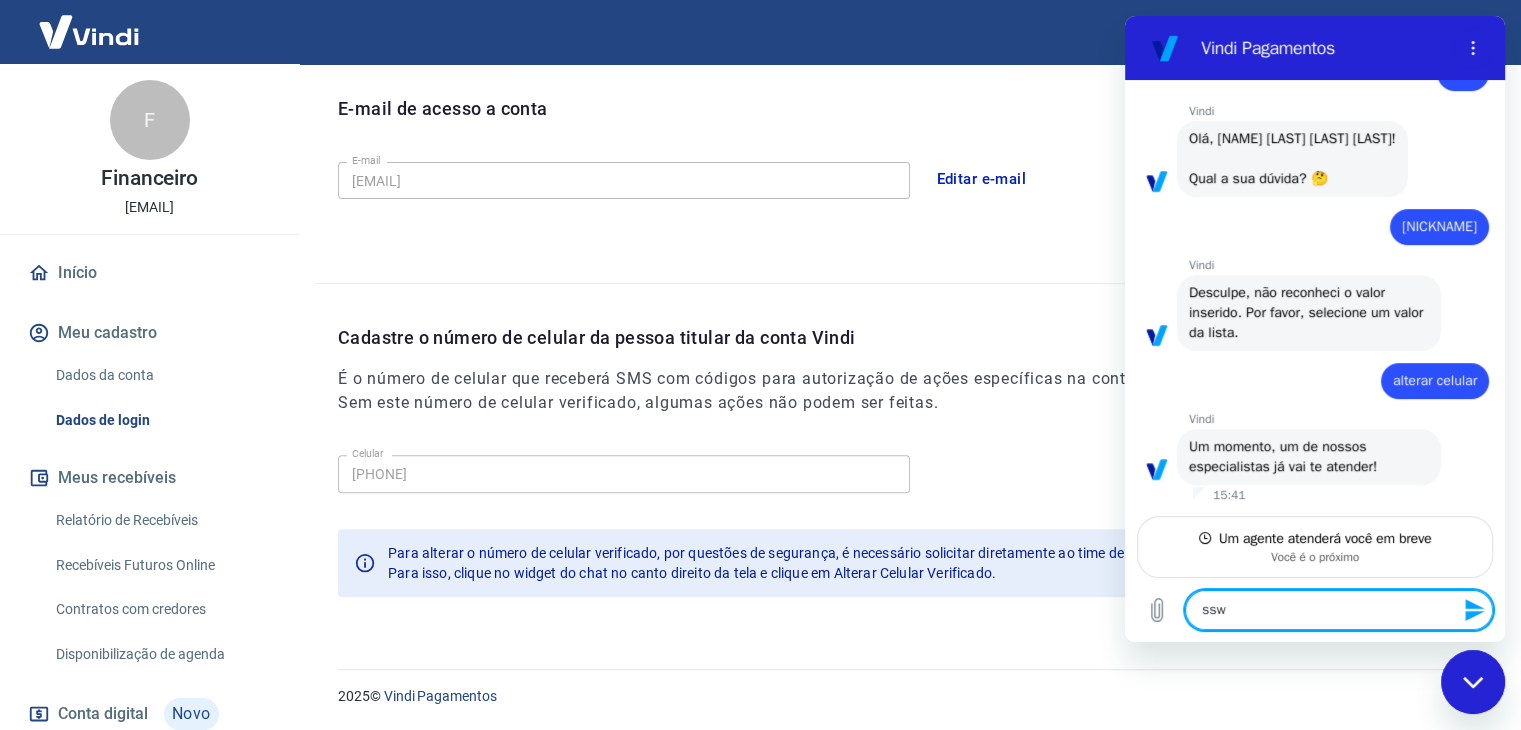 type on "ssw2" 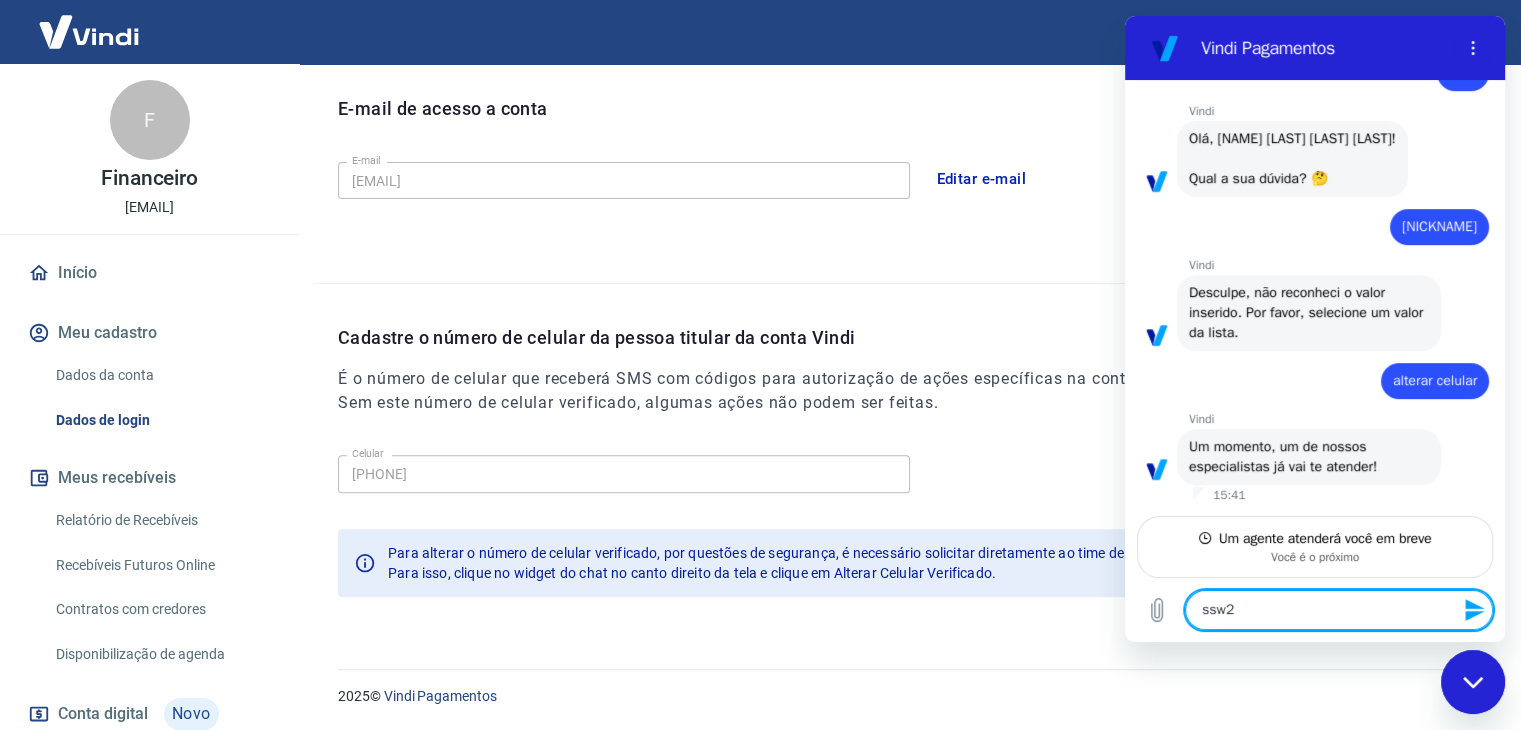 type on "ssw22" 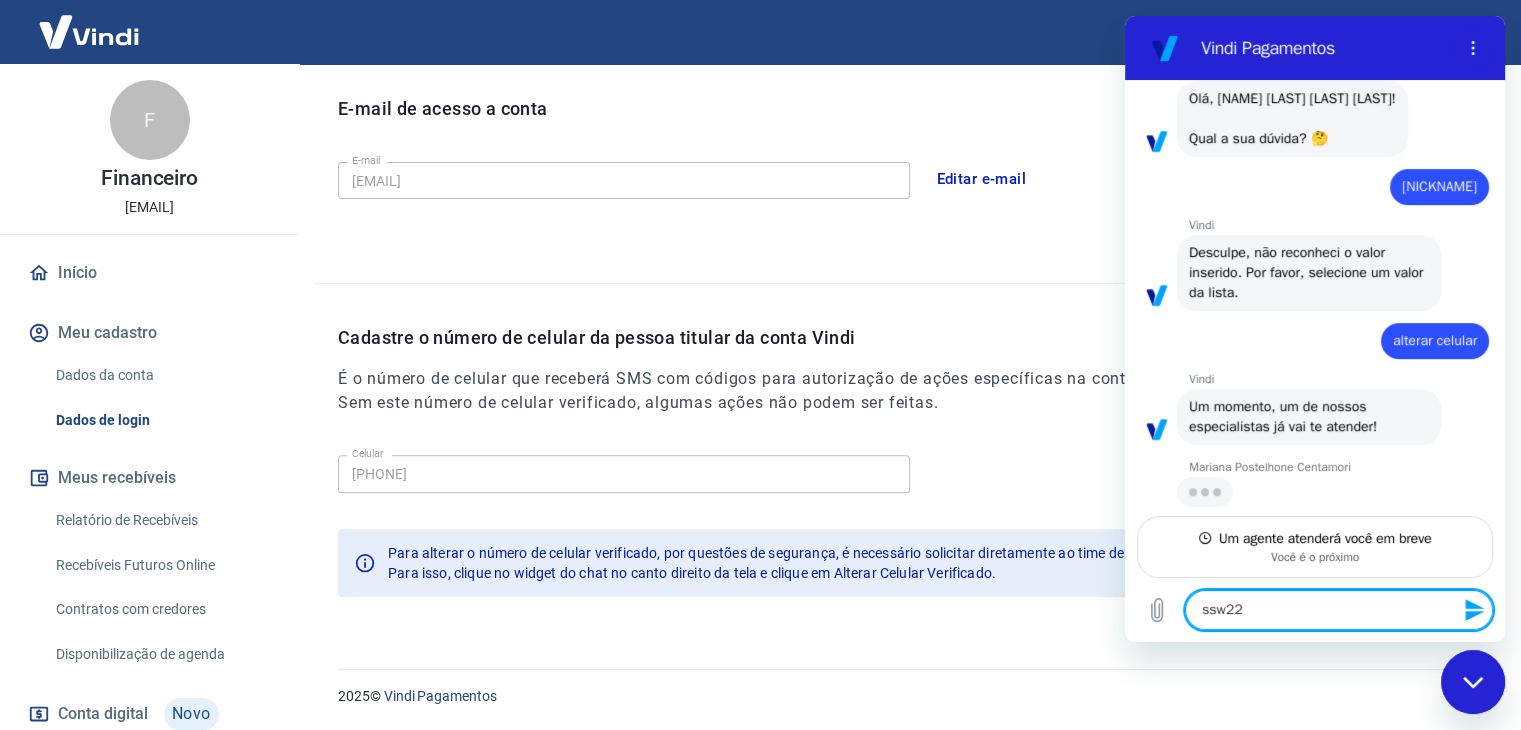 scroll, scrollTop: 756, scrollLeft: 0, axis: vertical 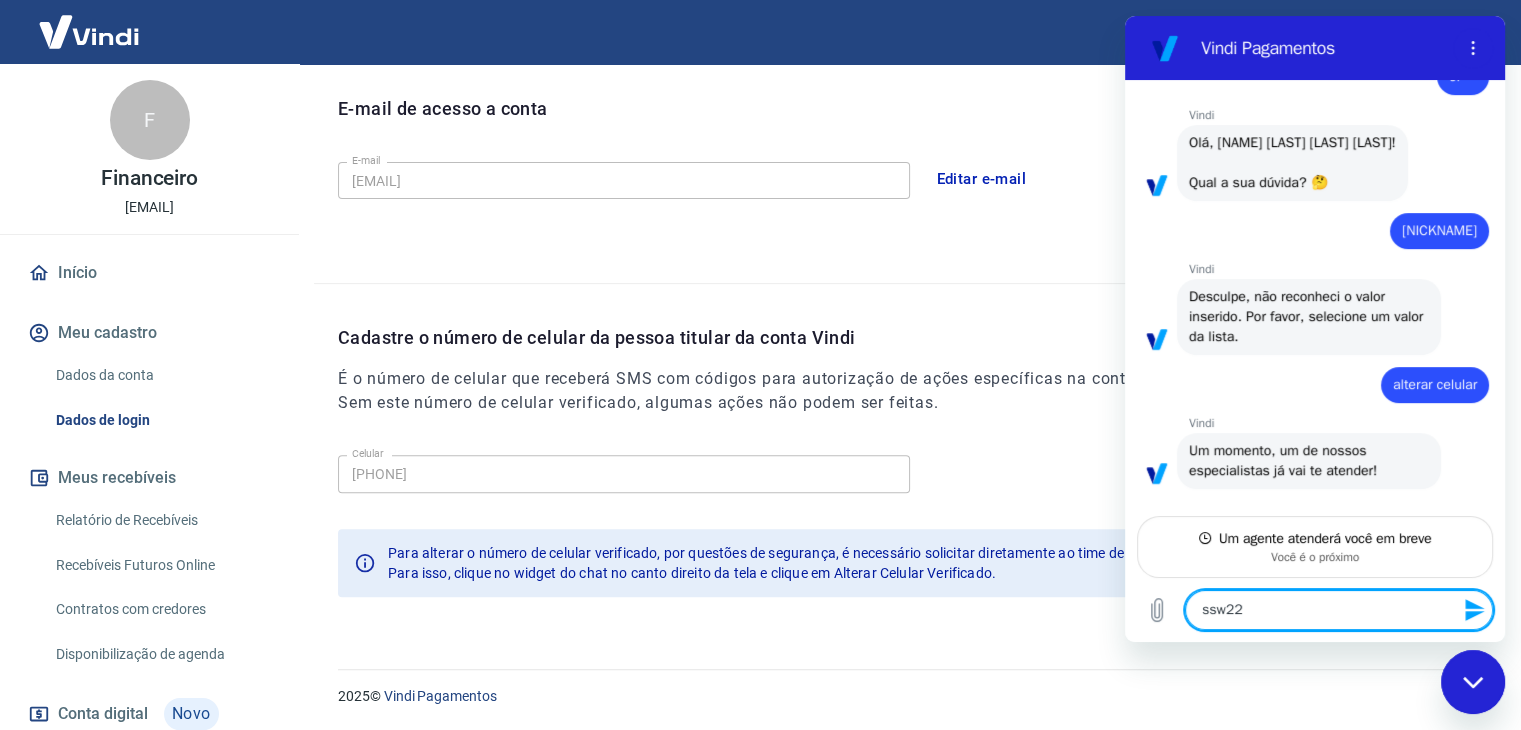 type on "x" 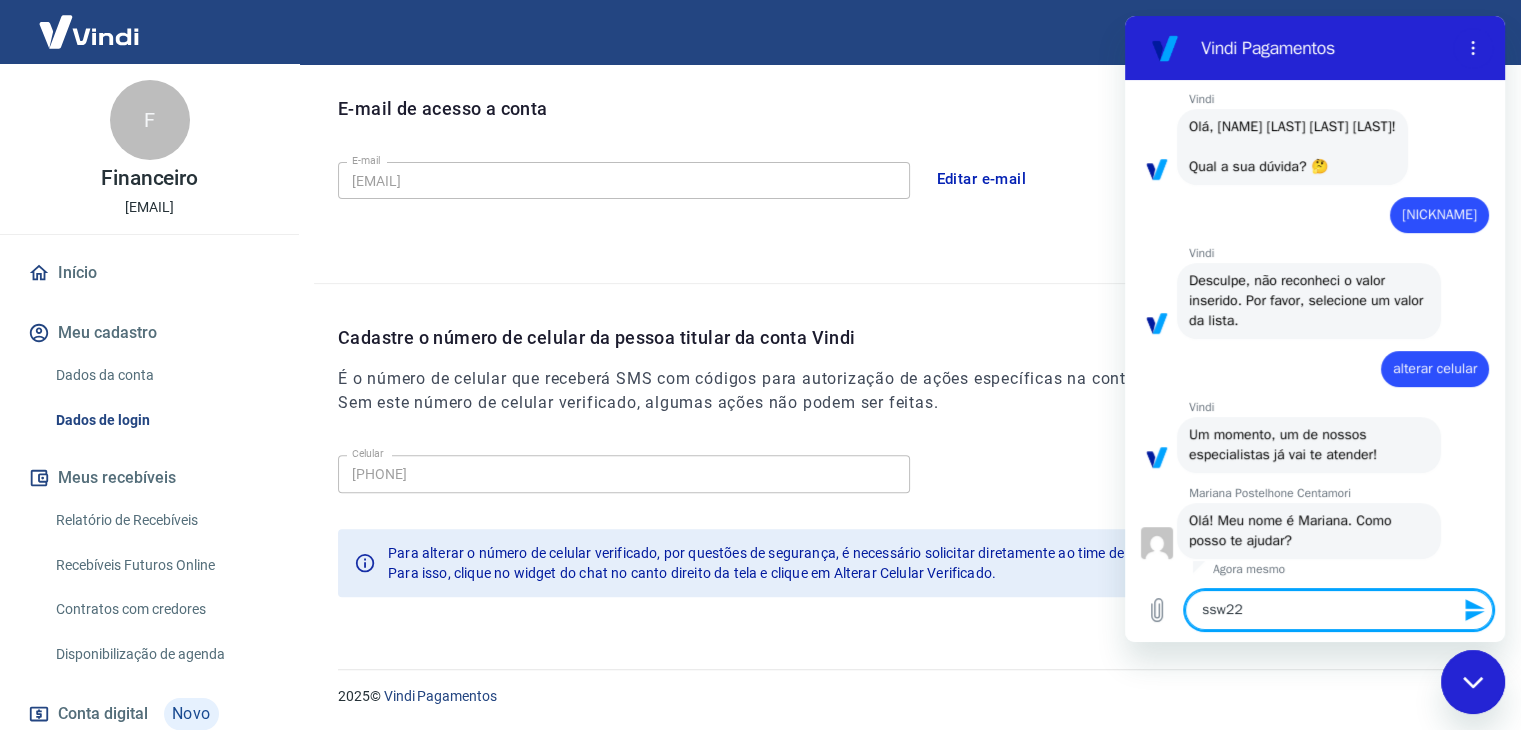 scroll, scrollTop: 735, scrollLeft: 0, axis: vertical 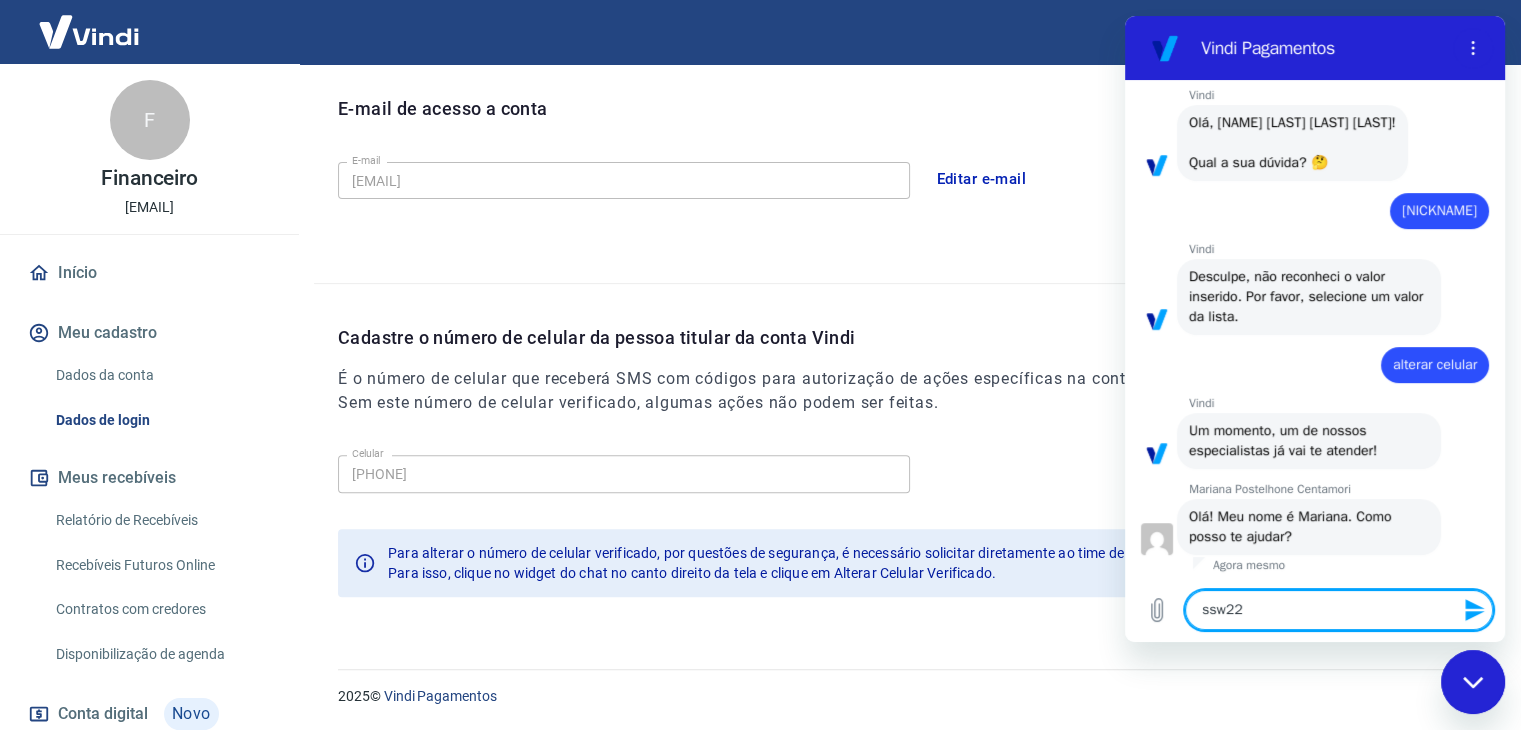 type on "ssw2" 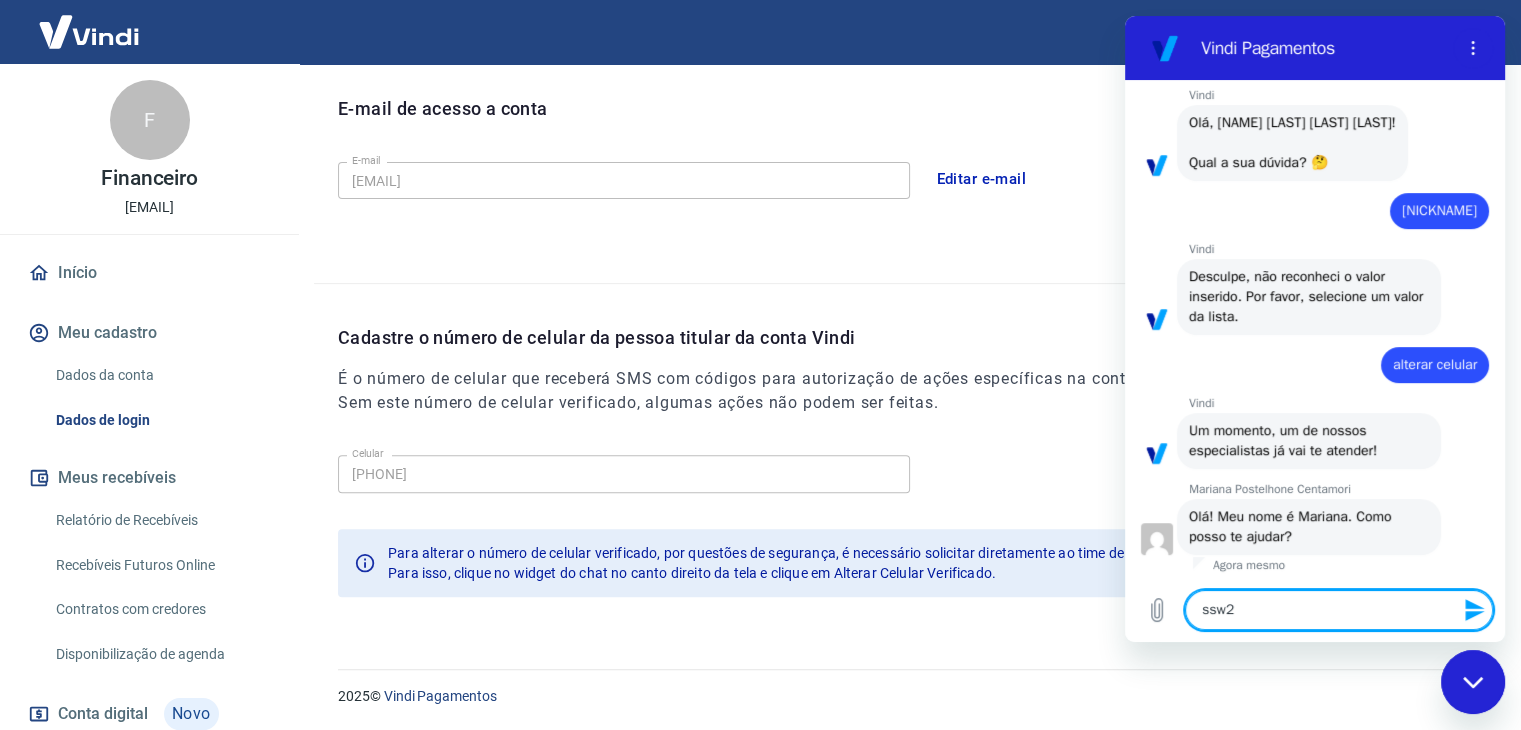 type on "ssw" 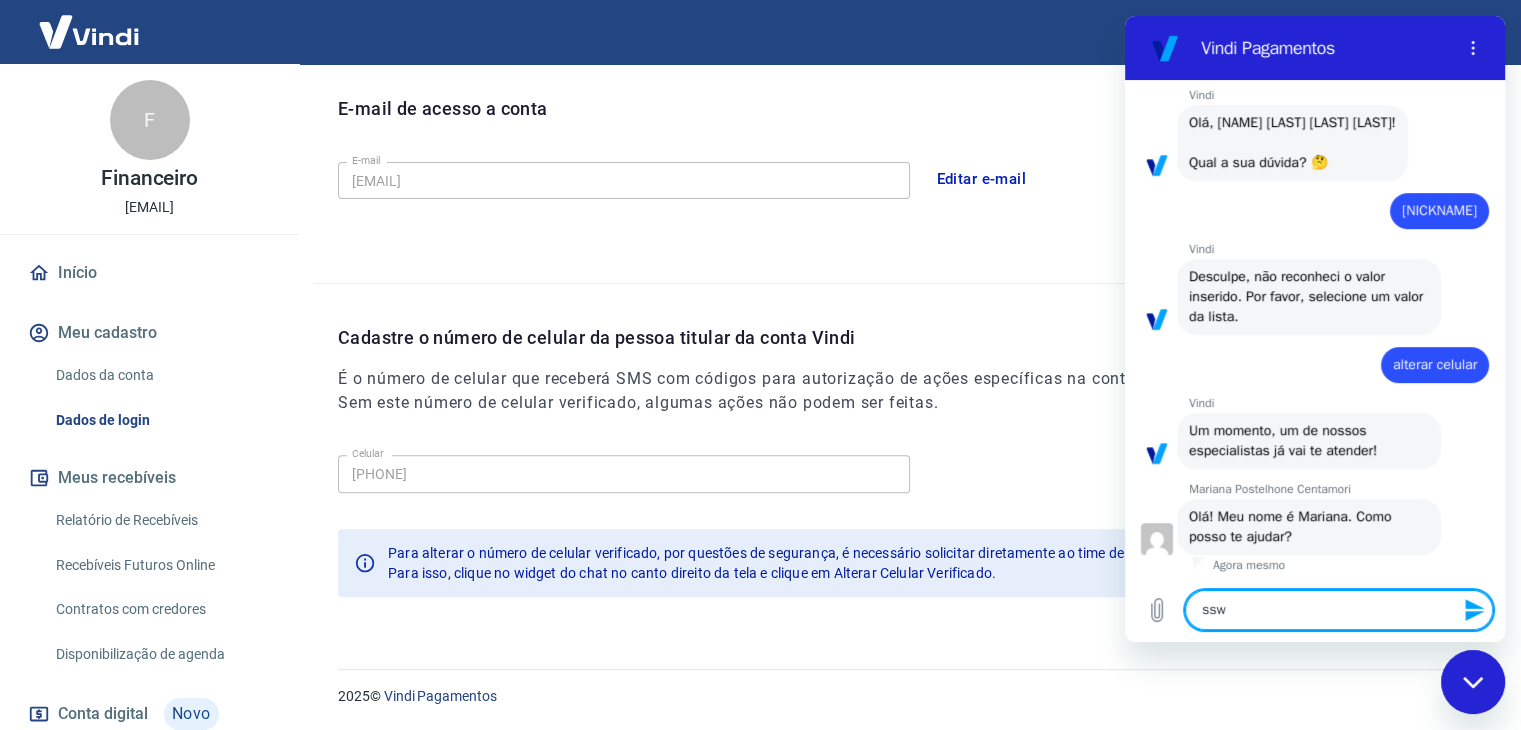 type on "ss" 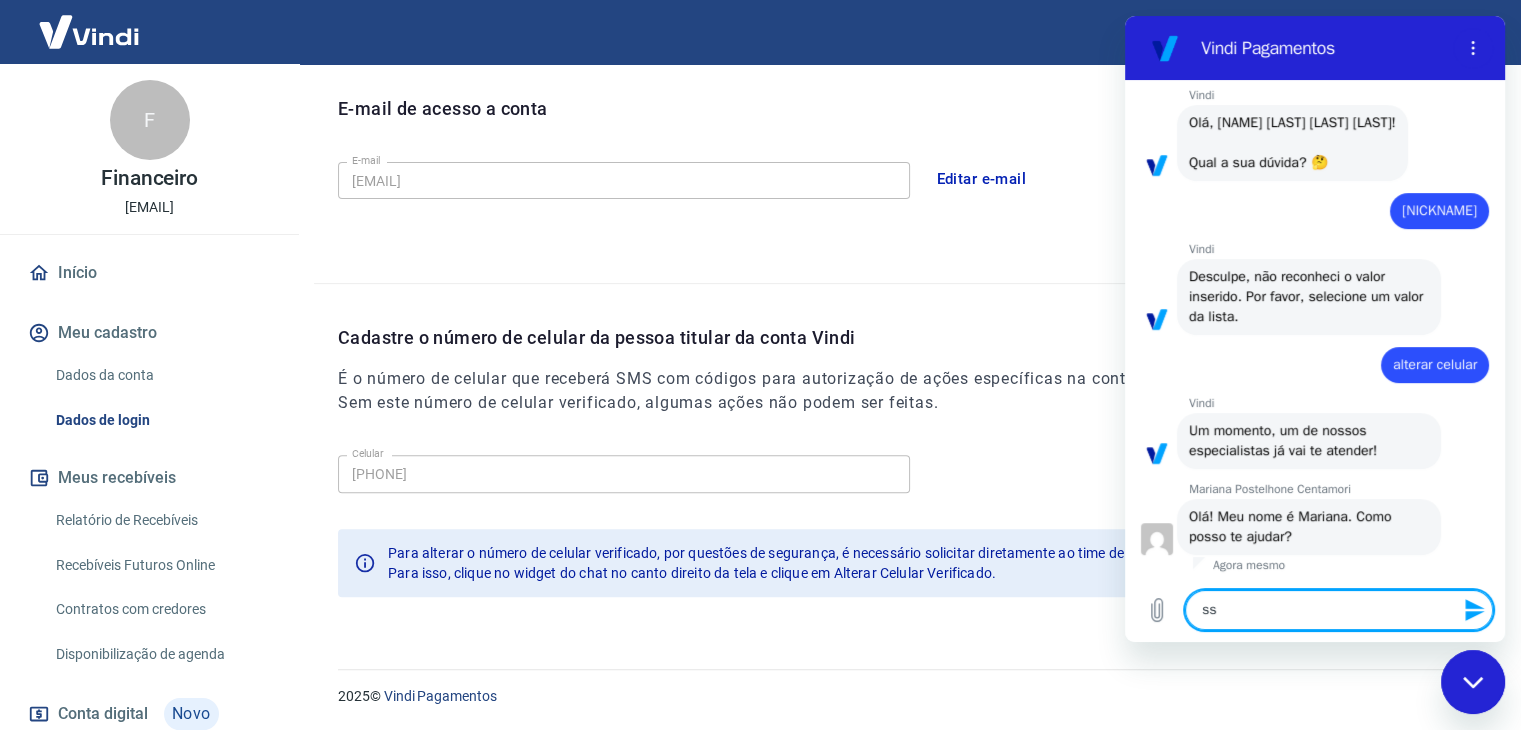 type on "s" 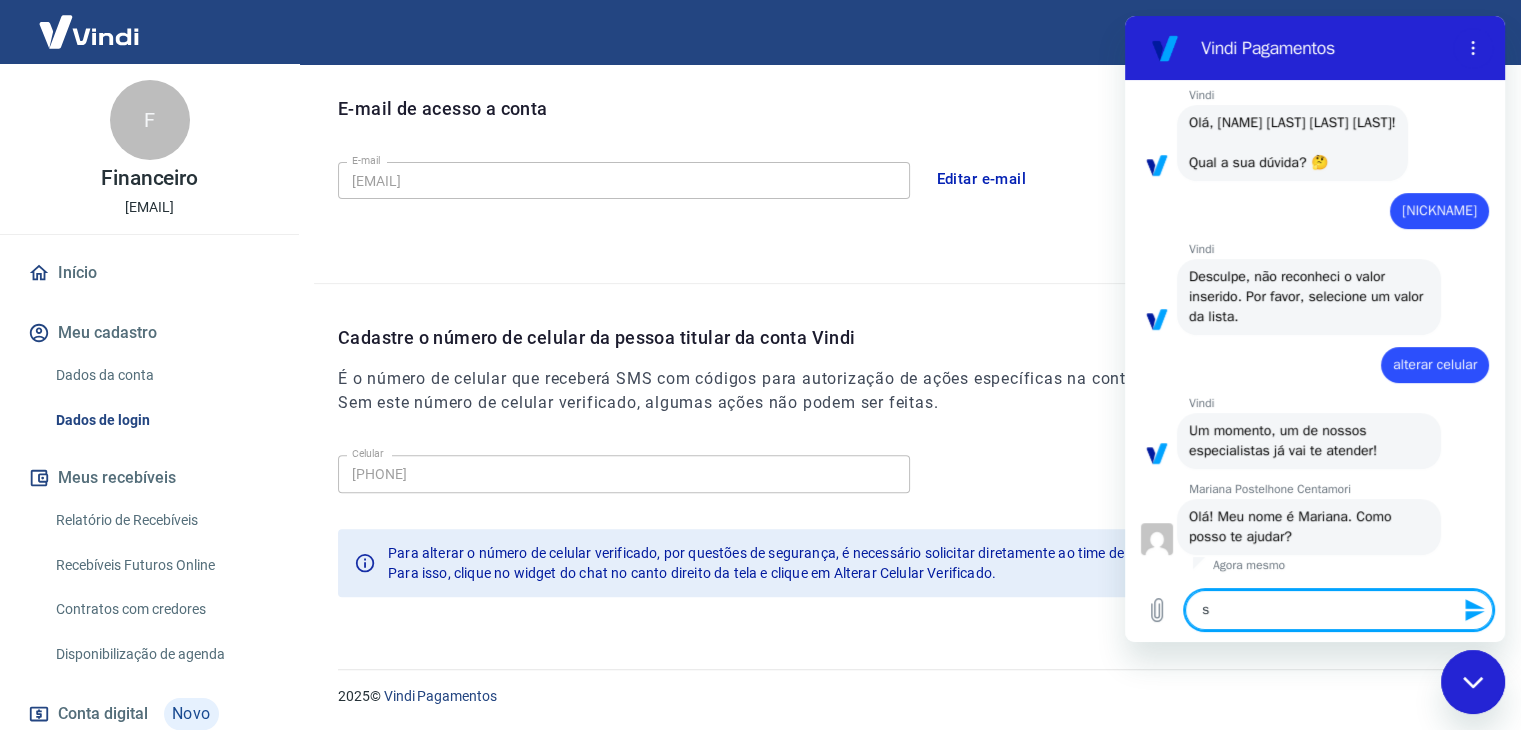 type 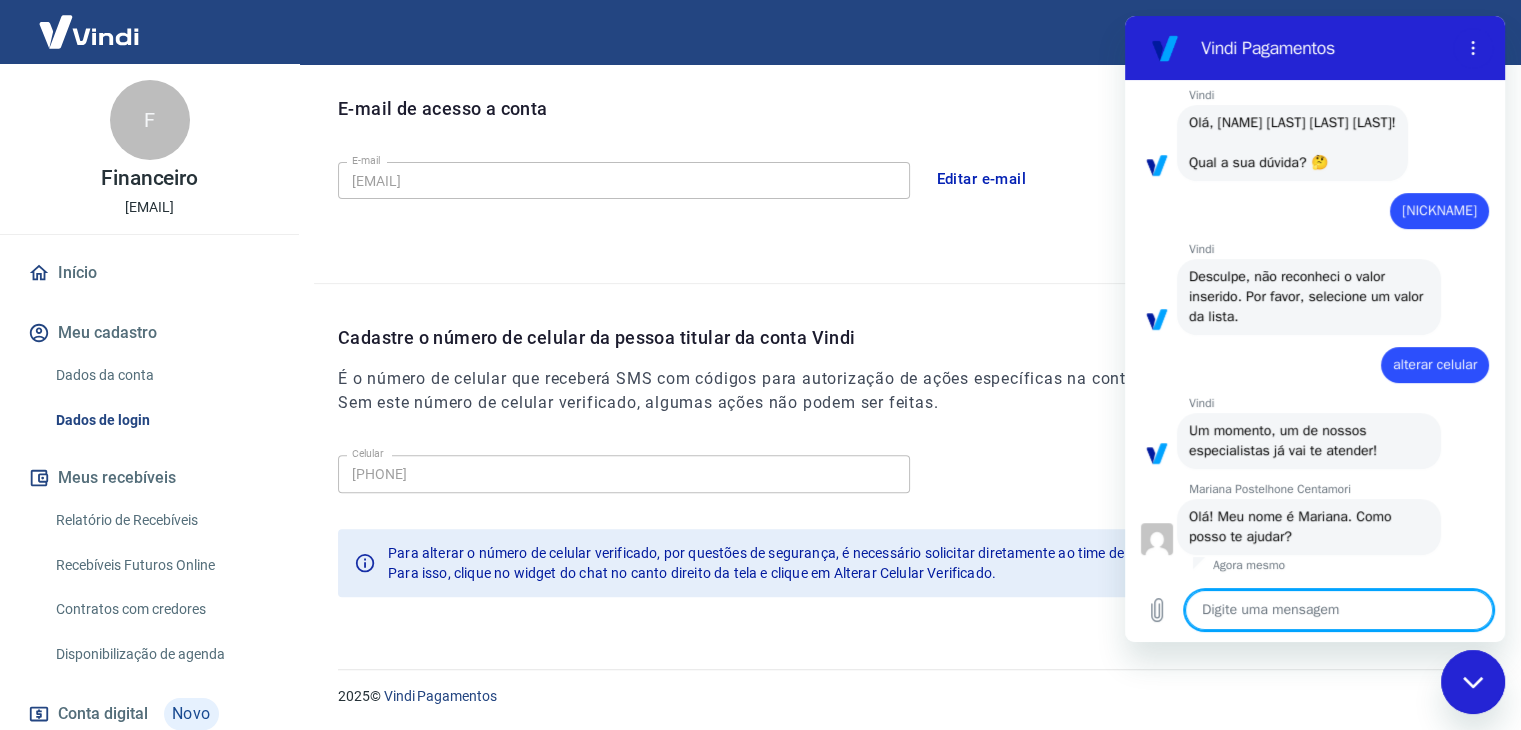 type on "o" 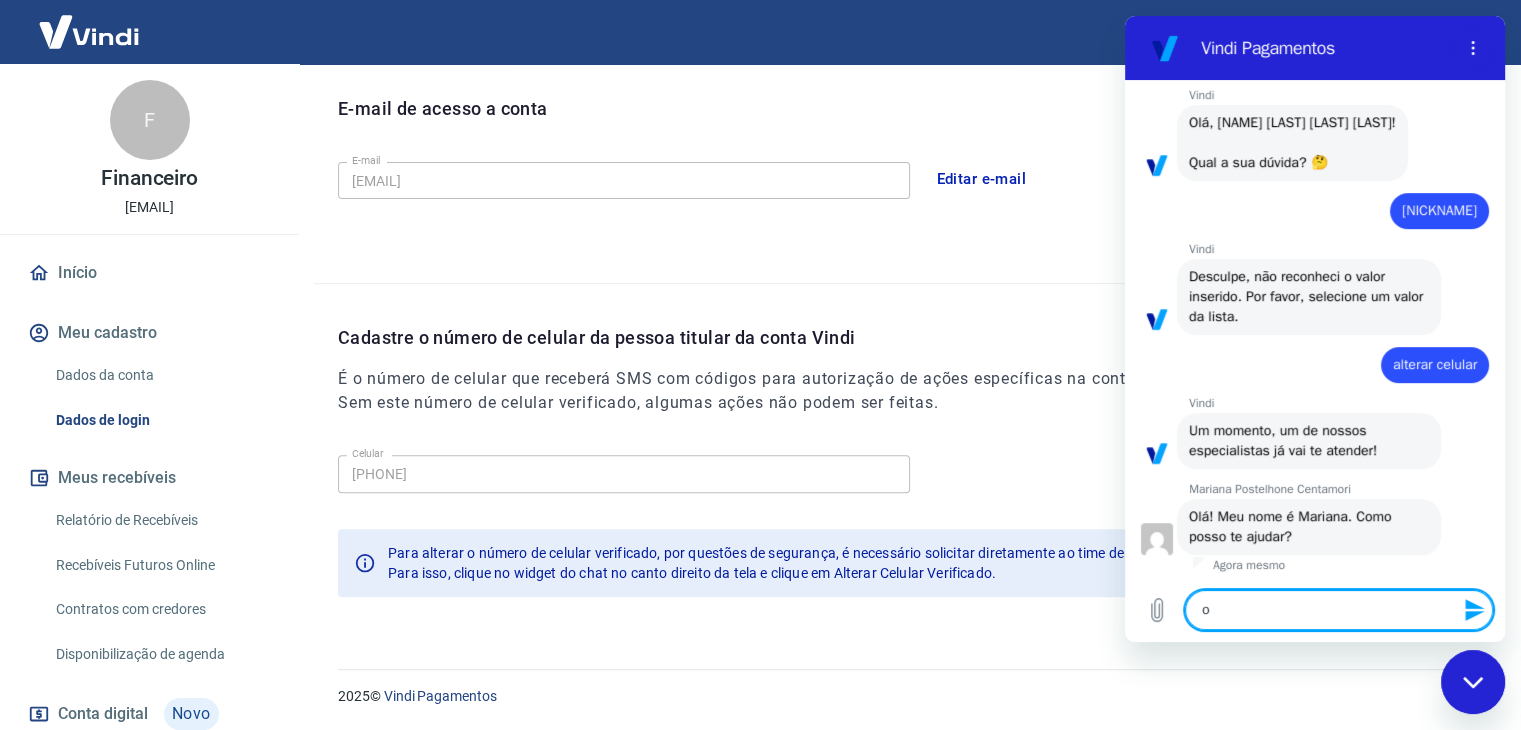 type on "oi" 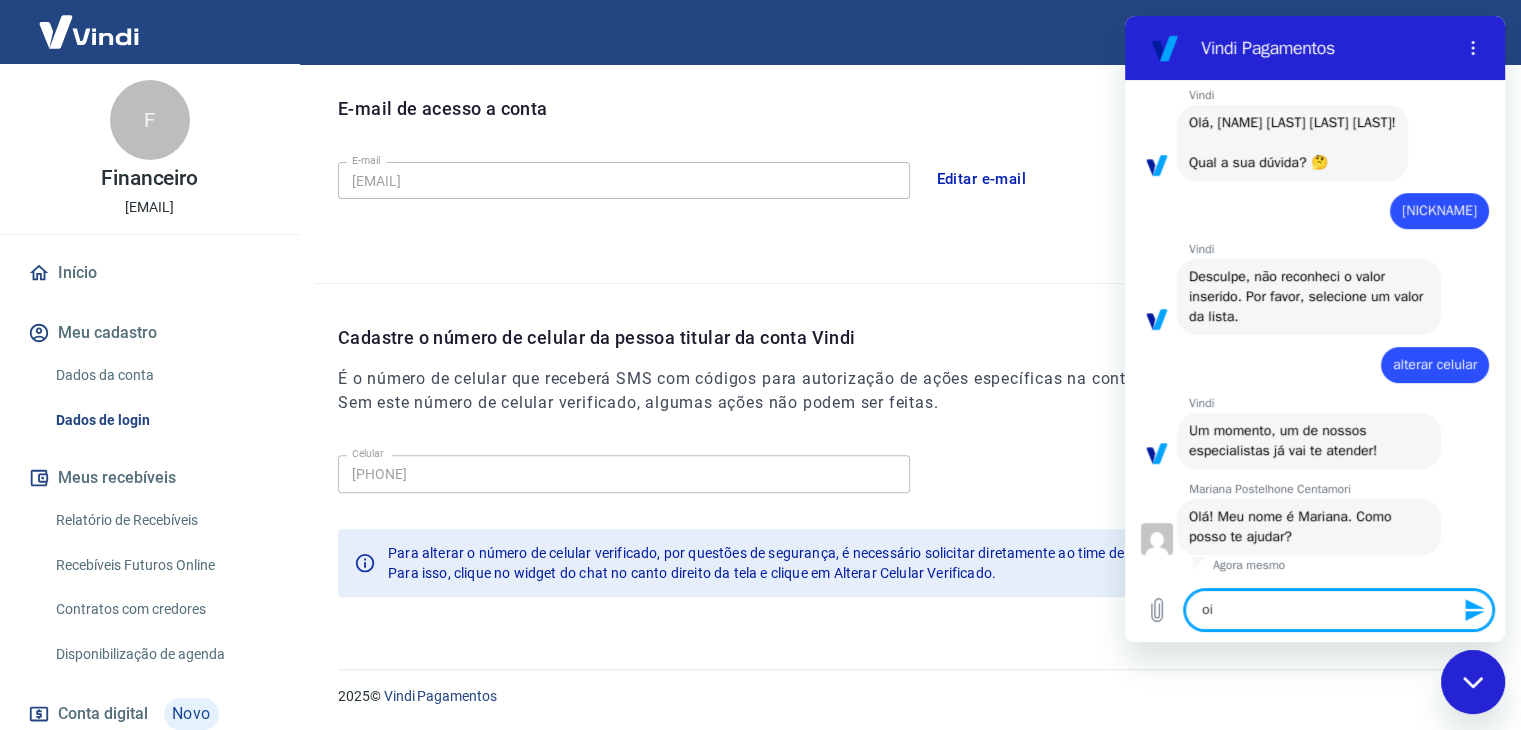 type on "oii" 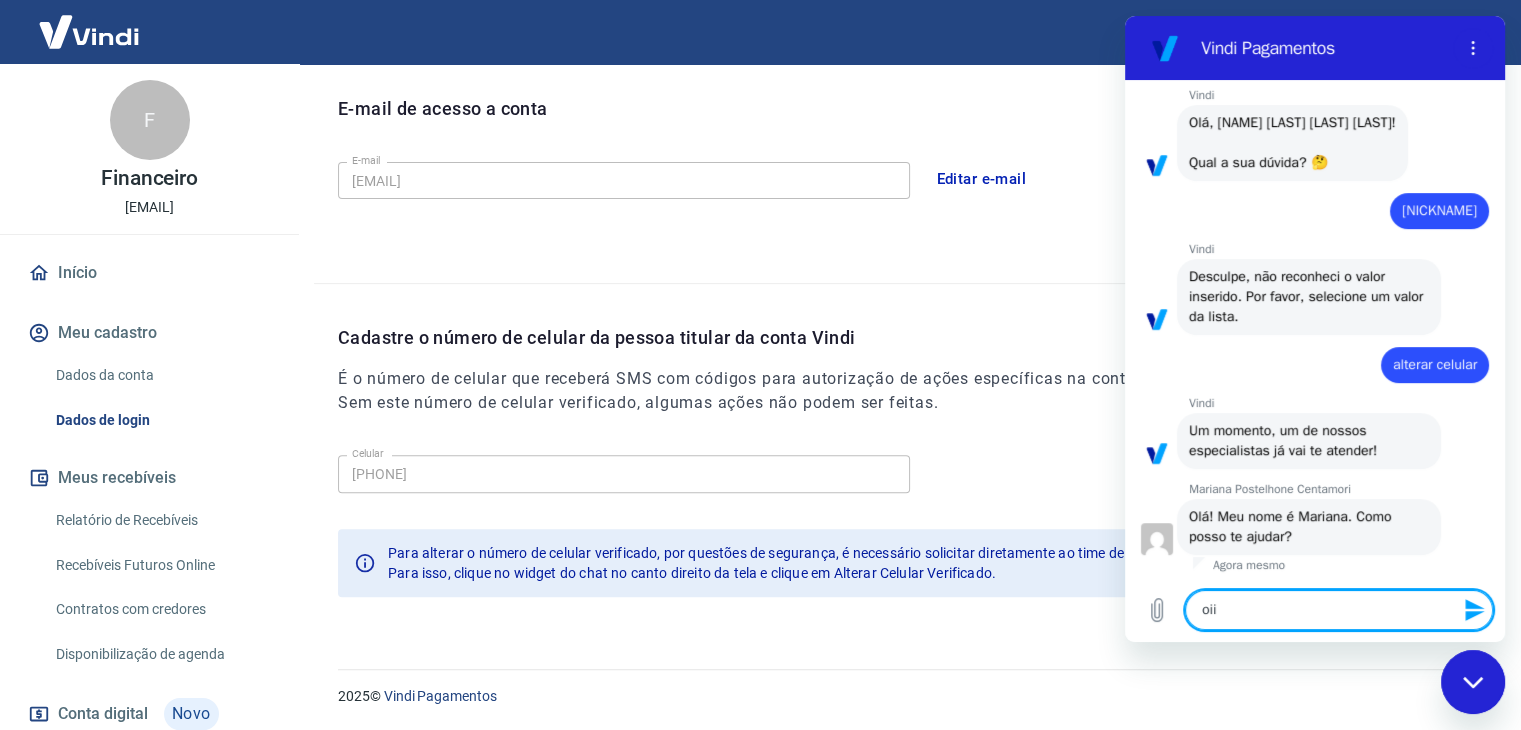 type on "oiii" 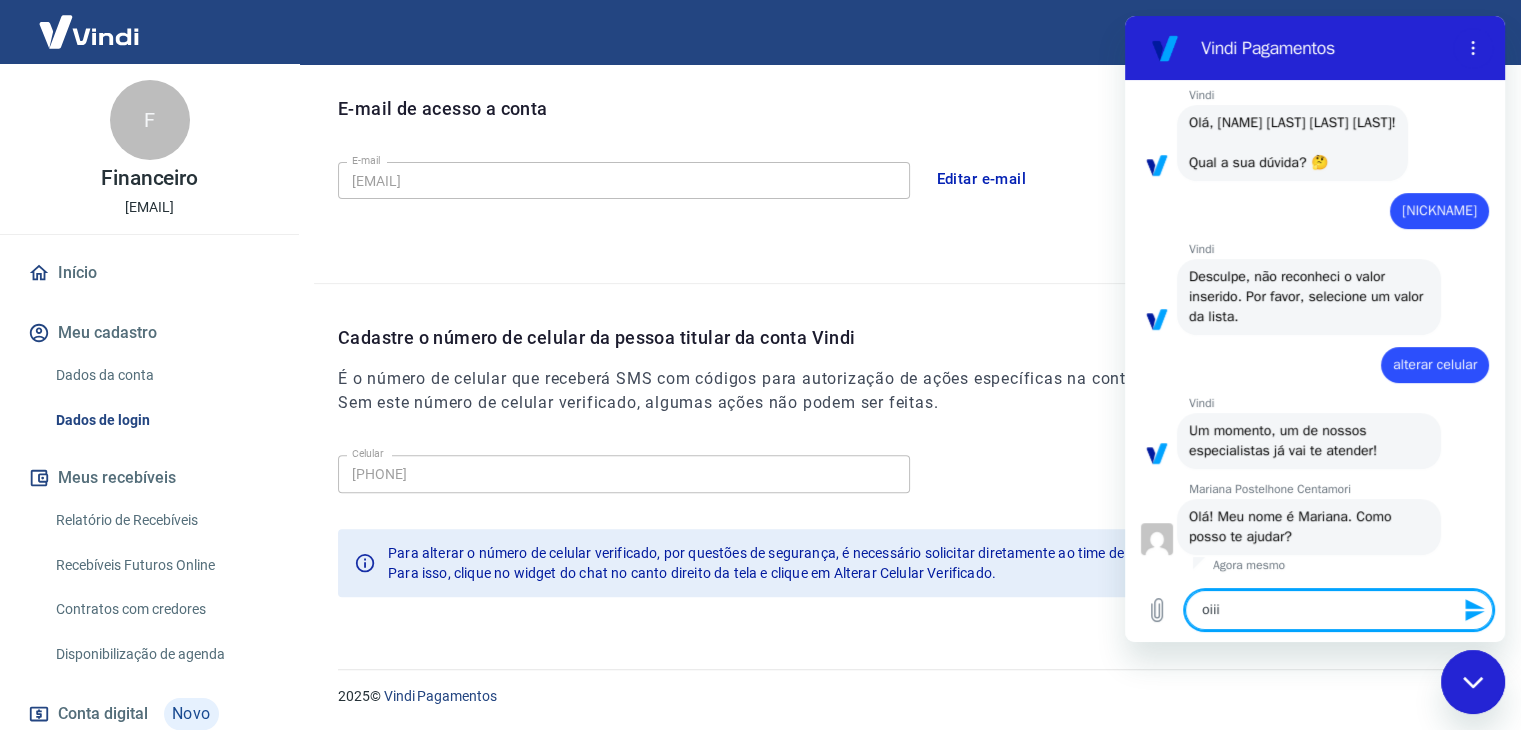 type 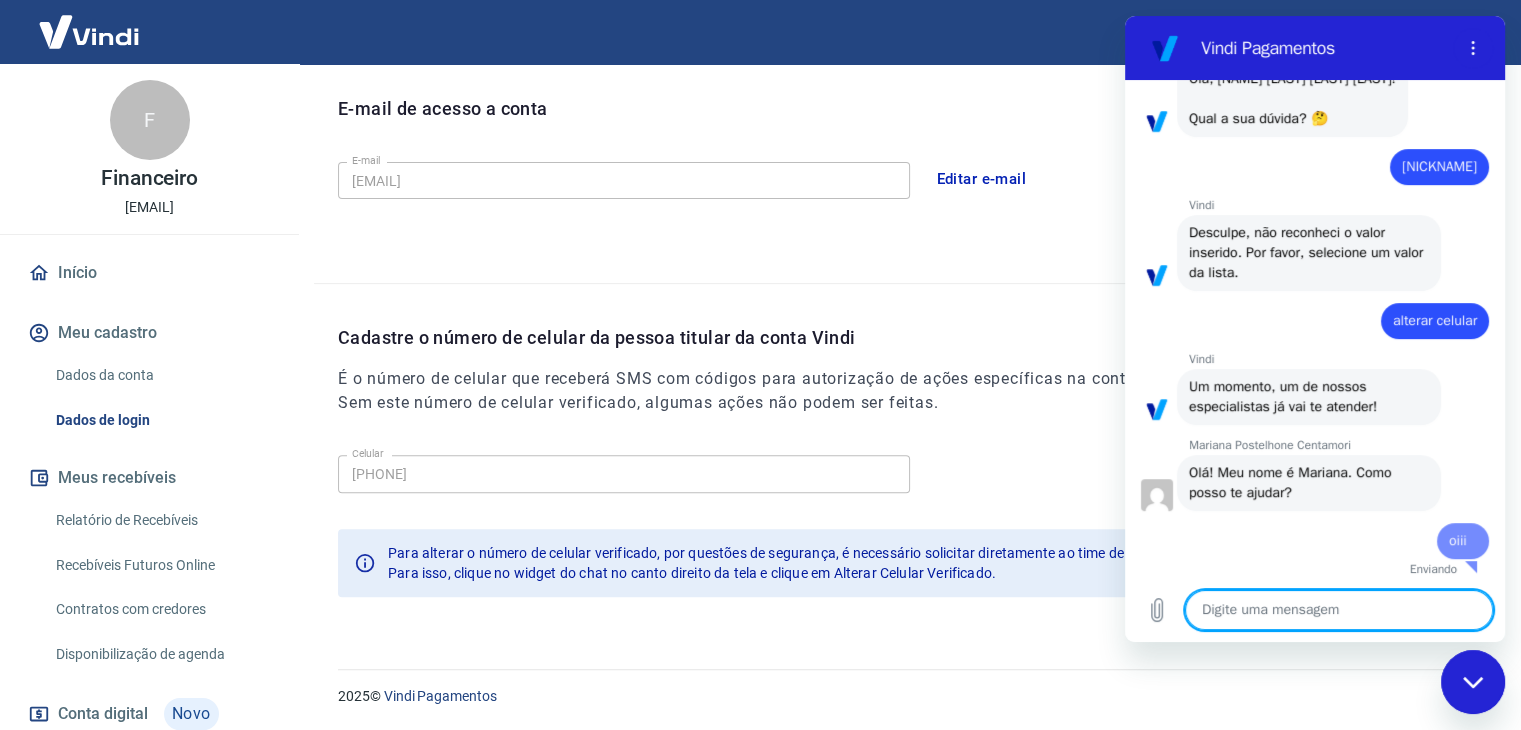 type on "x" 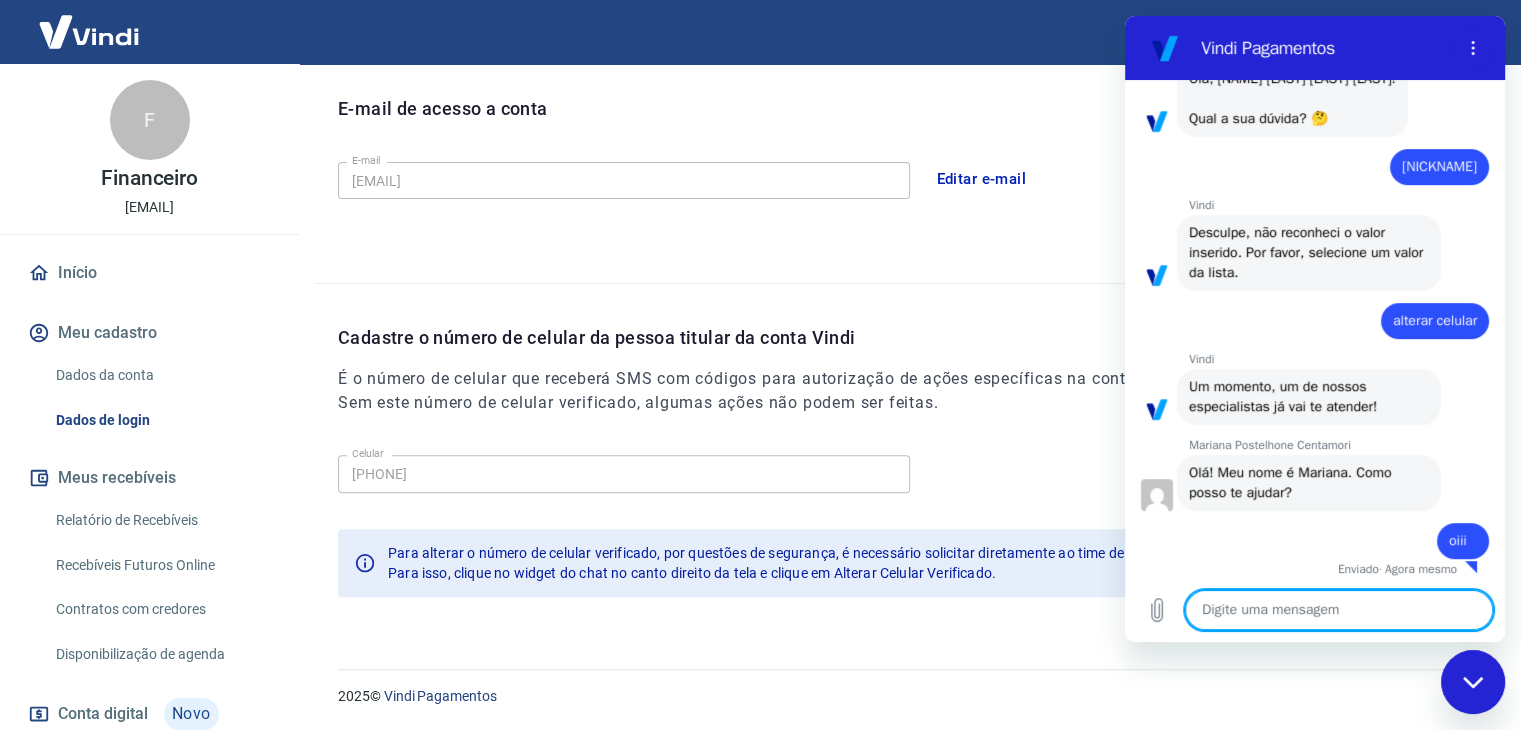 scroll, scrollTop: 783, scrollLeft: 0, axis: vertical 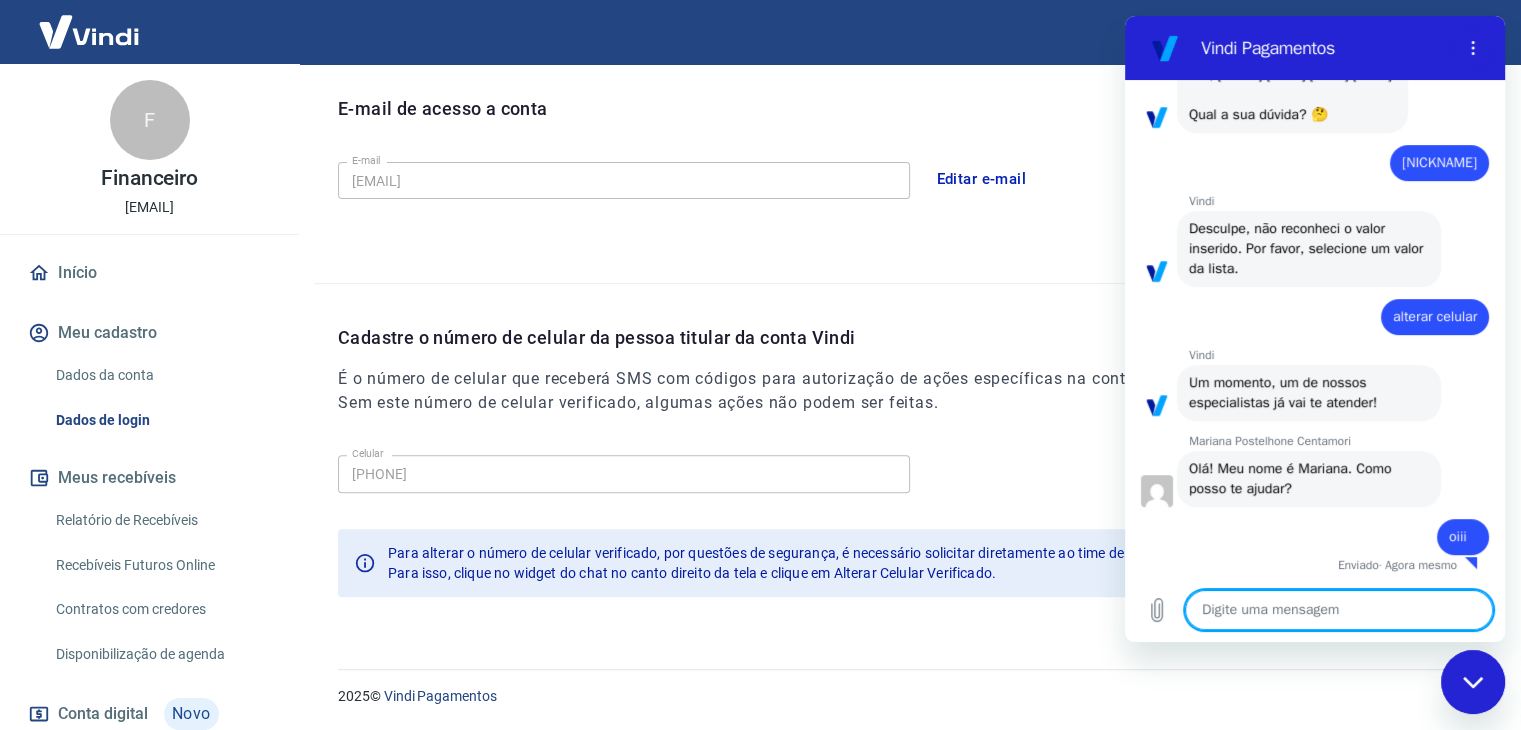 type on "M" 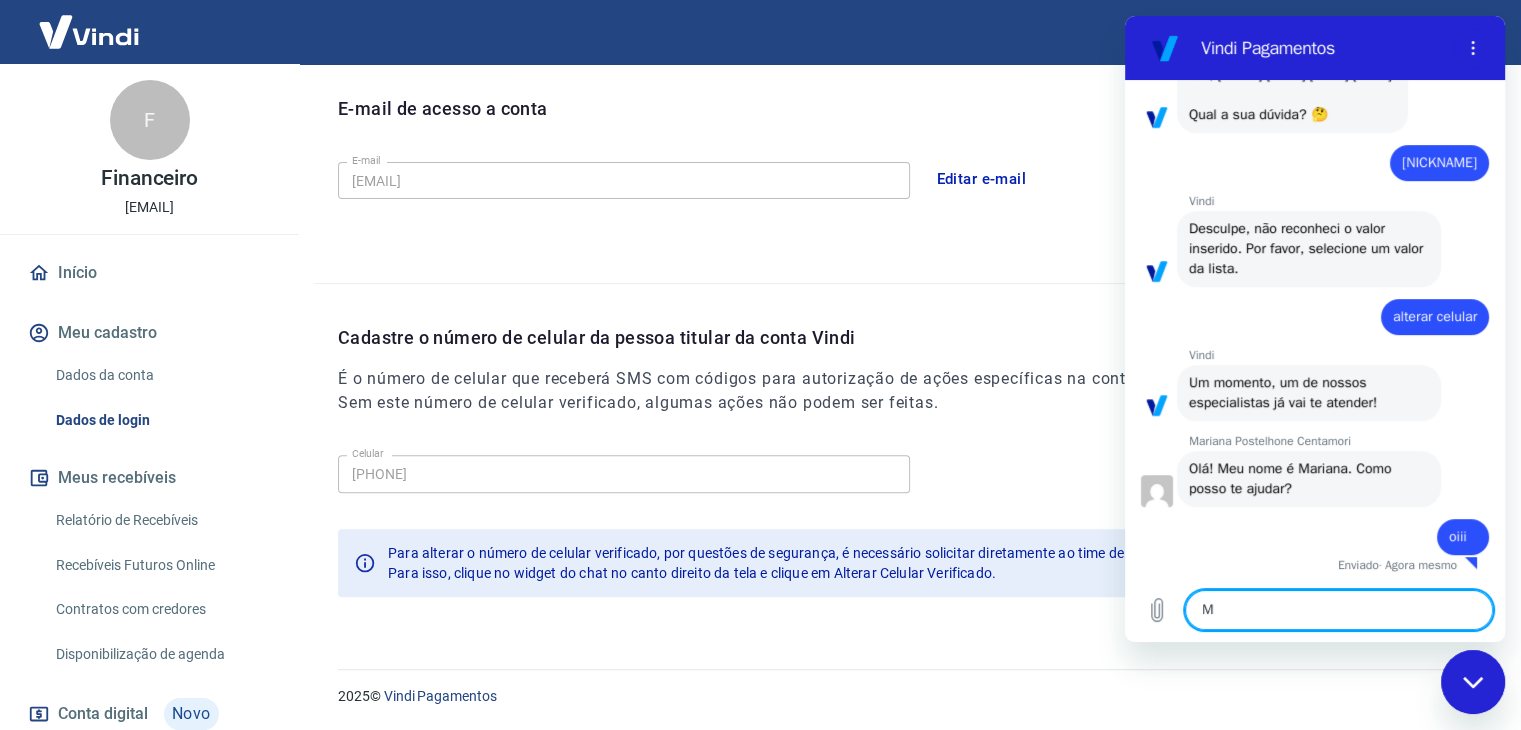 type on "x" 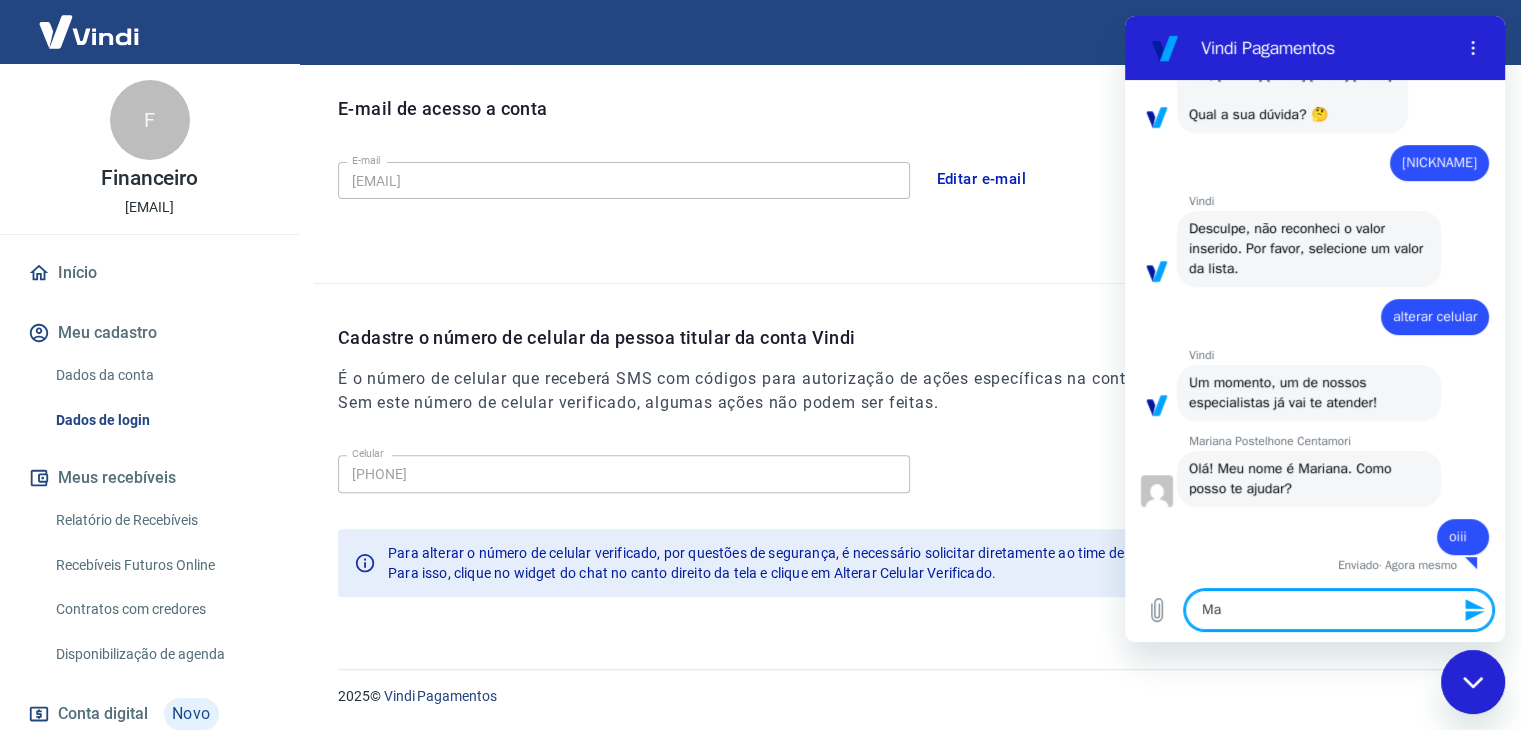 type on "Mar" 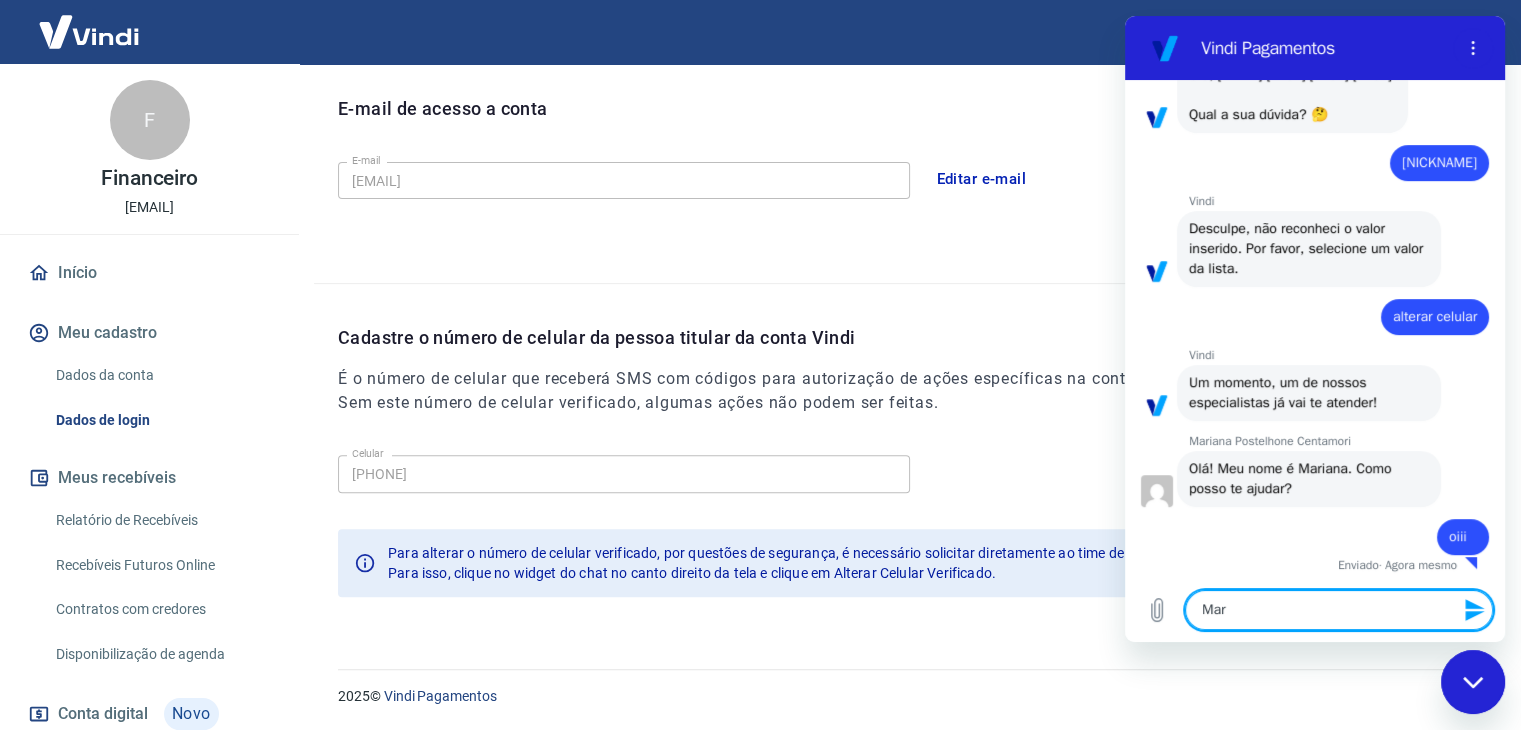 type on "Mari" 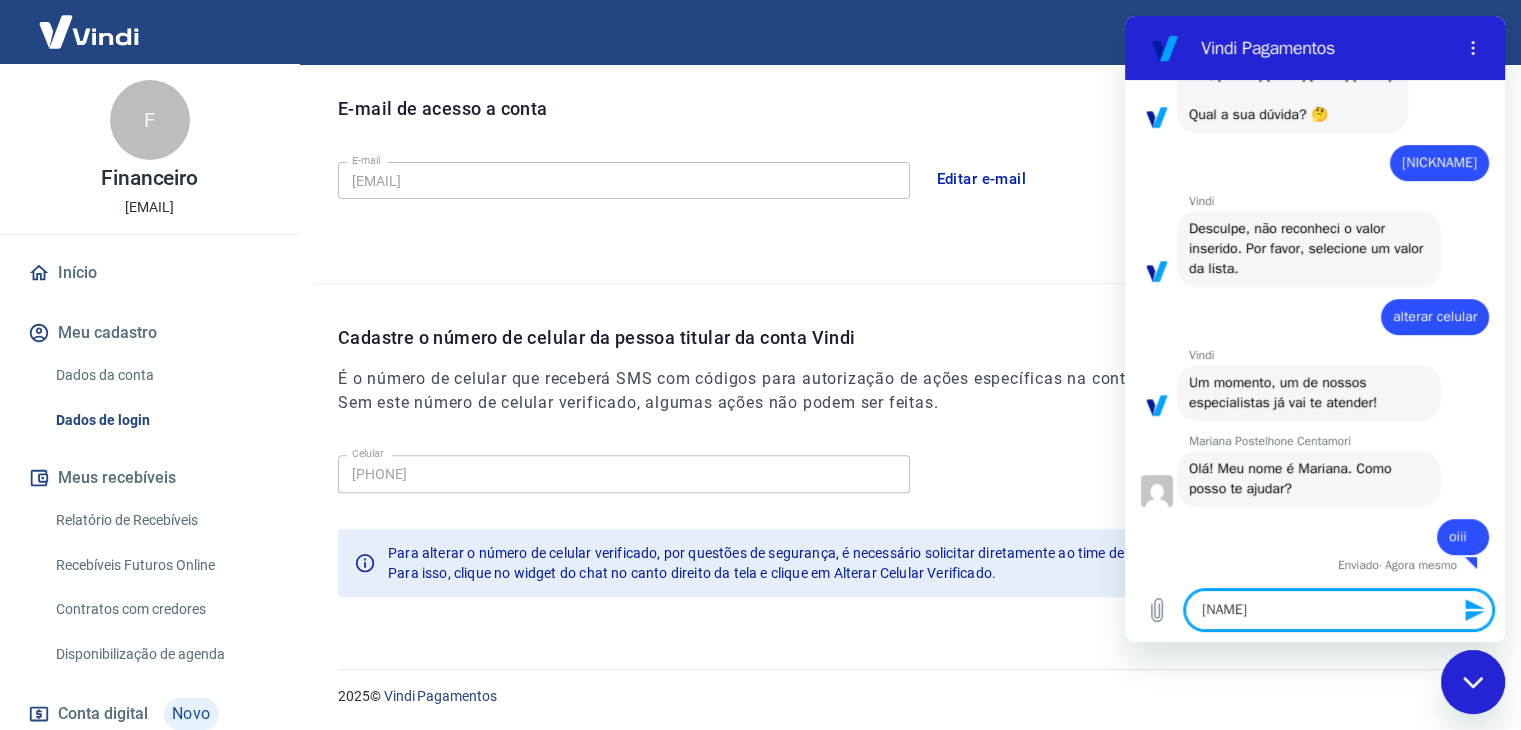 type on "Maria" 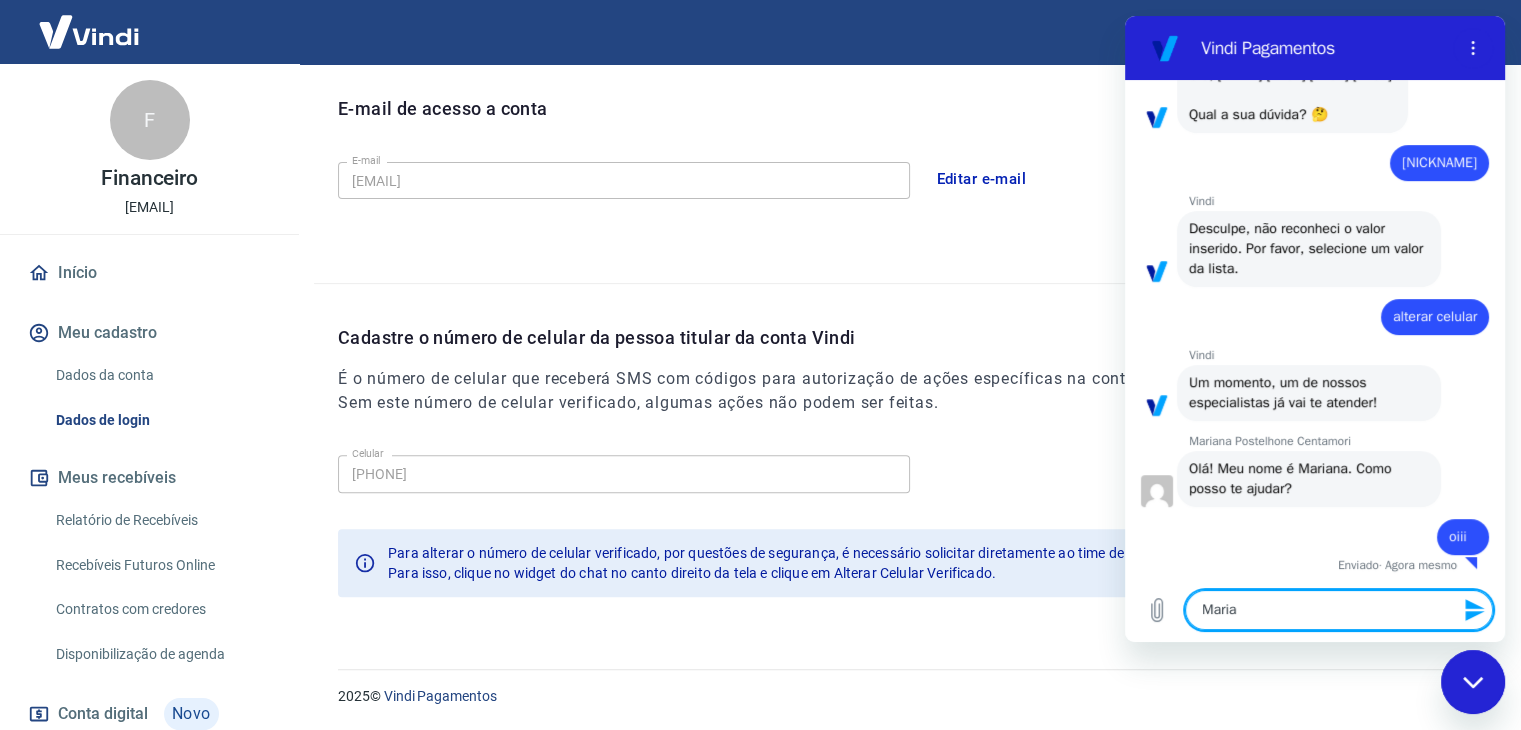 type on "Marian" 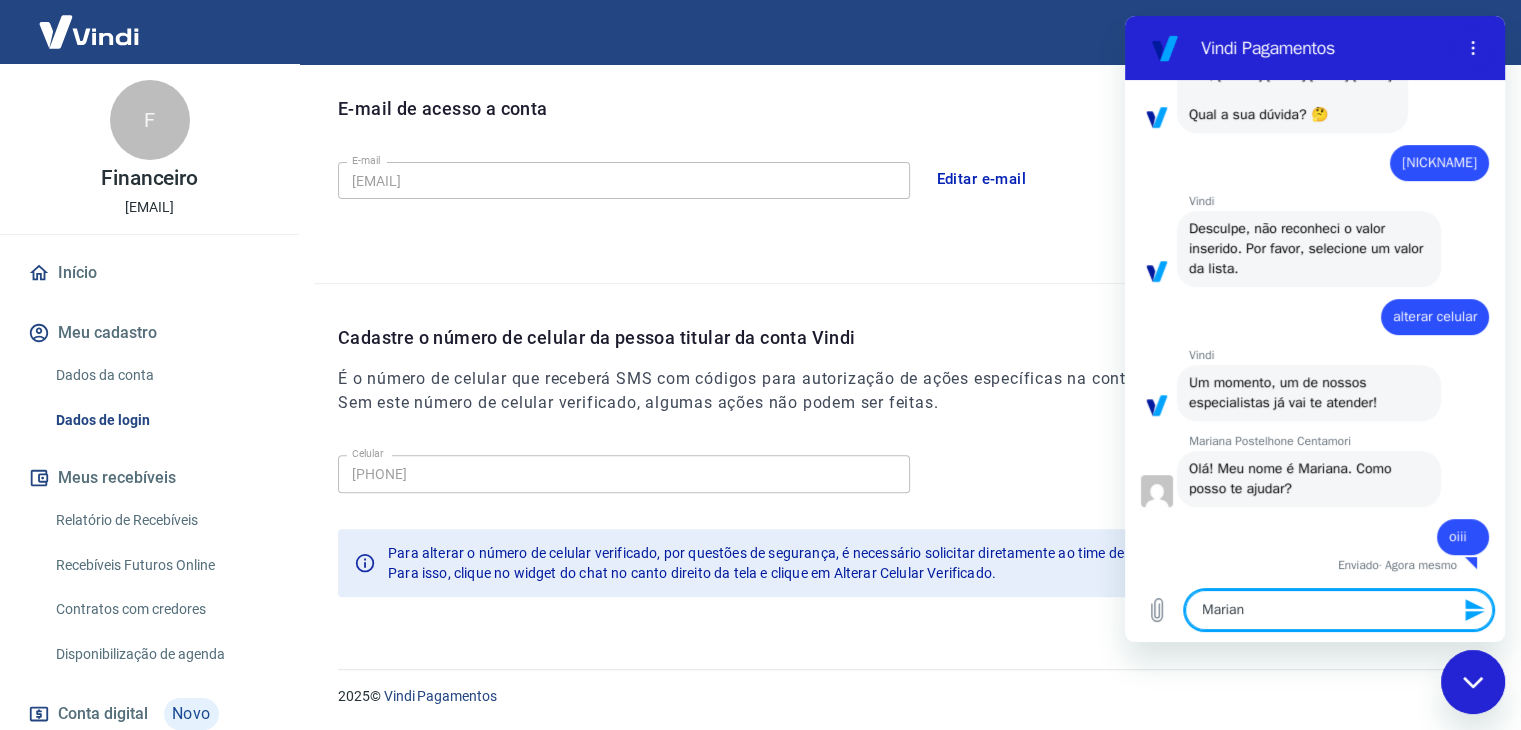 type on "Mariana" 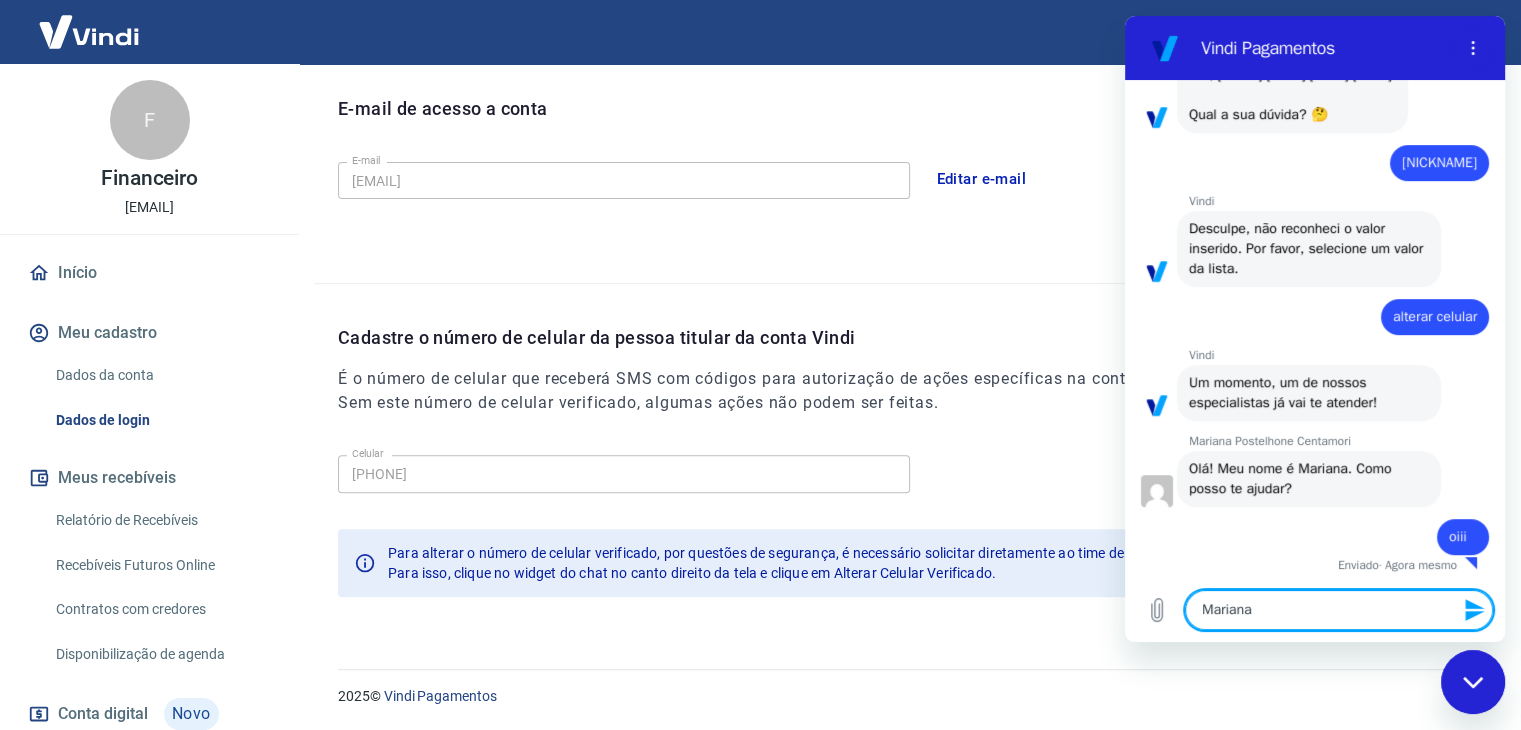 type on "Mariana," 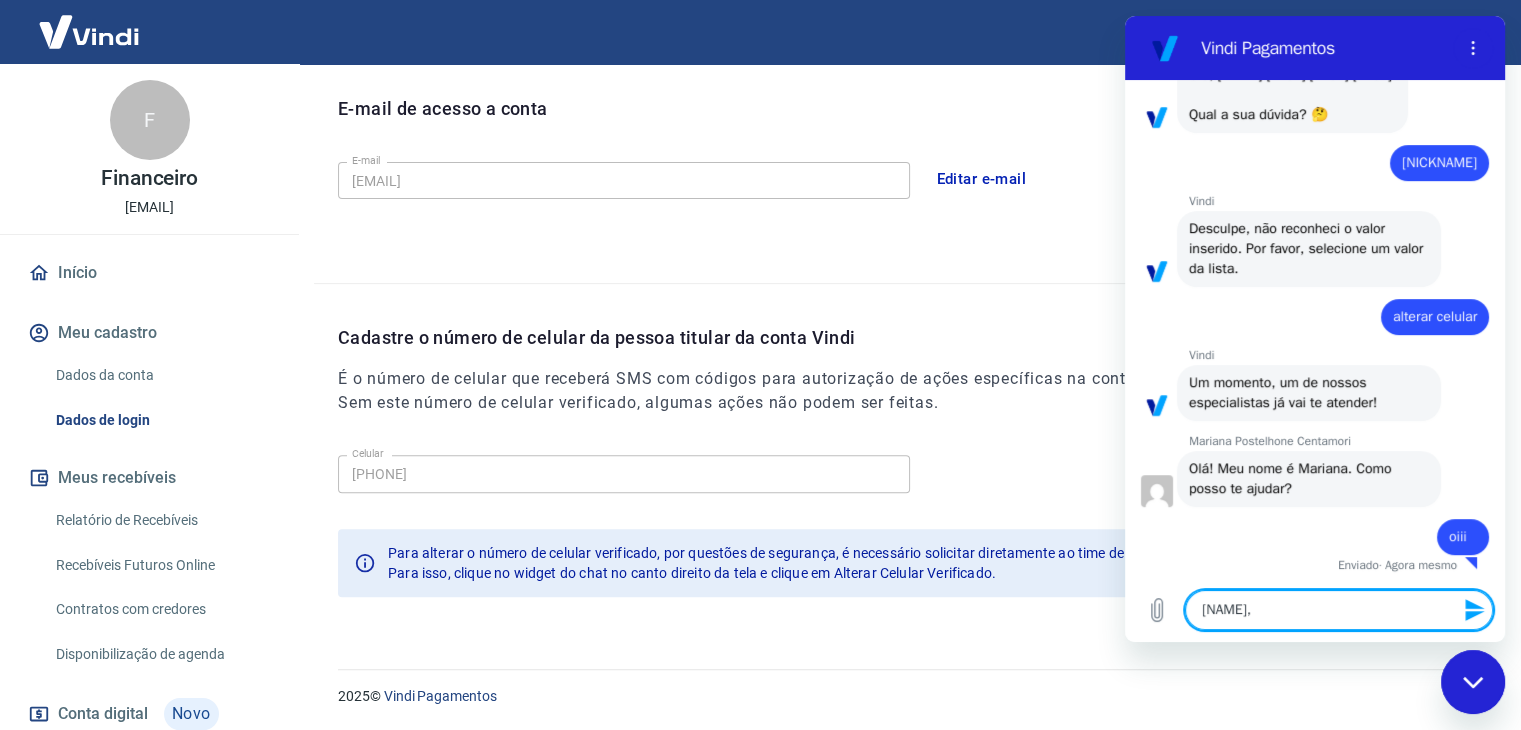 type on "Mariana," 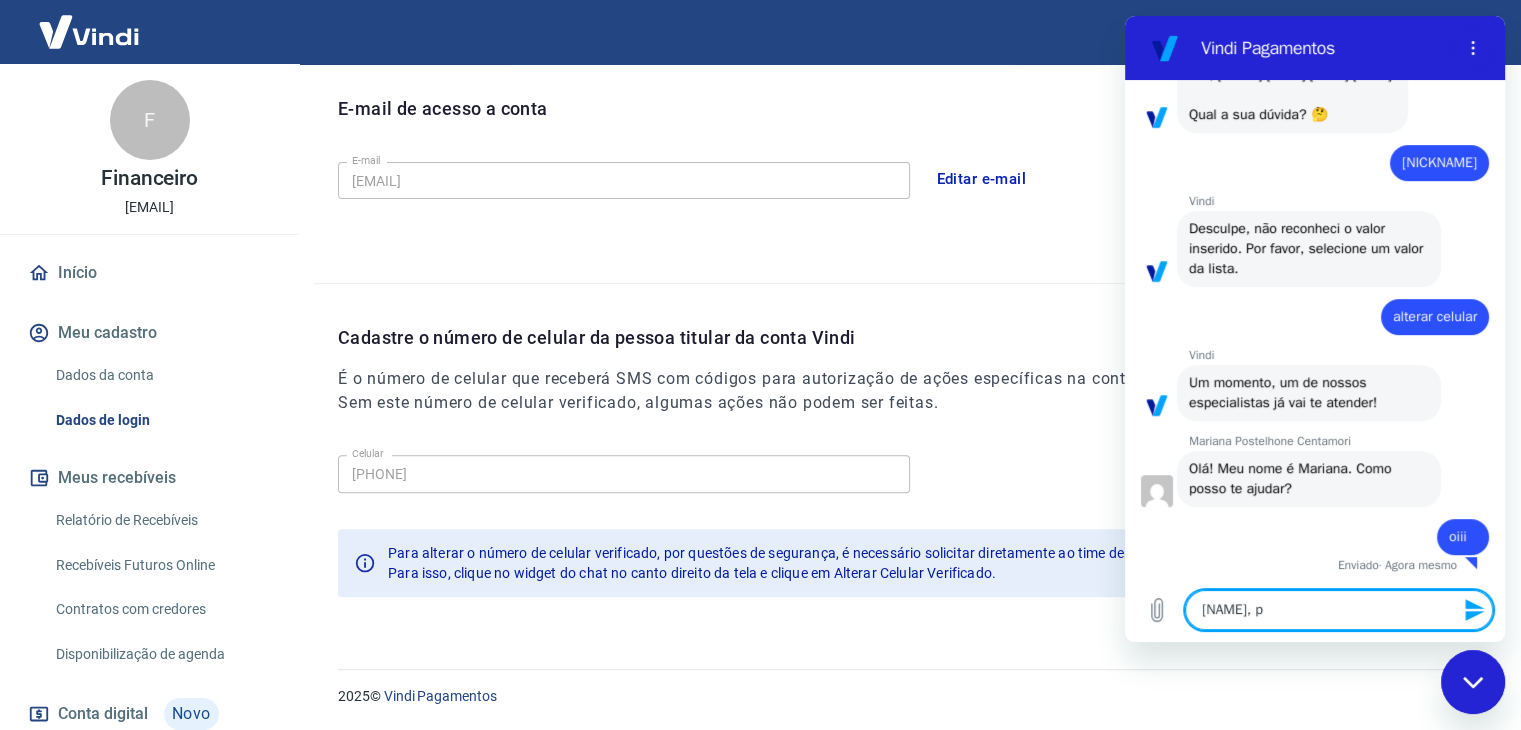 type on "Mariana, pr" 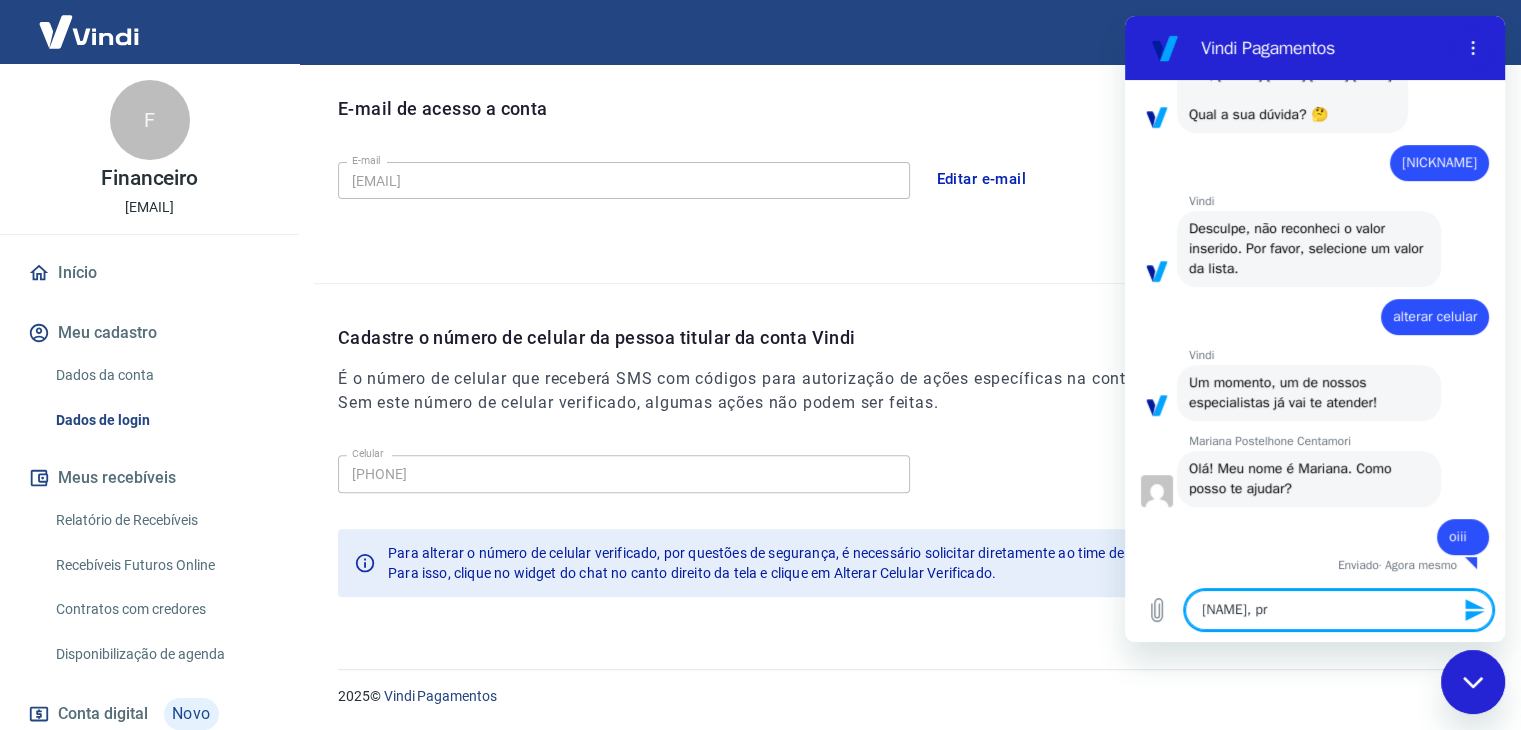 type on "Mariana, pre" 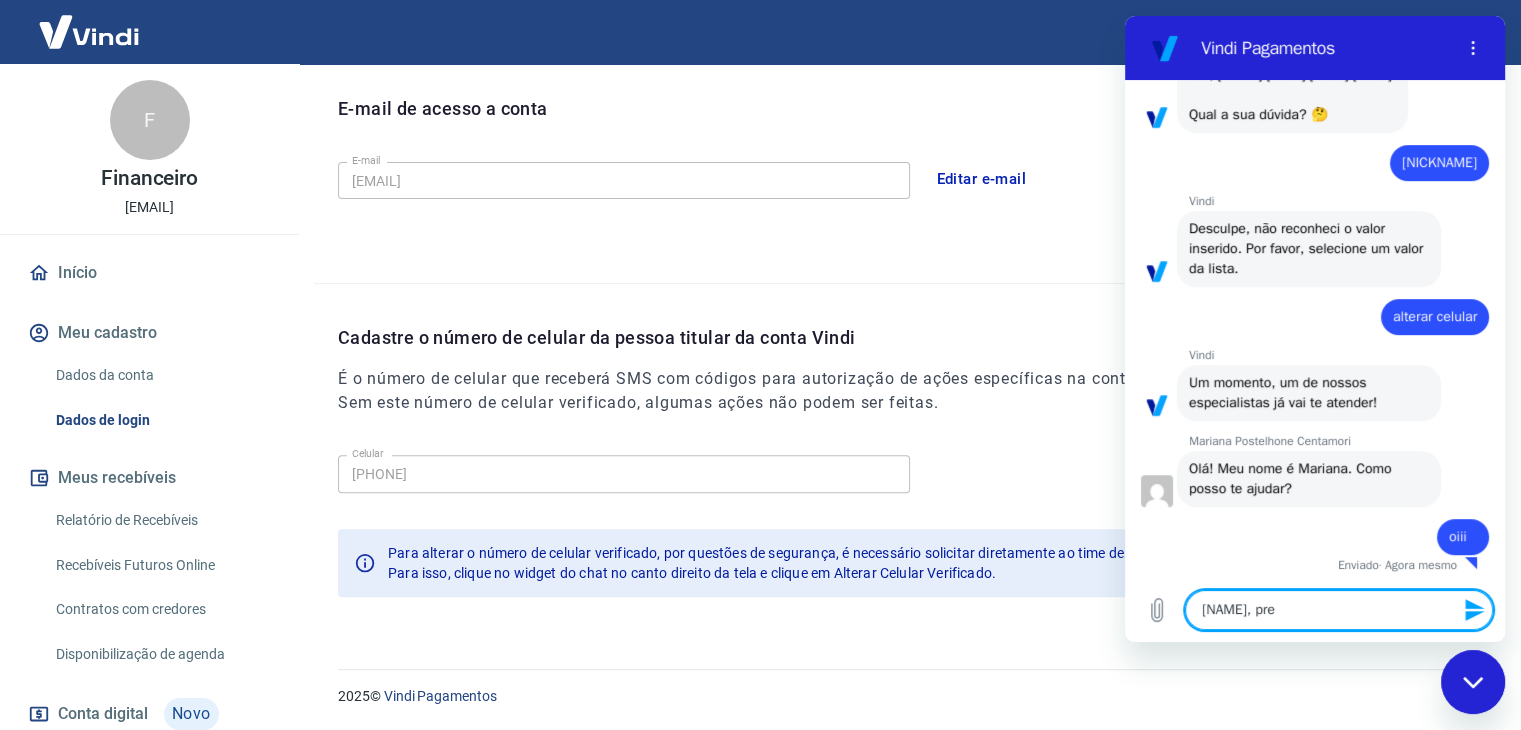 type on "Mariana, prec" 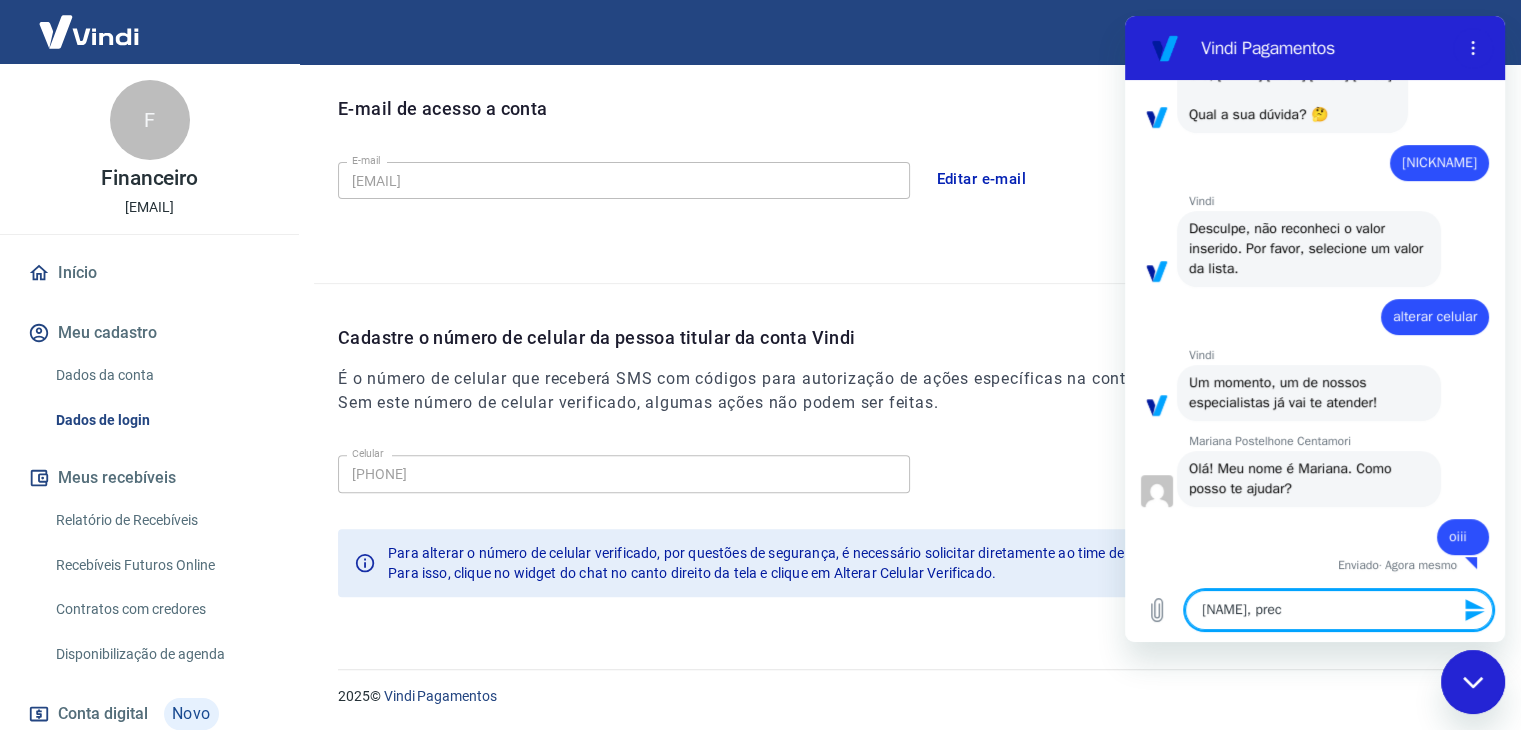 type on "Mariana, preci" 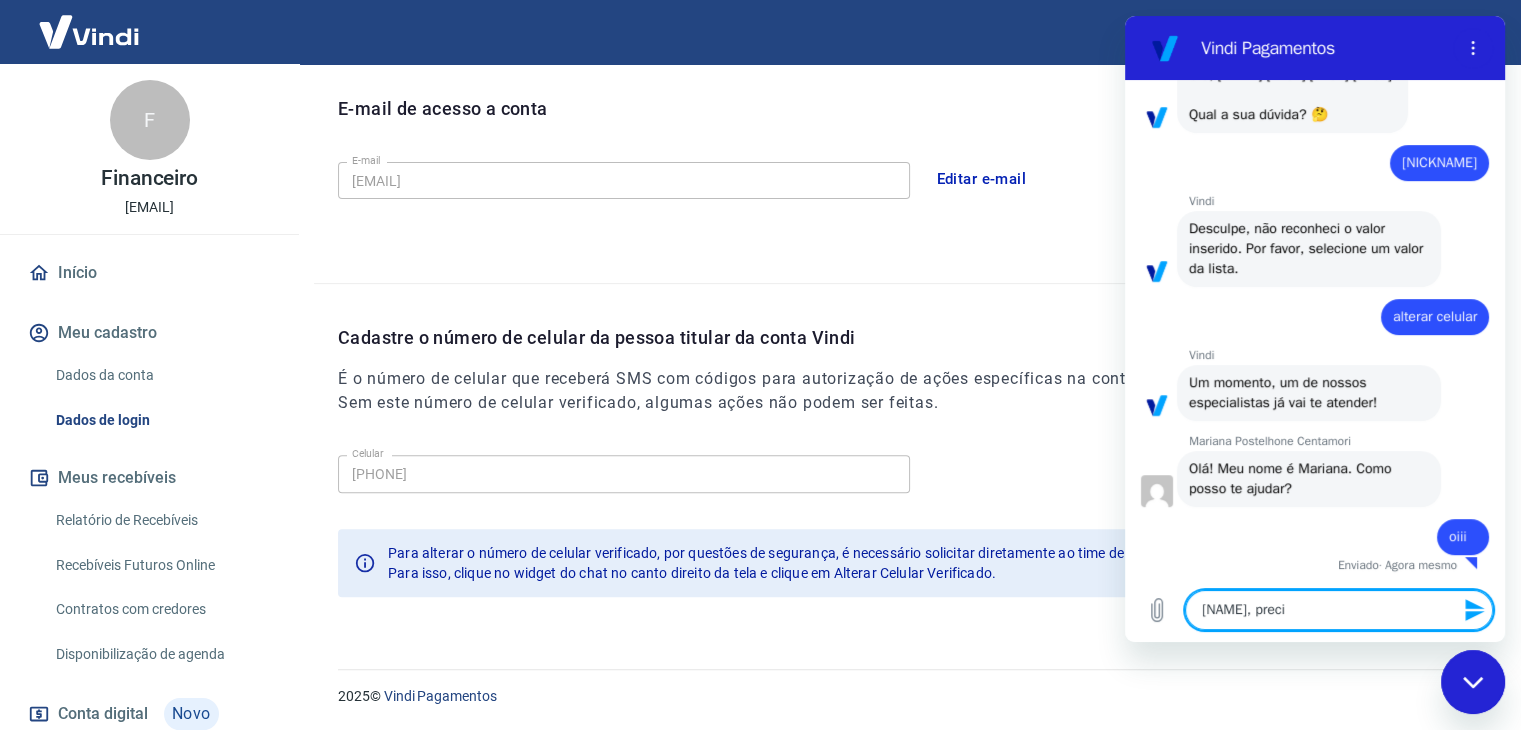 type on "Mariana, precis" 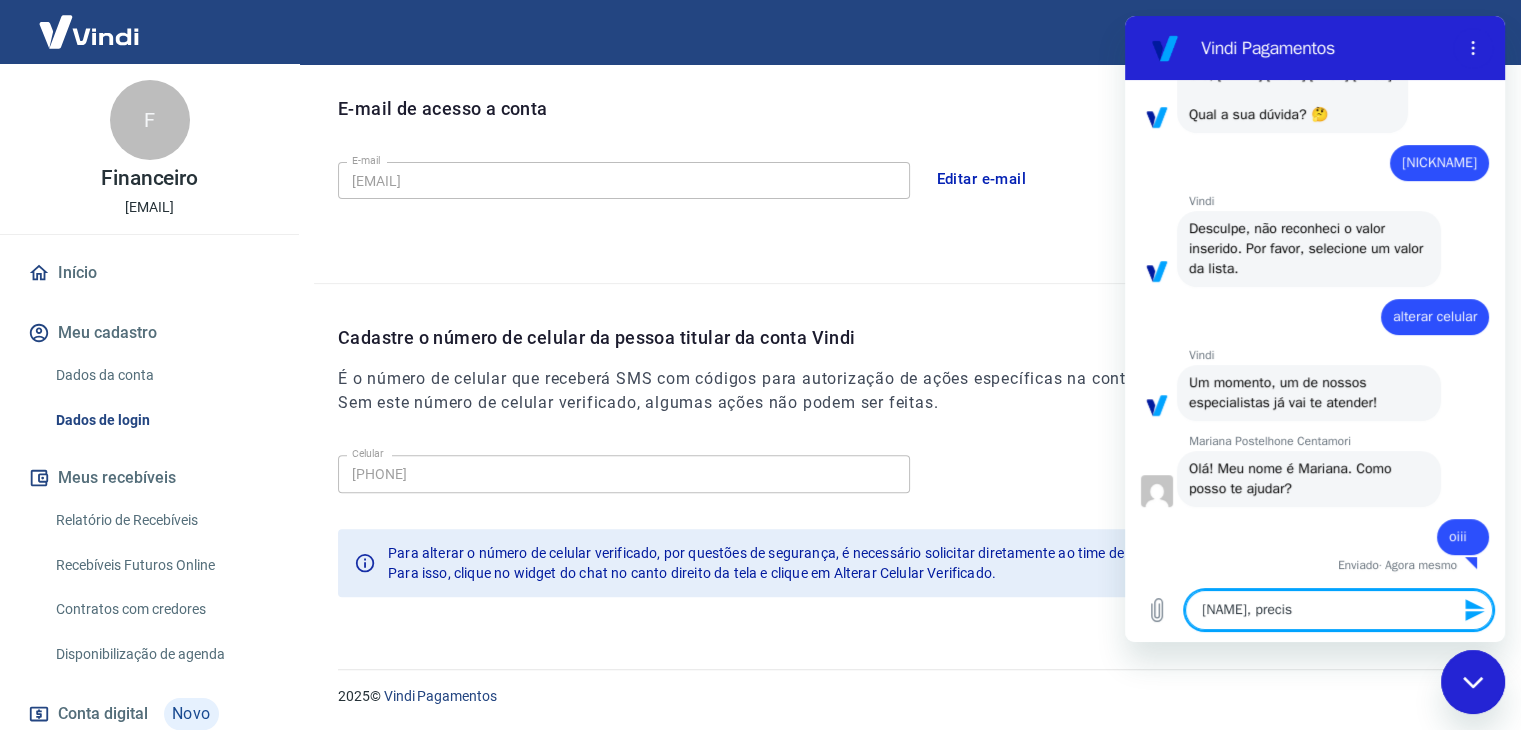 type on "Mariana, precisp" 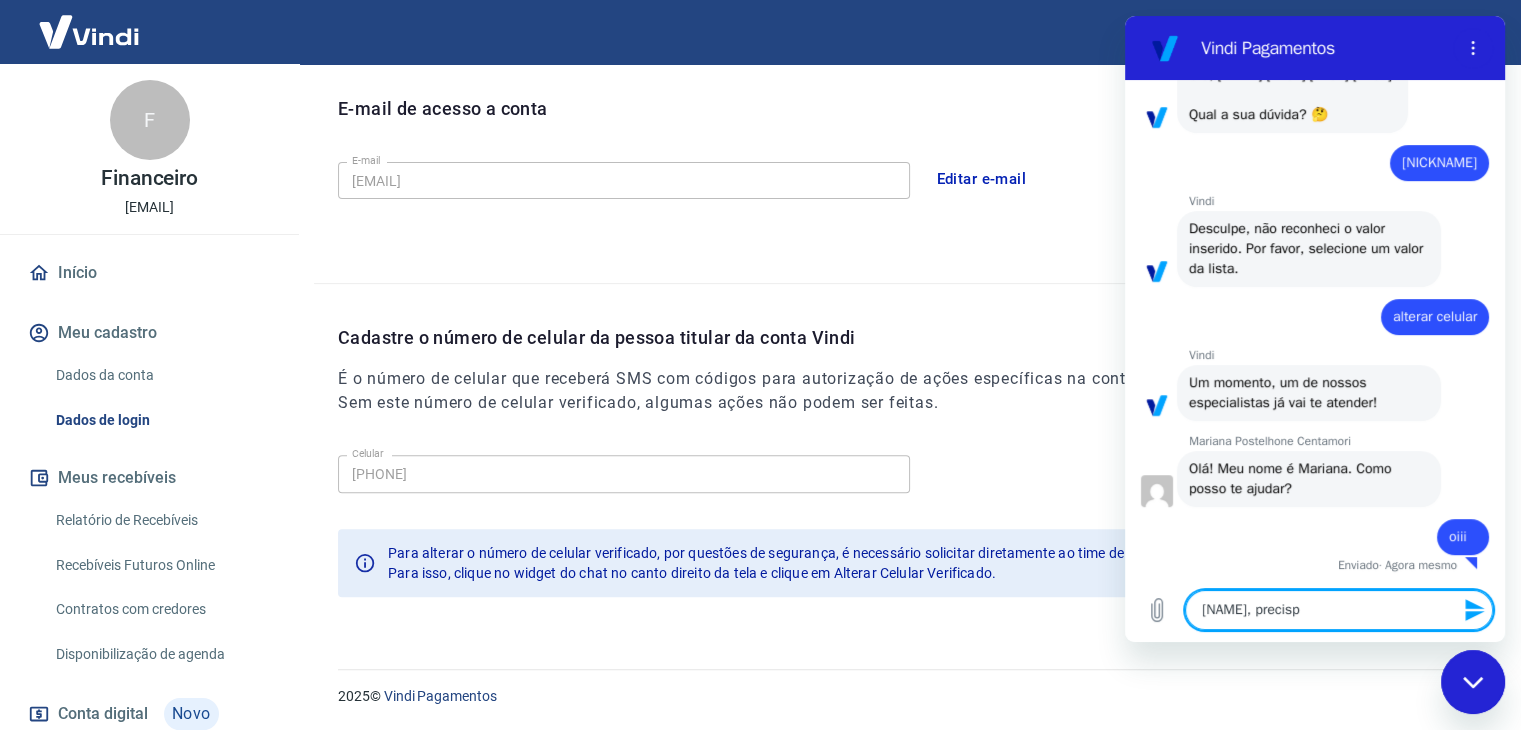 type on "Mariana, precisp" 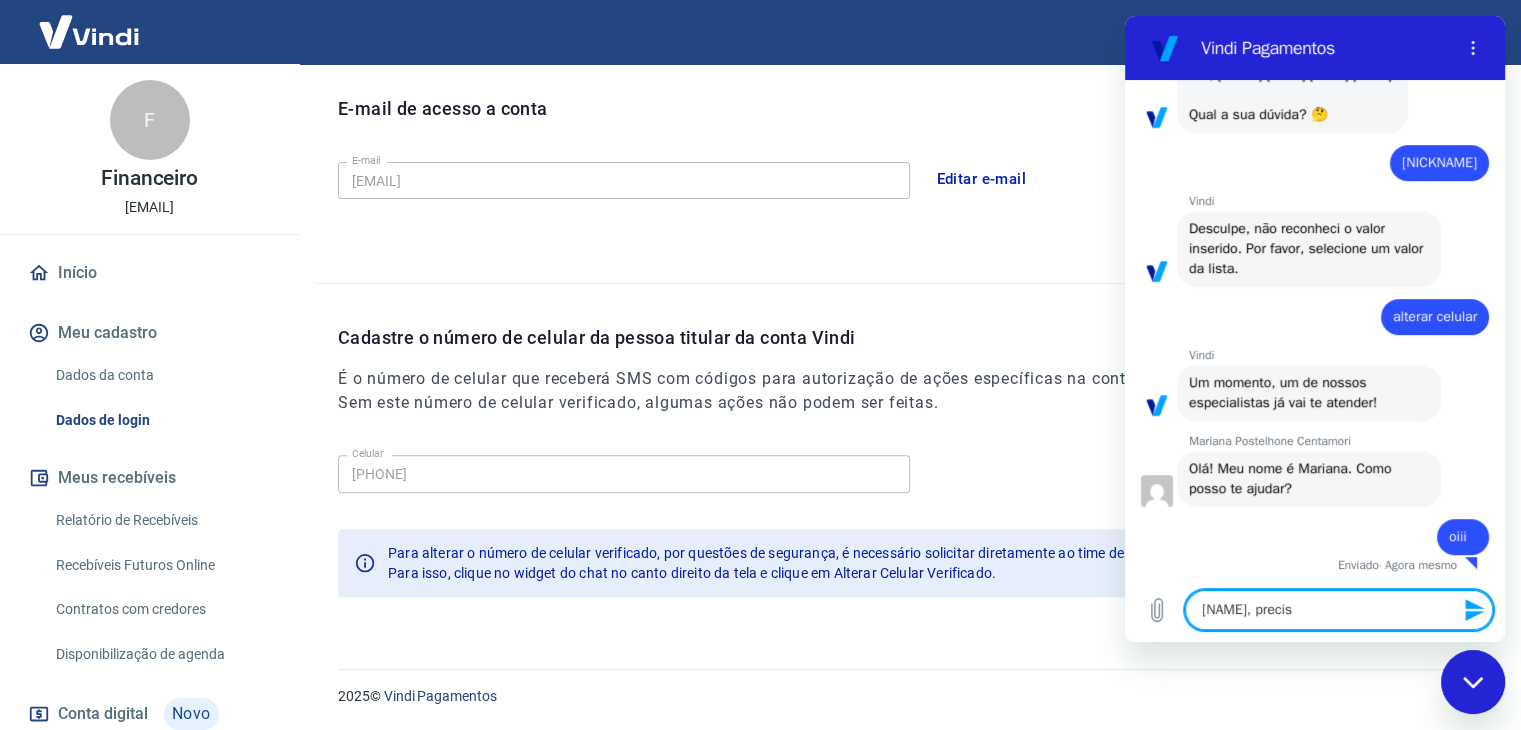 type on "Mariana, preciso" 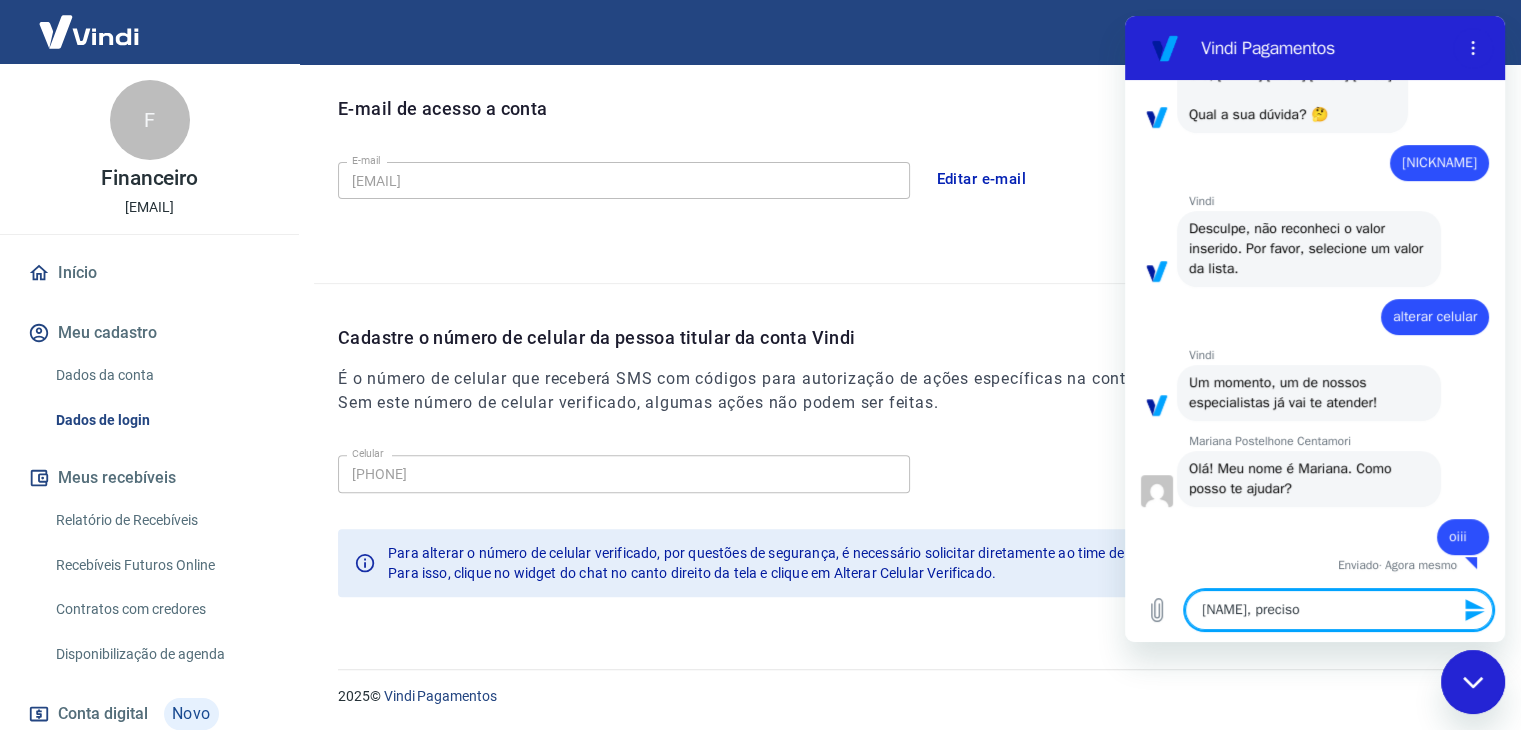 type on "Mariana, preciso" 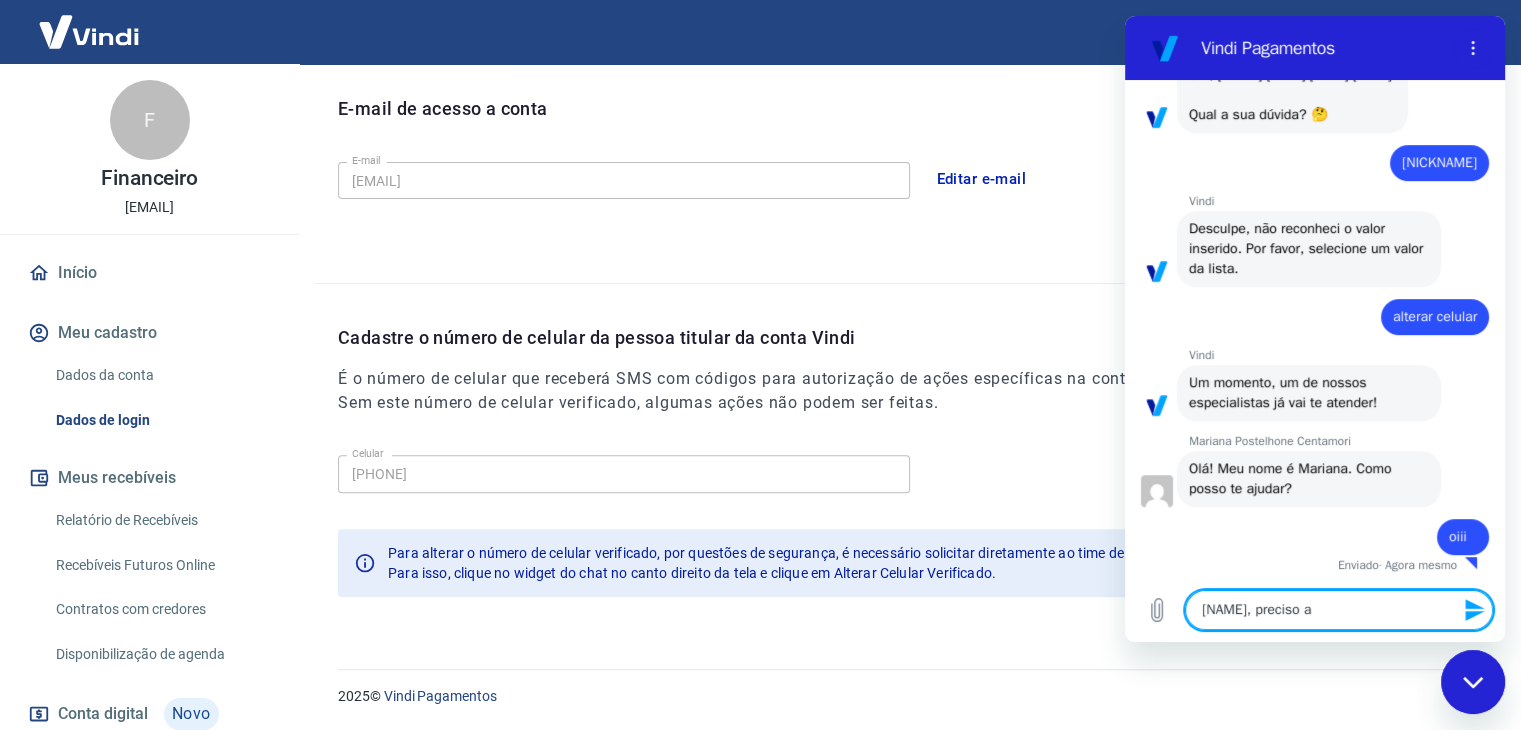 type on "Mariana, preciso al" 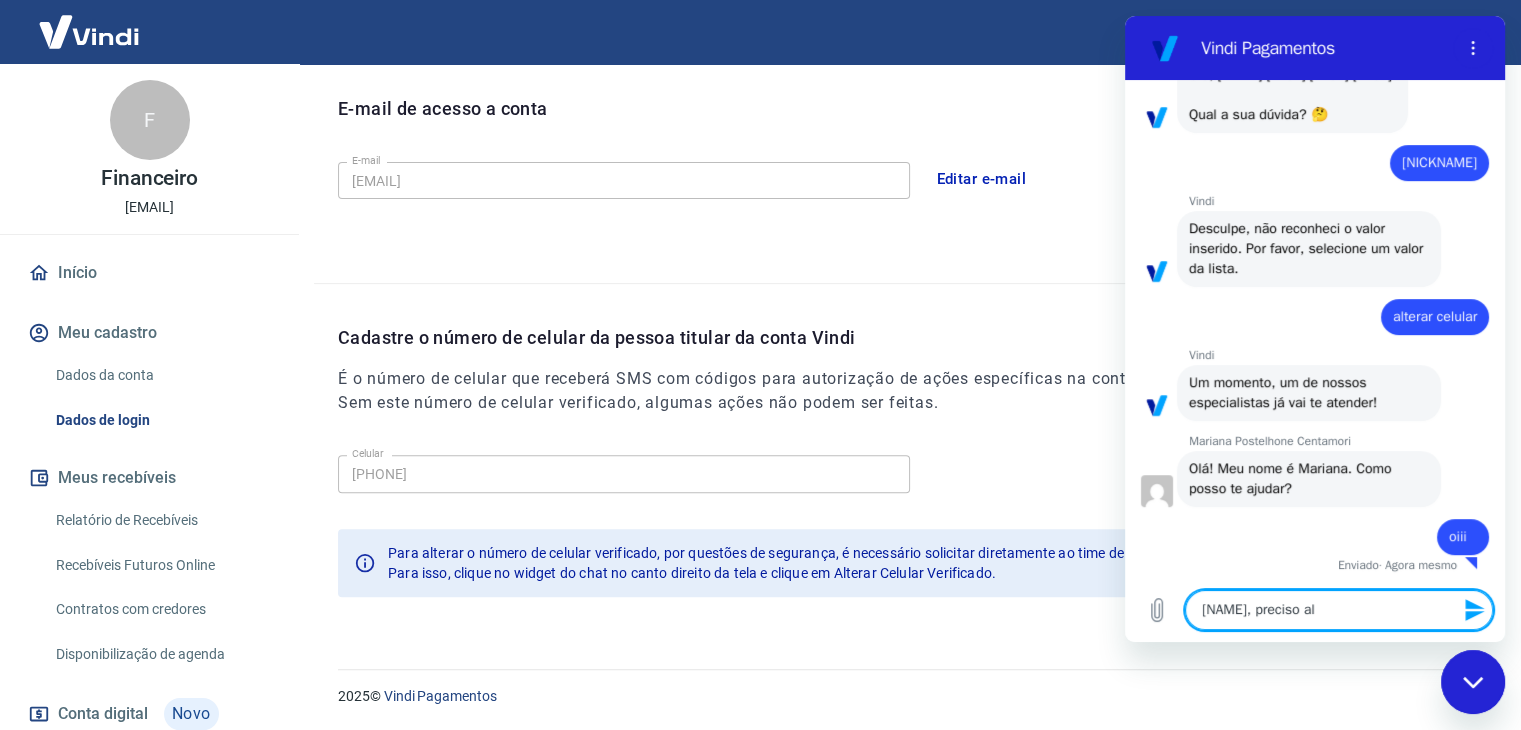 type on "Mariana, preciso alt" 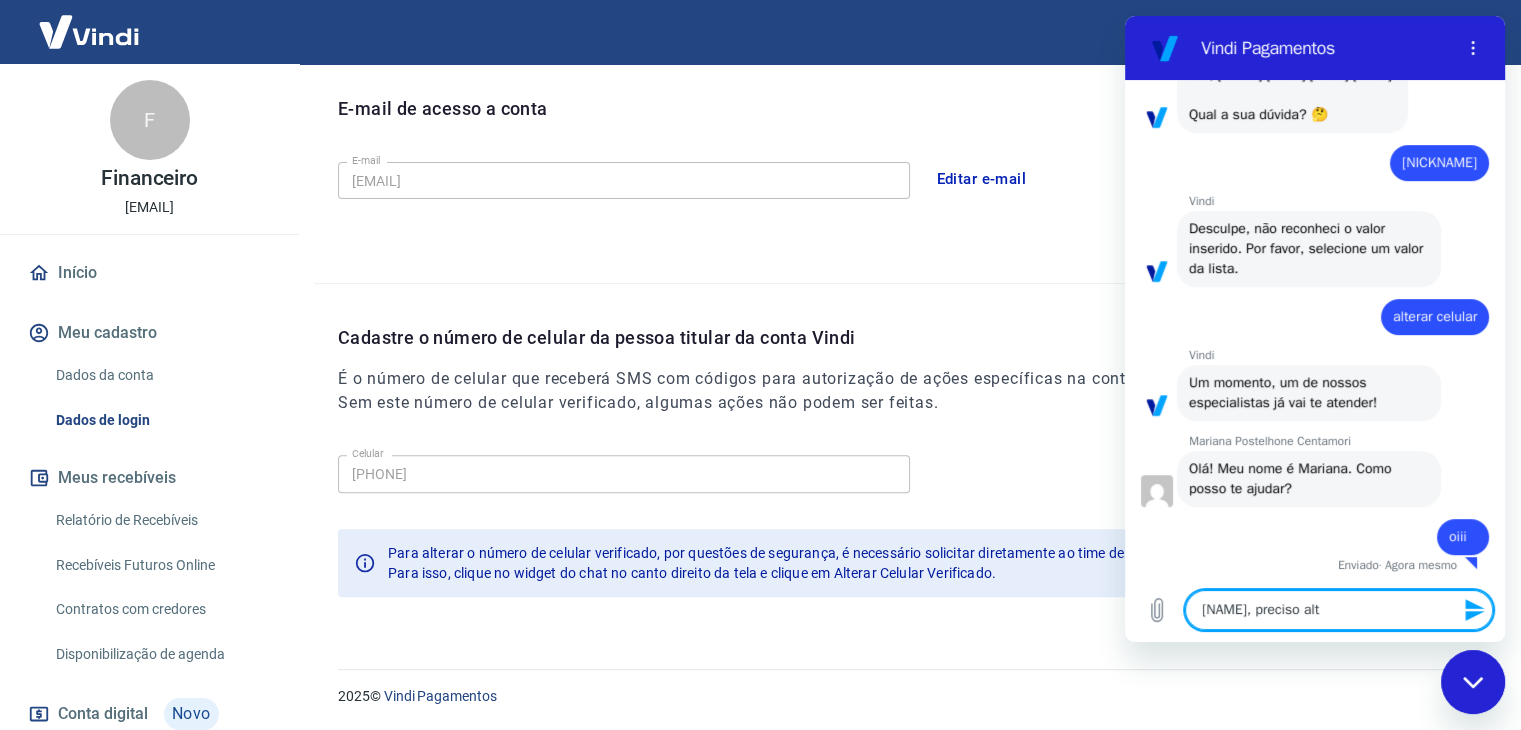 type on "Mariana, preciso alte" 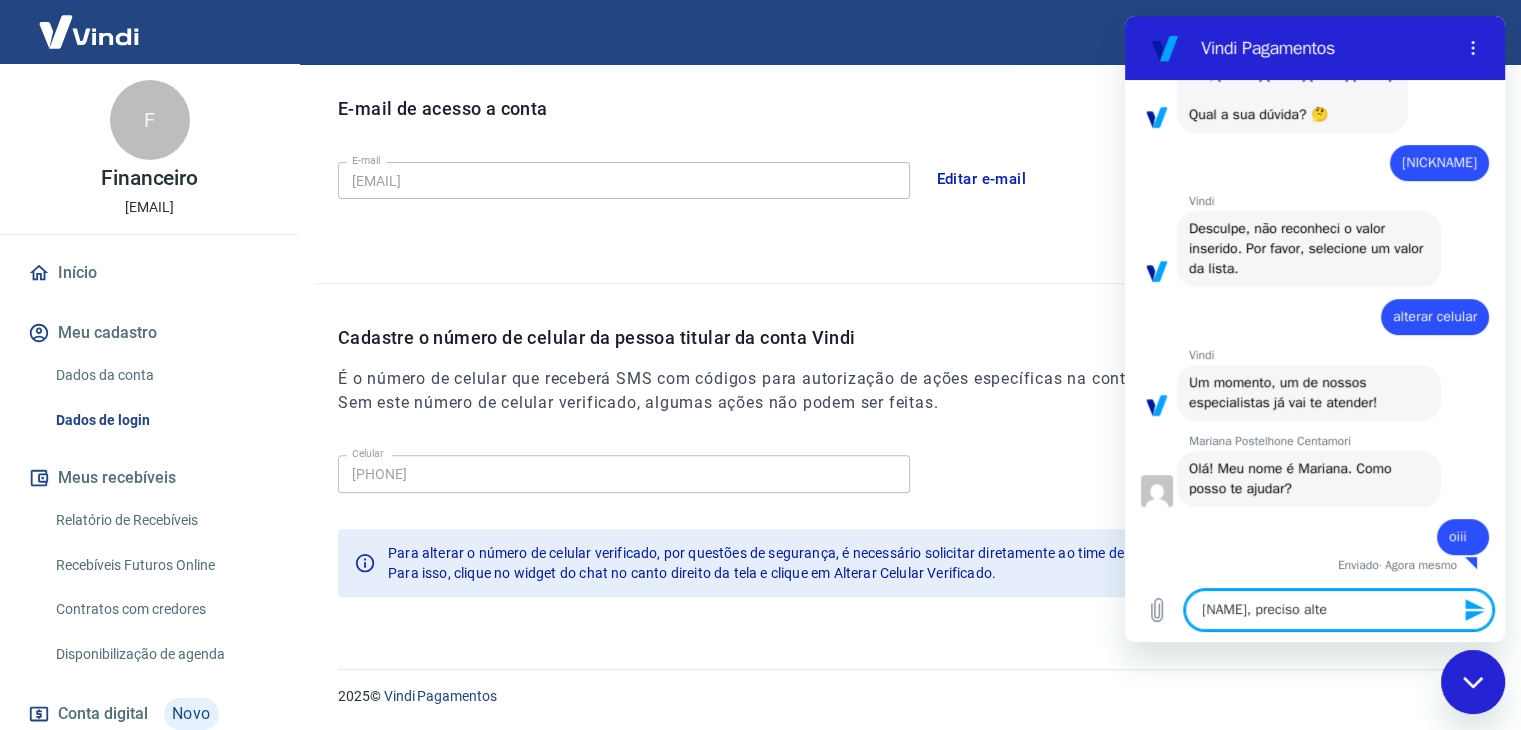 type on "x" 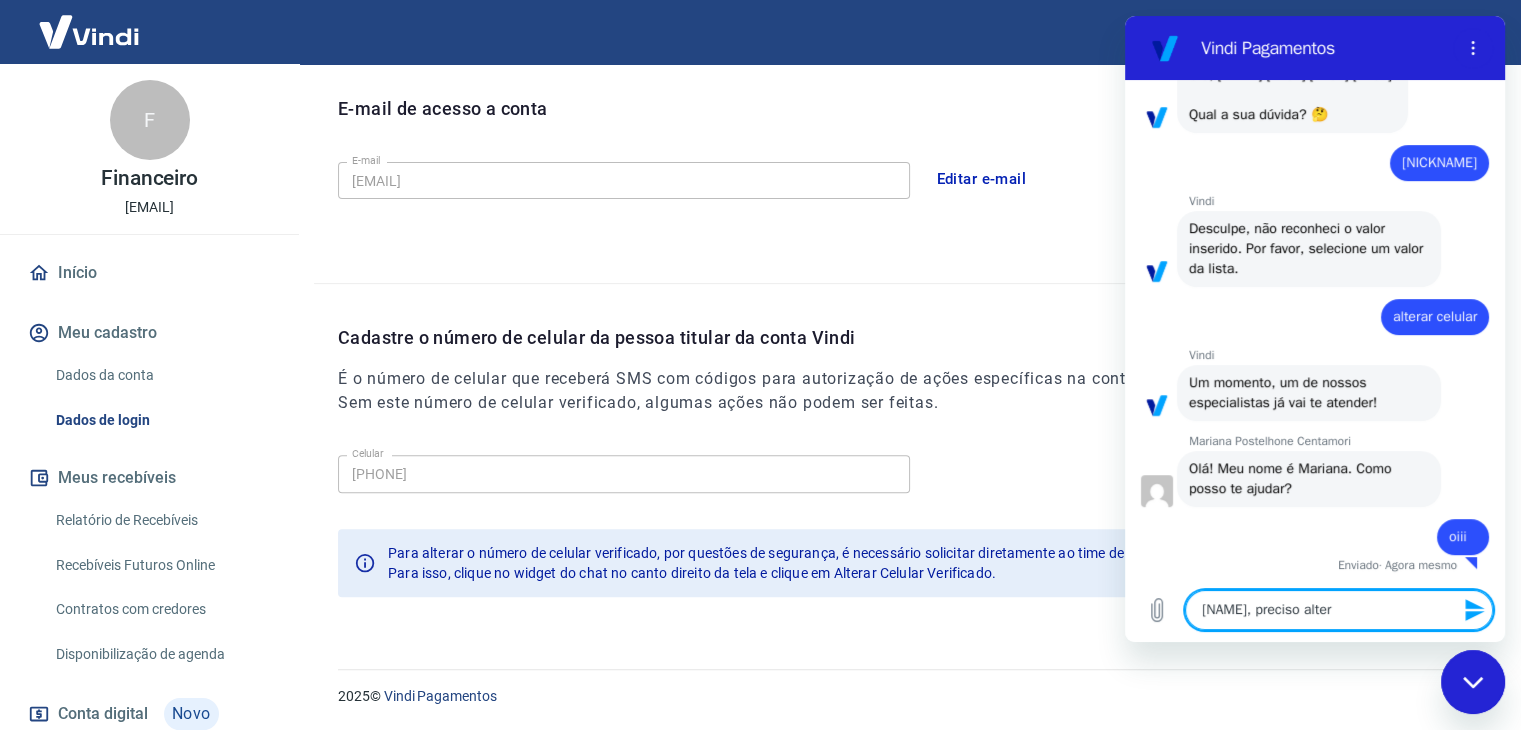 type on "Mariana, preciso altera" 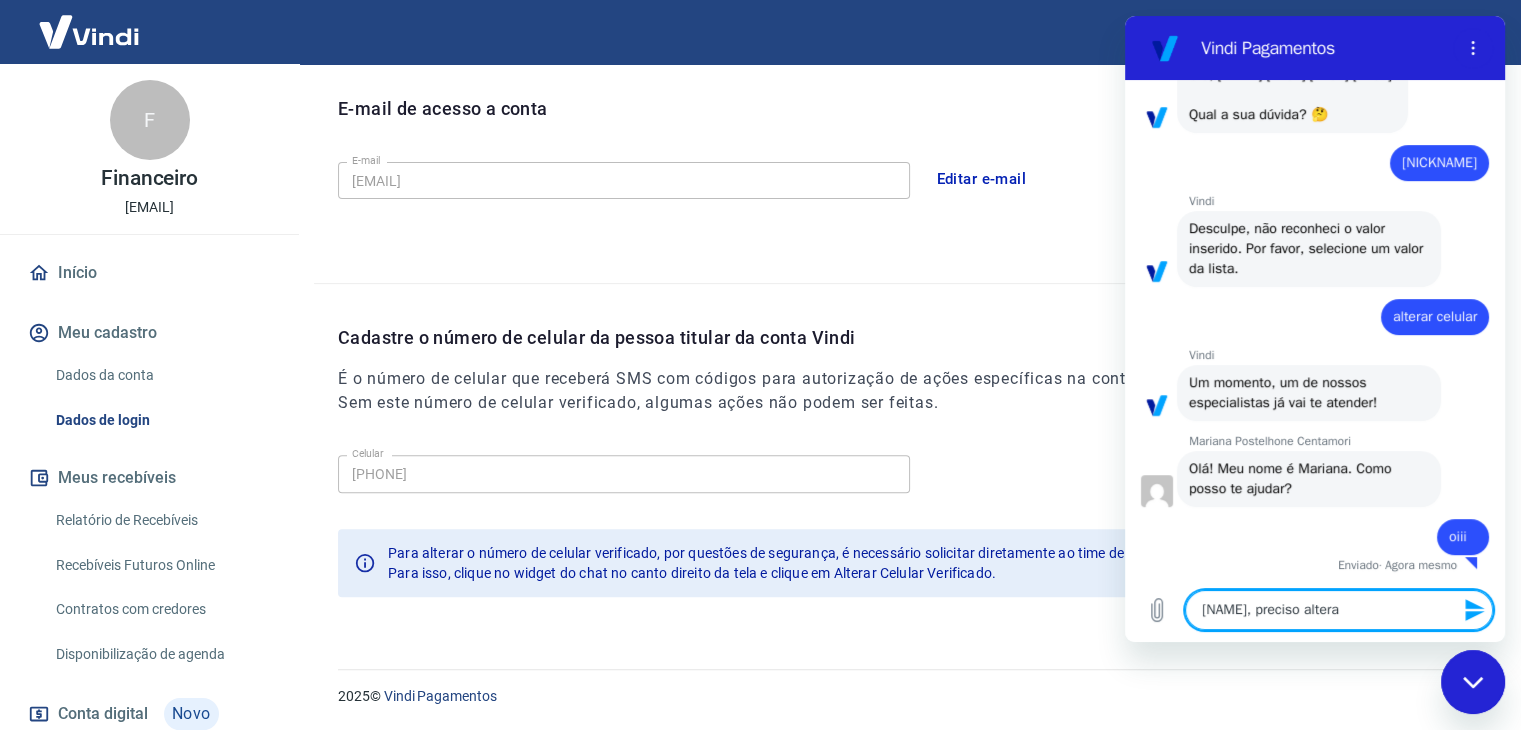 type on "Mariana, preciso alterar" 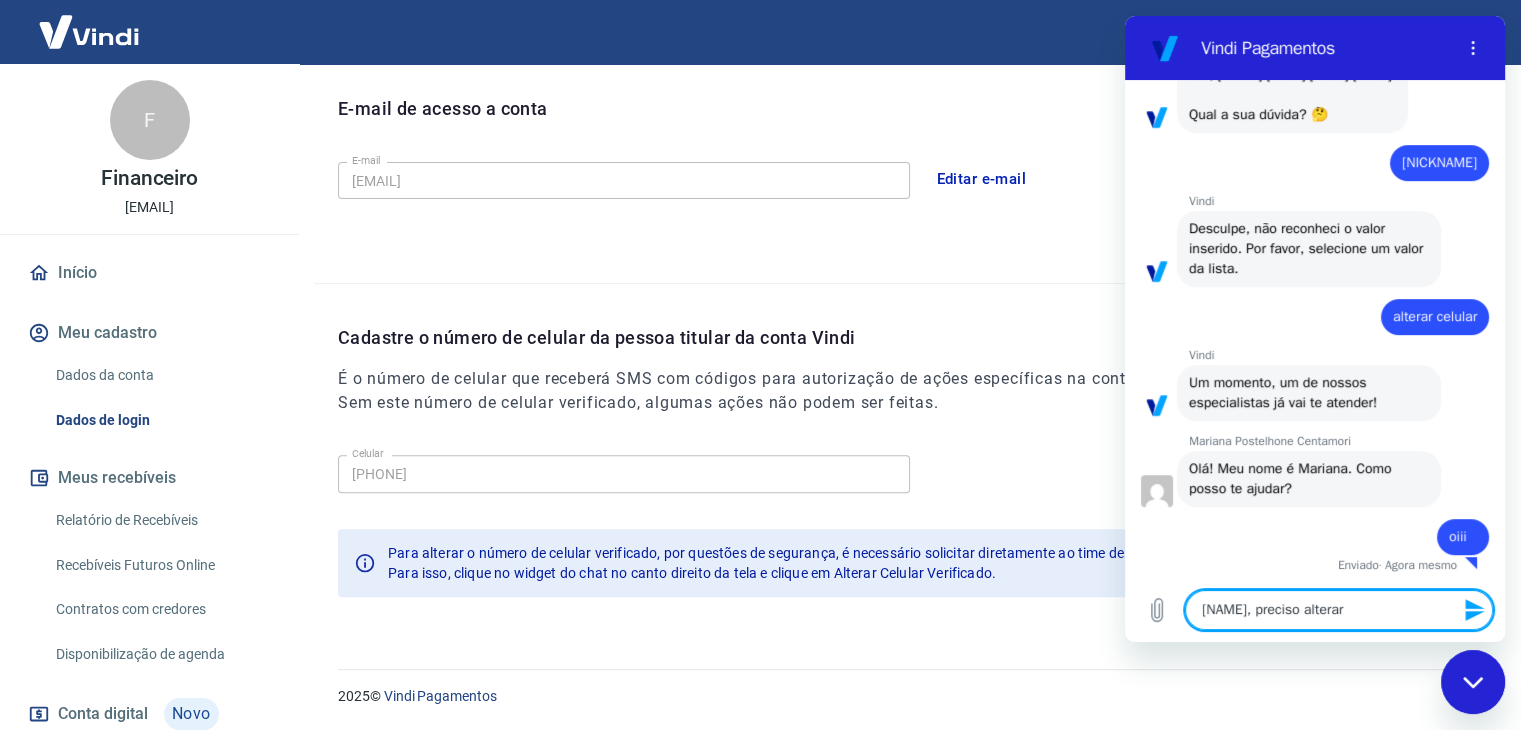 type on "Mariana, preciso alterar" 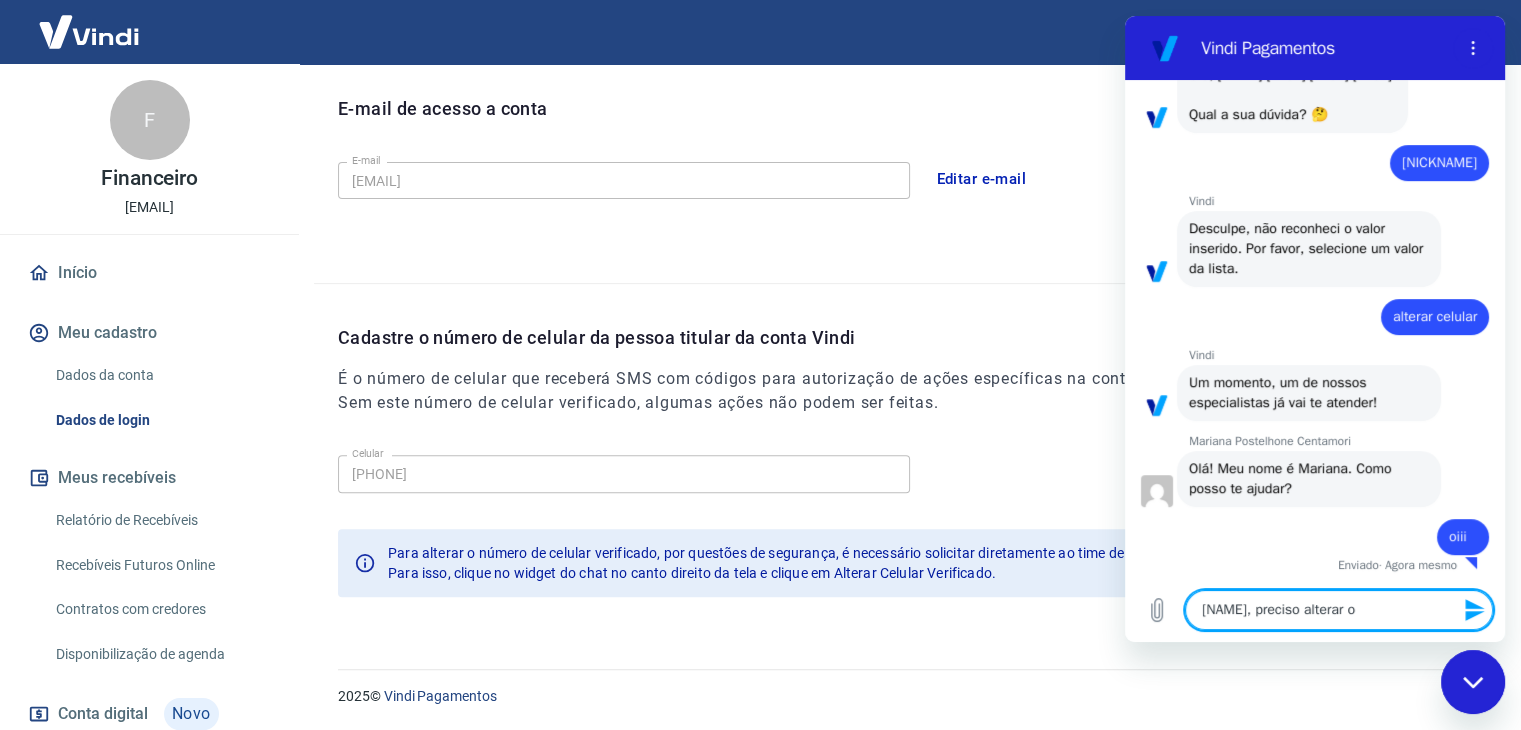 type on "Mariana, preciso alterar o" 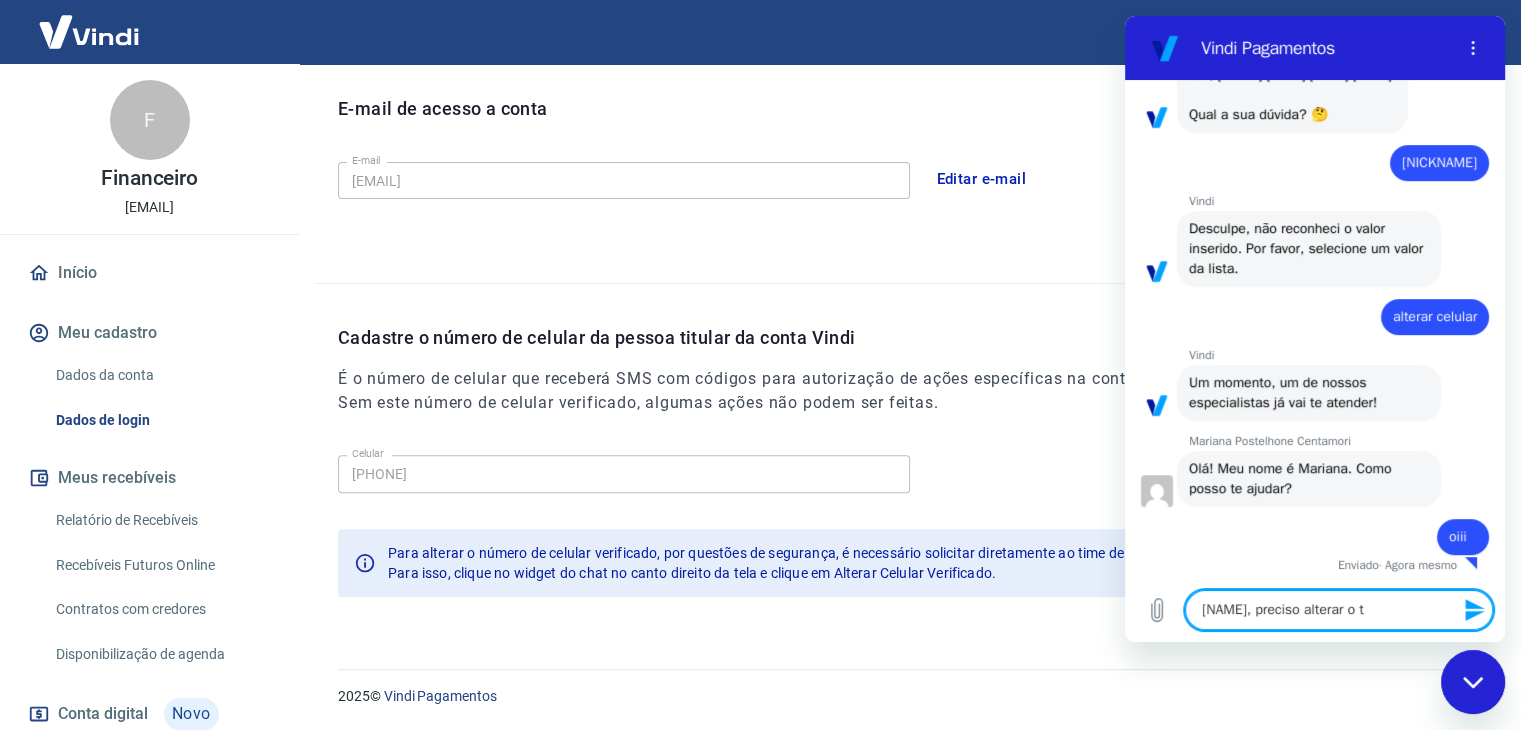 type on "Mariana, preciso alterar o te" 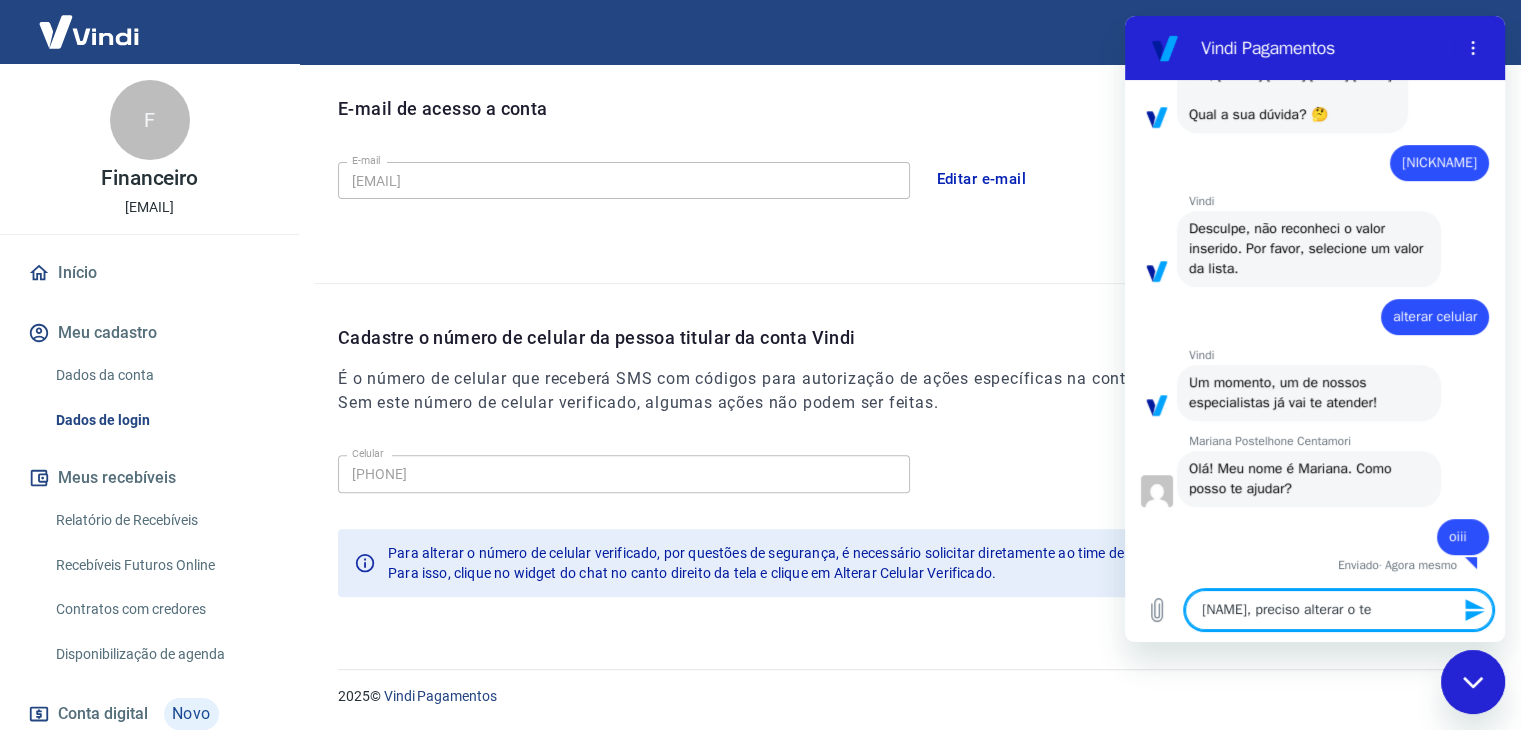 type on "Mariana, preciso alterar o tel" 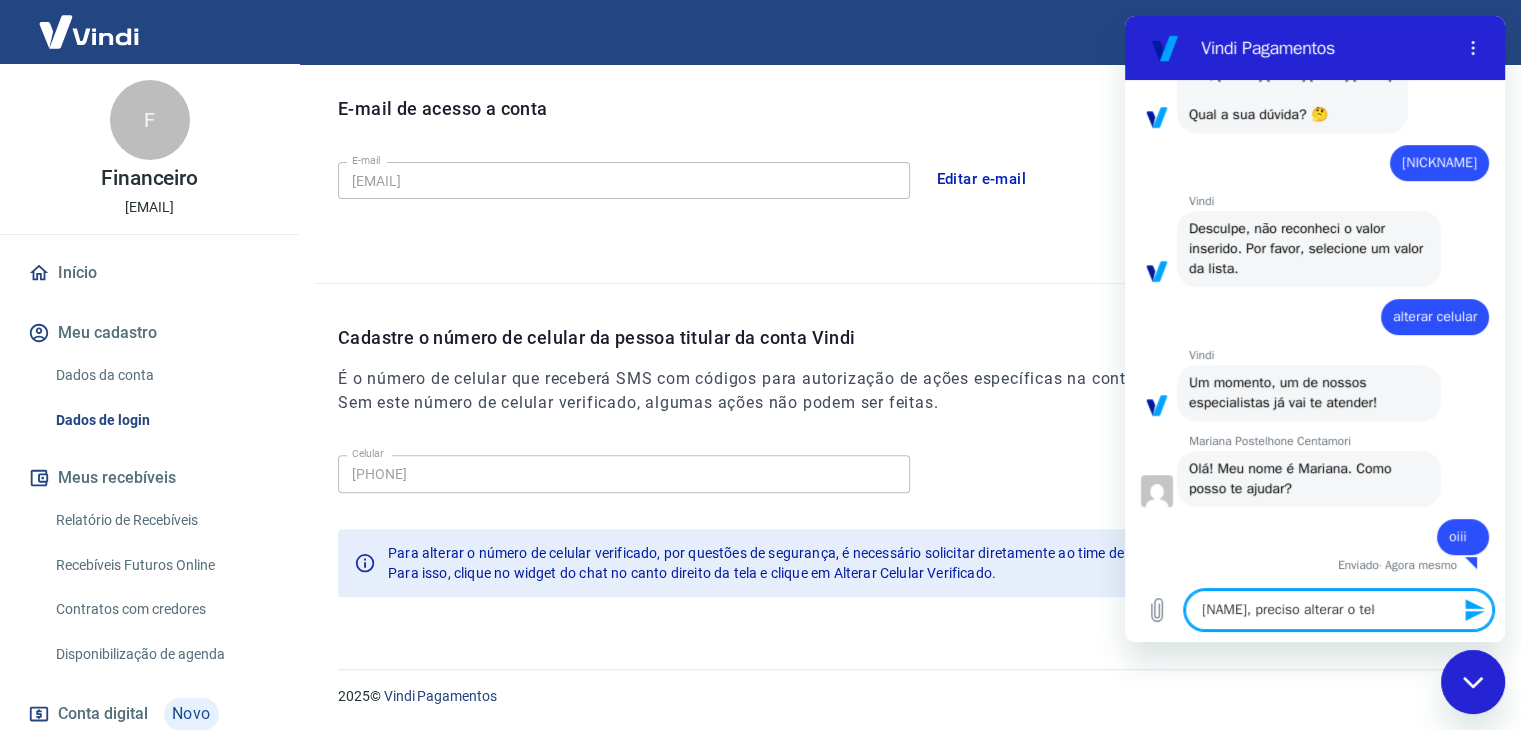 type on "Mariana, preciso alterar o tele" 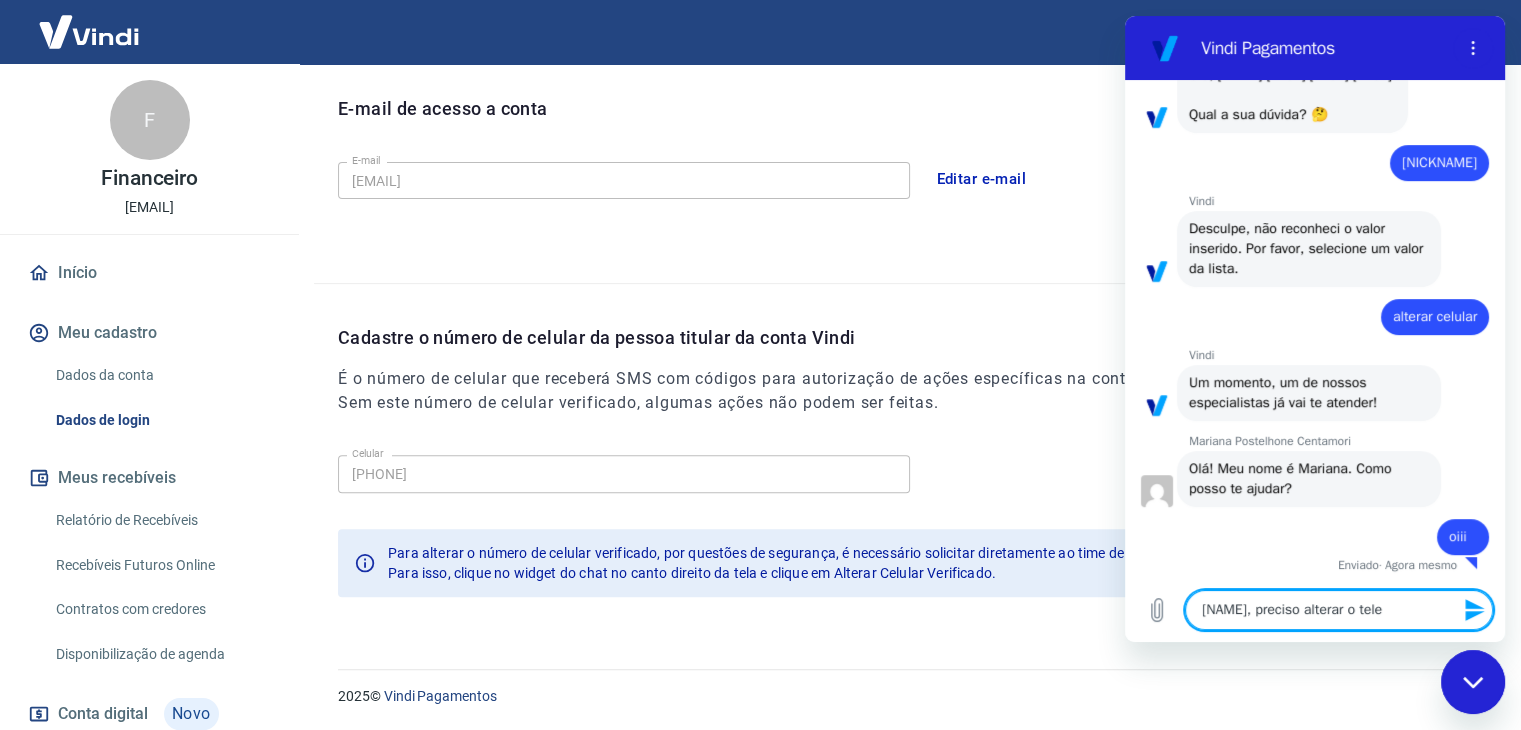 type on "Mariana, preciso alterar o telef" 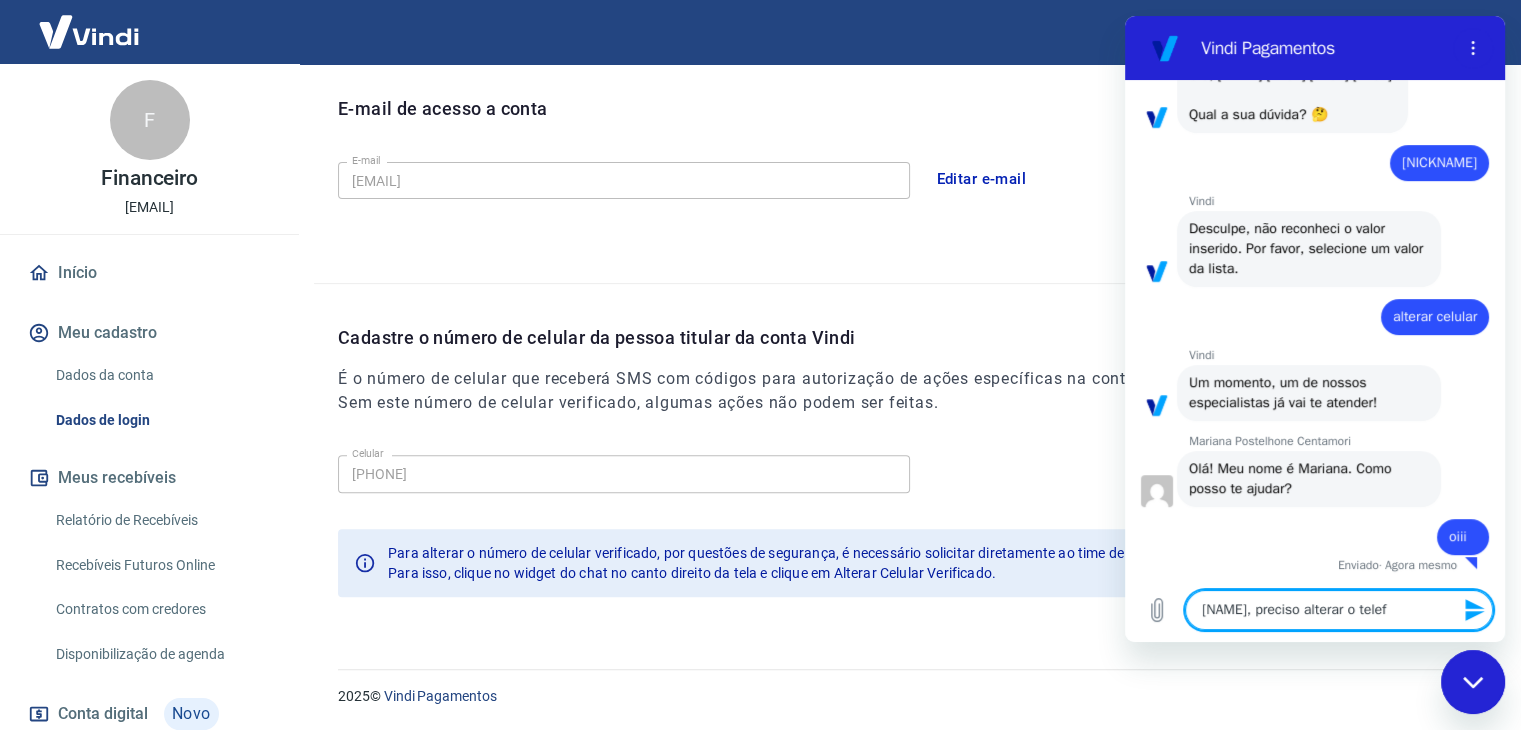 type on "Mariana, preciso alterar o telefo" 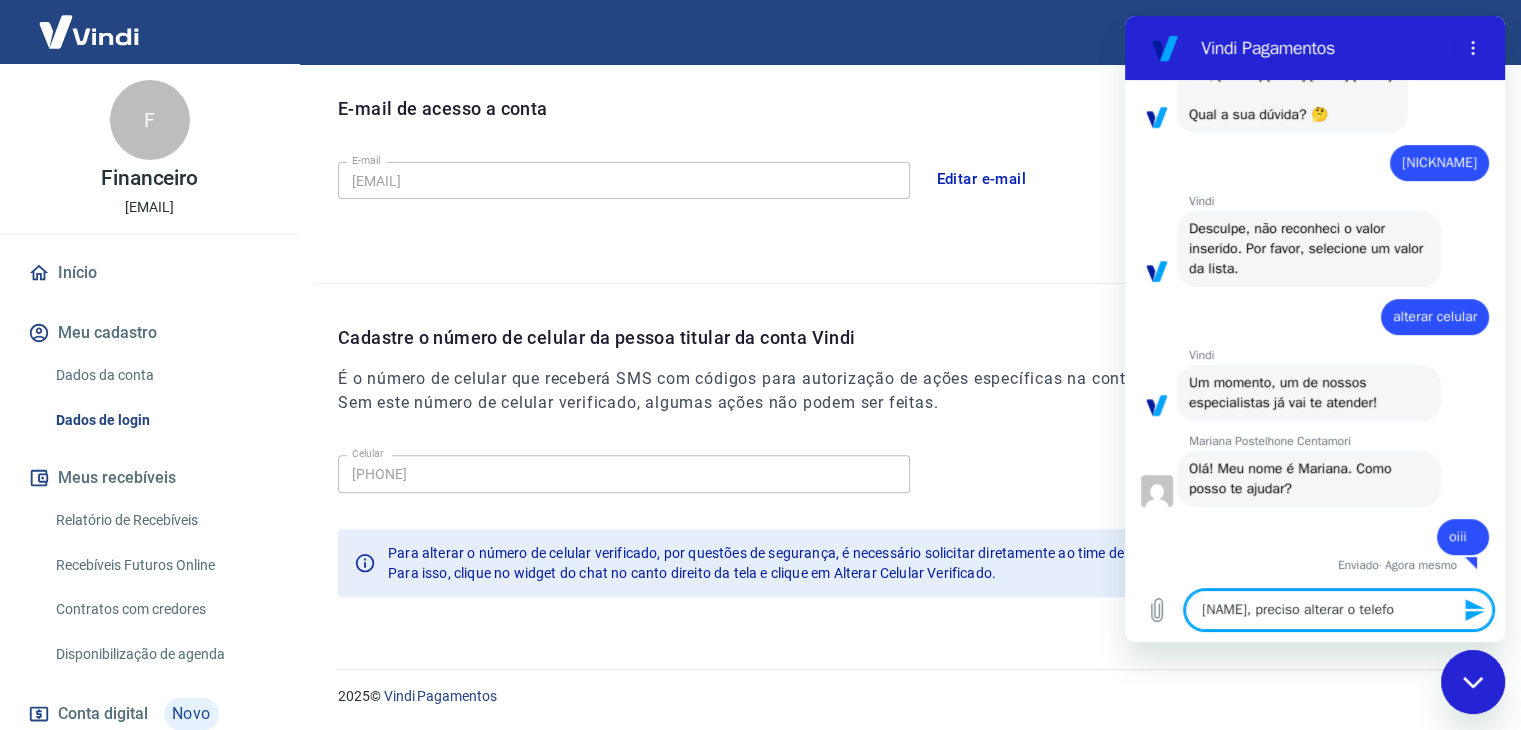 type on "Mariana, preciso alterar o telefoe" 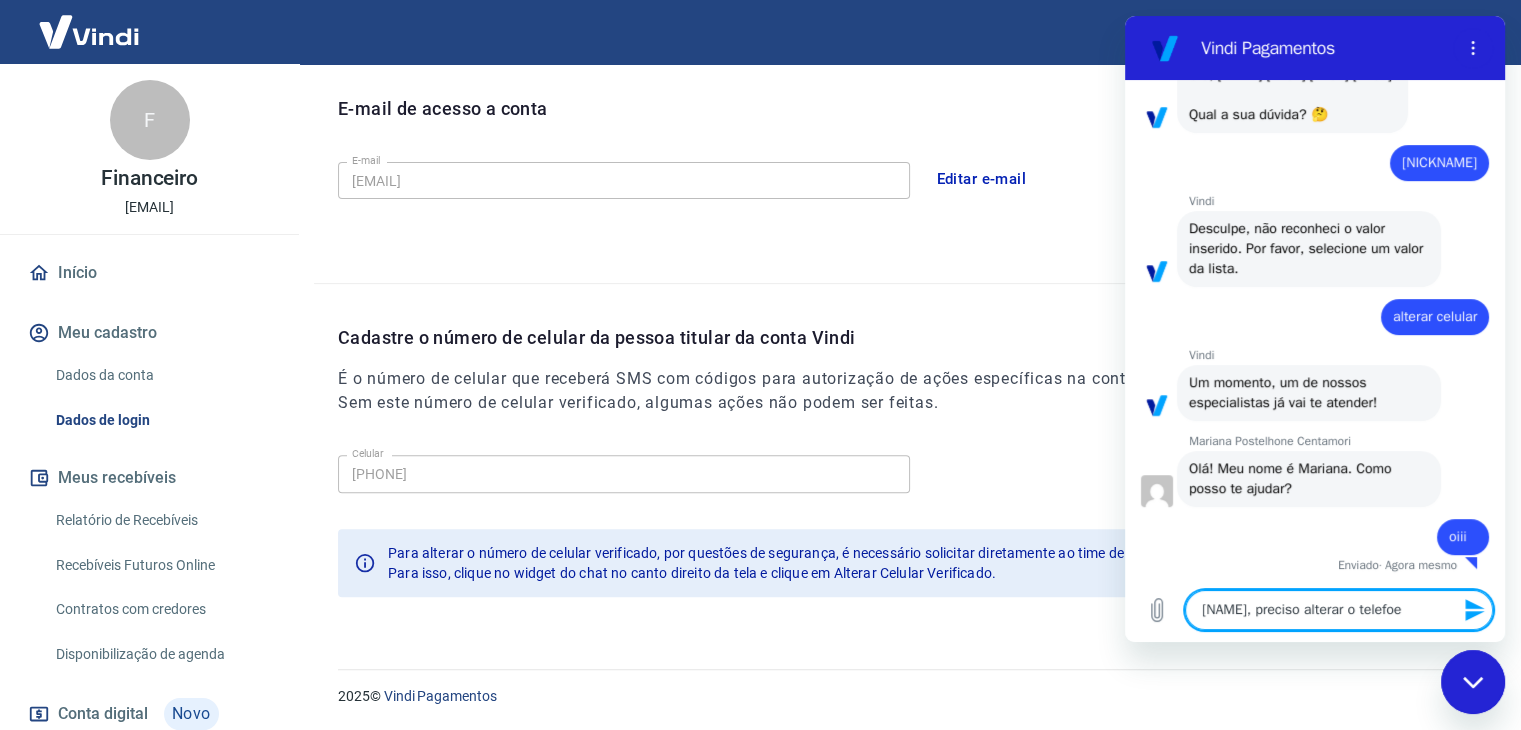 type on "Mariana, preciso alterar o telefo" 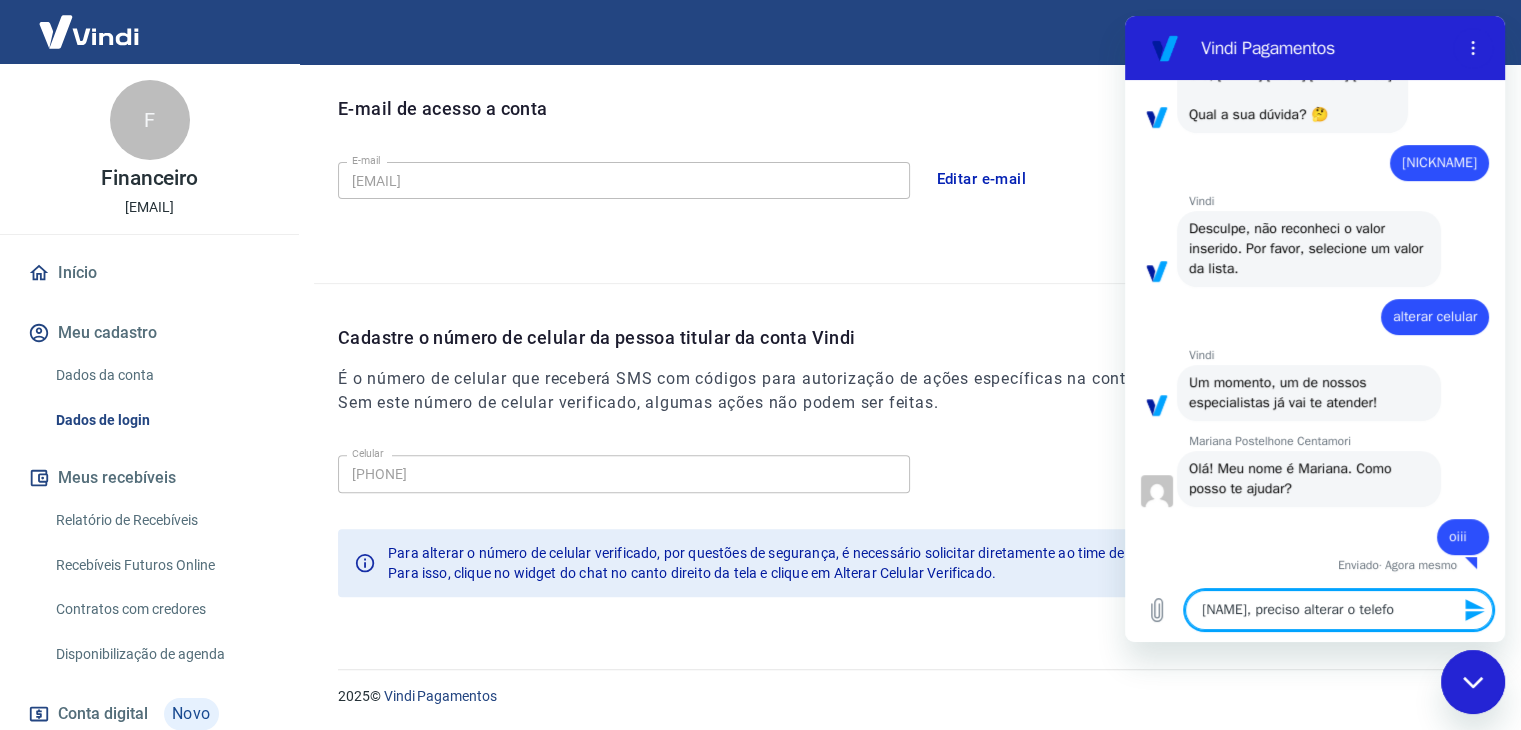 type on "Mariana, preciso alterar o telefon" 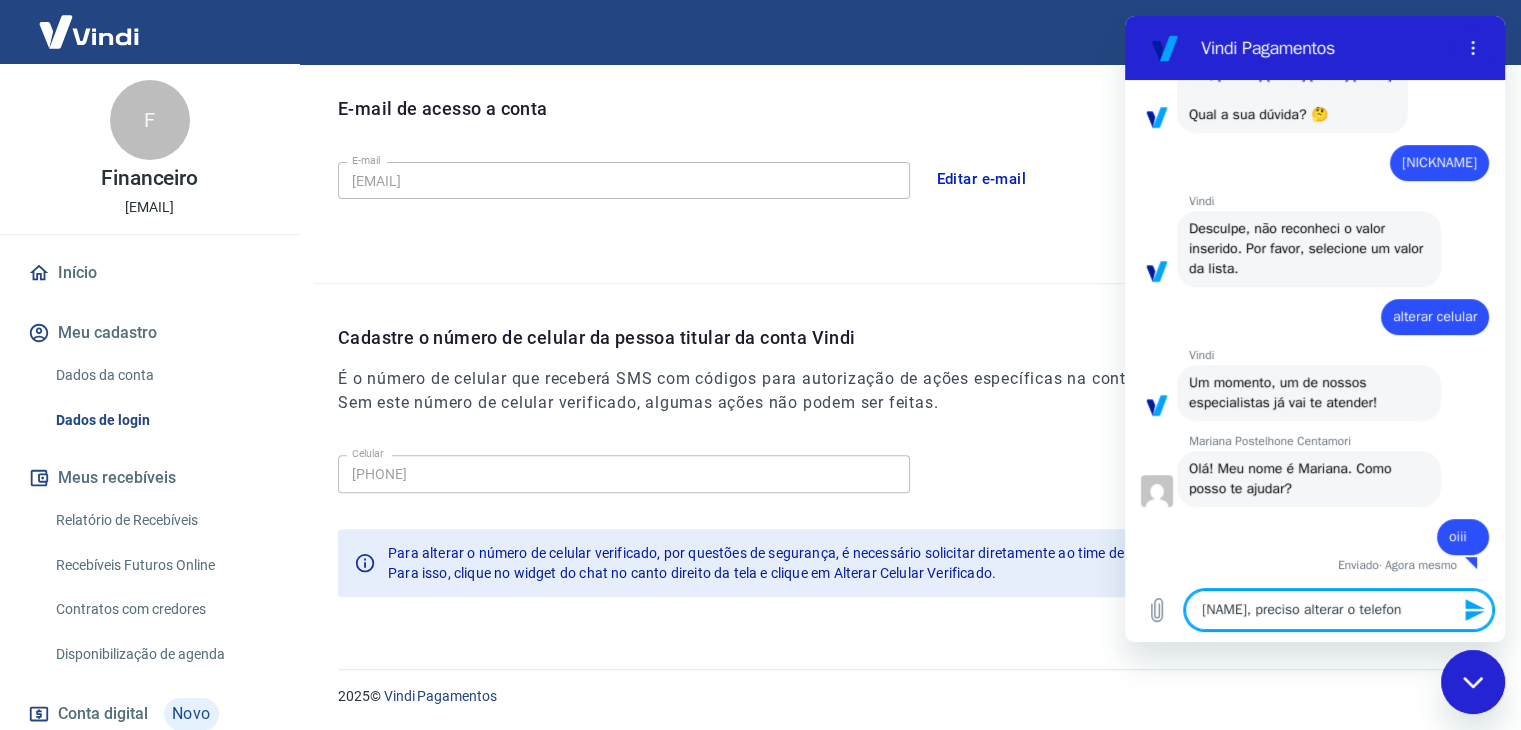 type on "Mariana, preciso alterar o telefone" 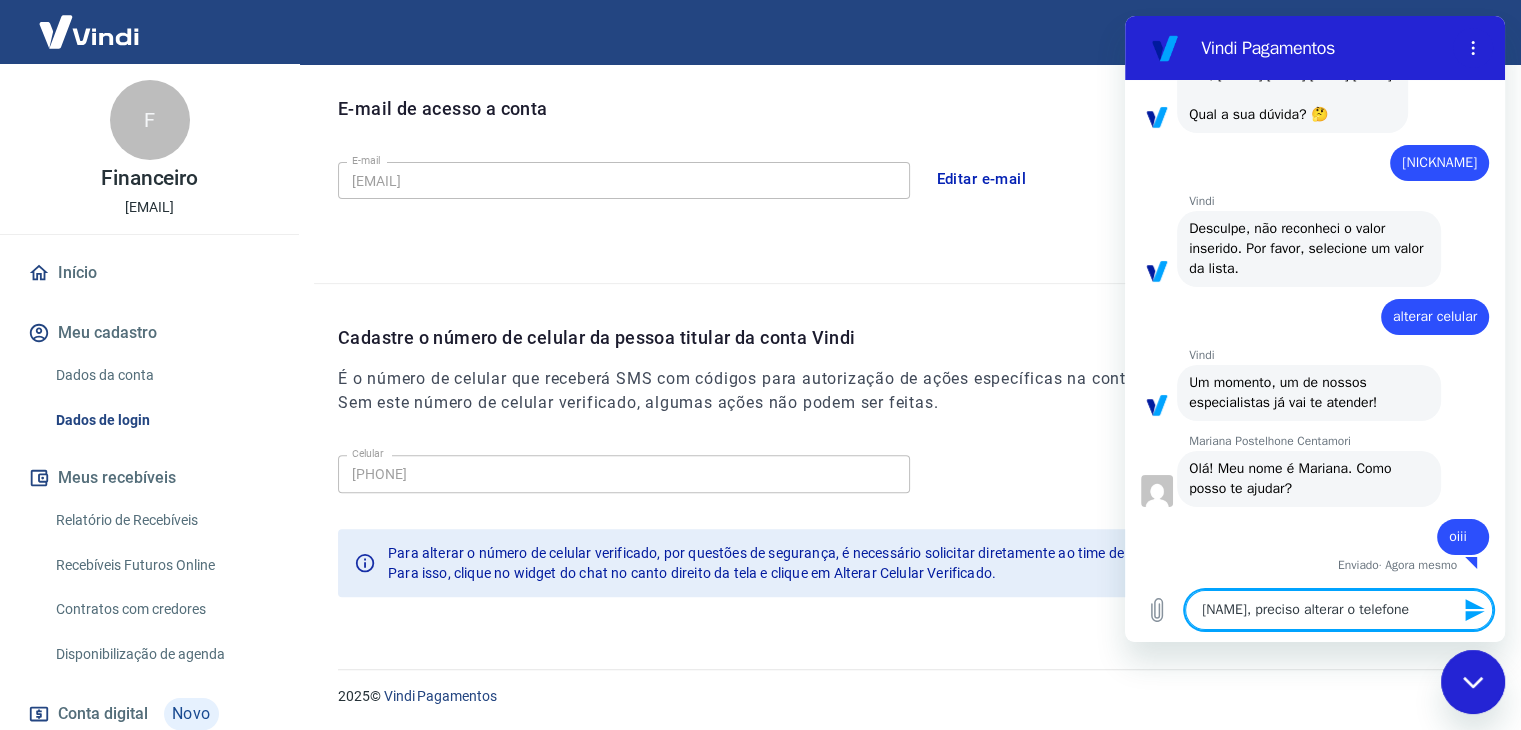 type 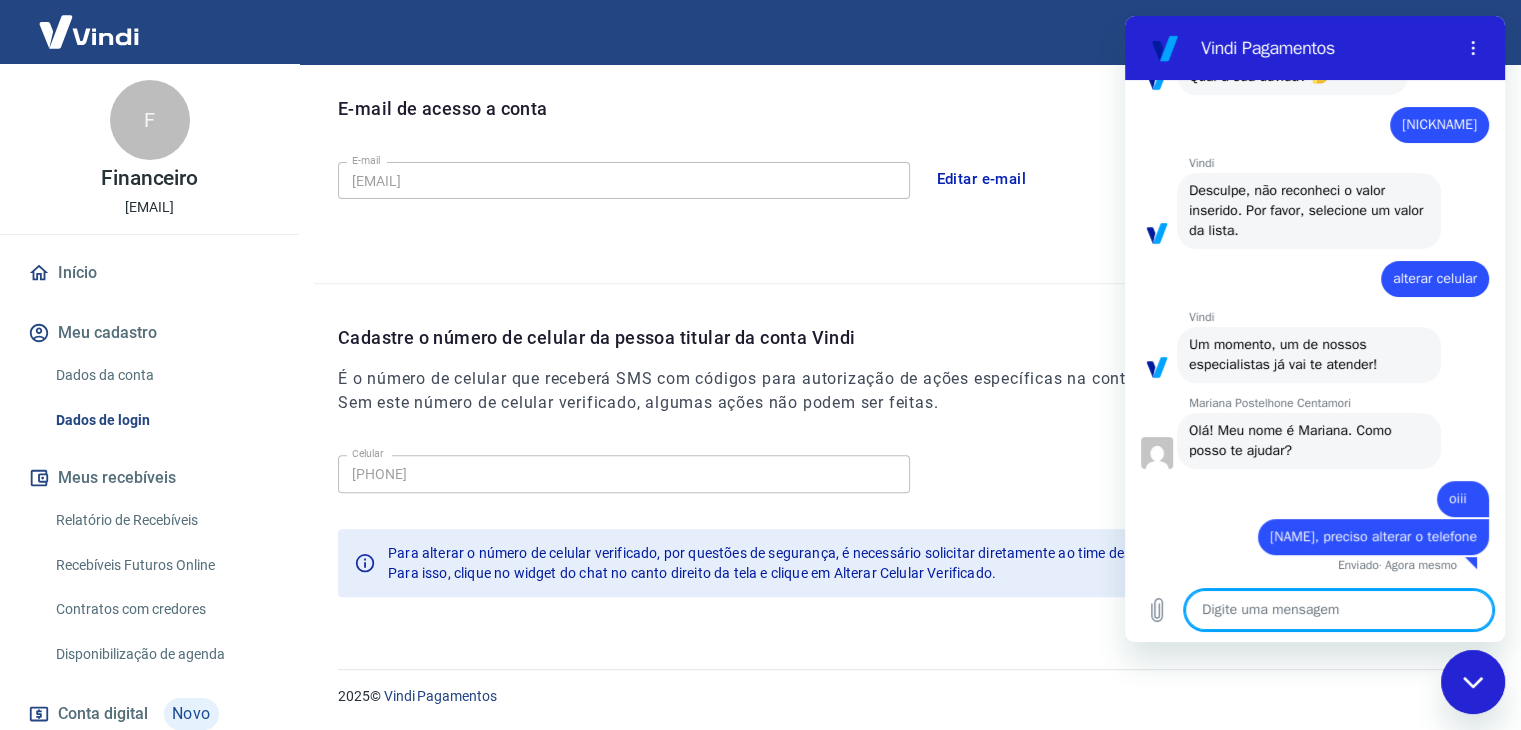 scroll, scrollTop: 821, scrollLeft: 0, axis: vertical 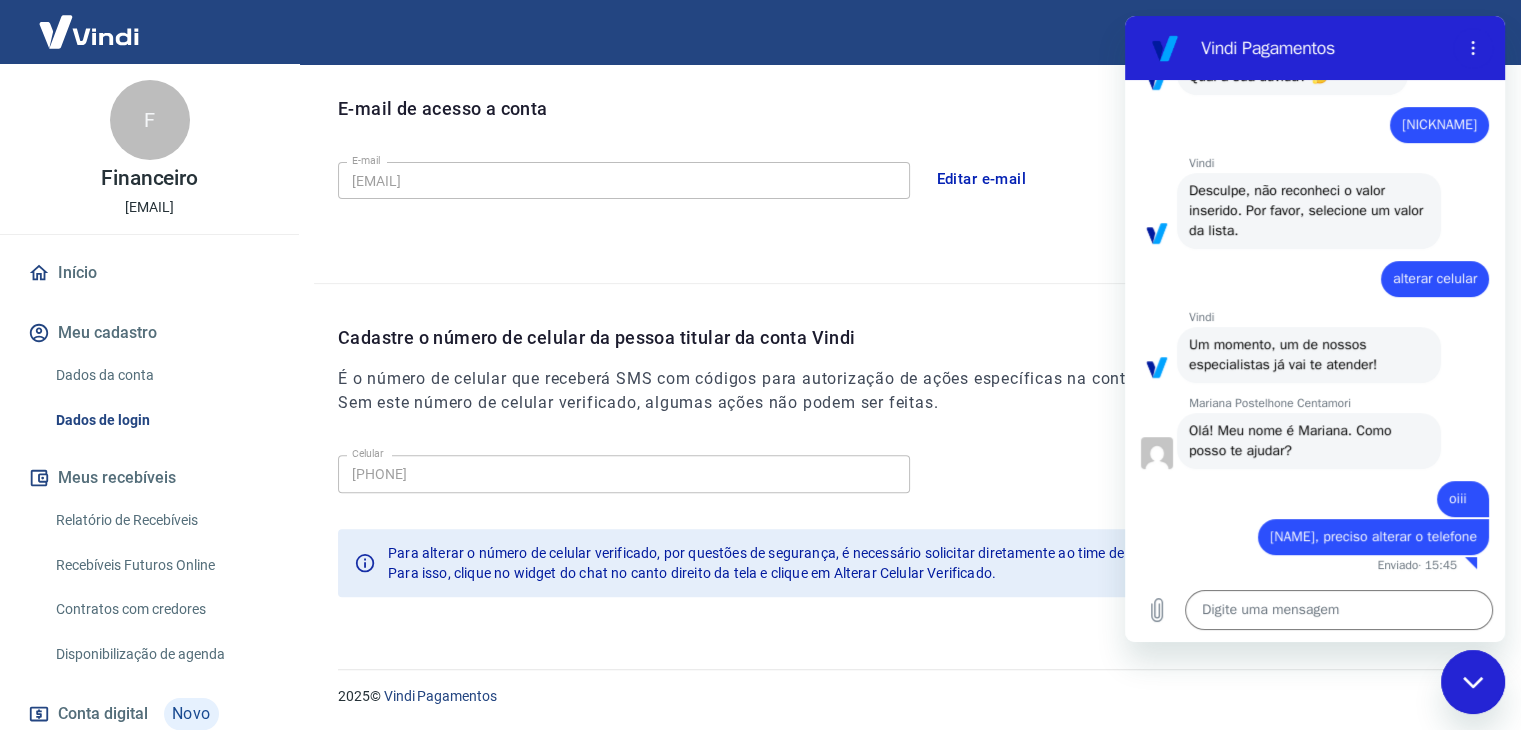 click on "Cadastre o número de celular da pessoa titular da conta Vindi" at bounding box center [917, 337] 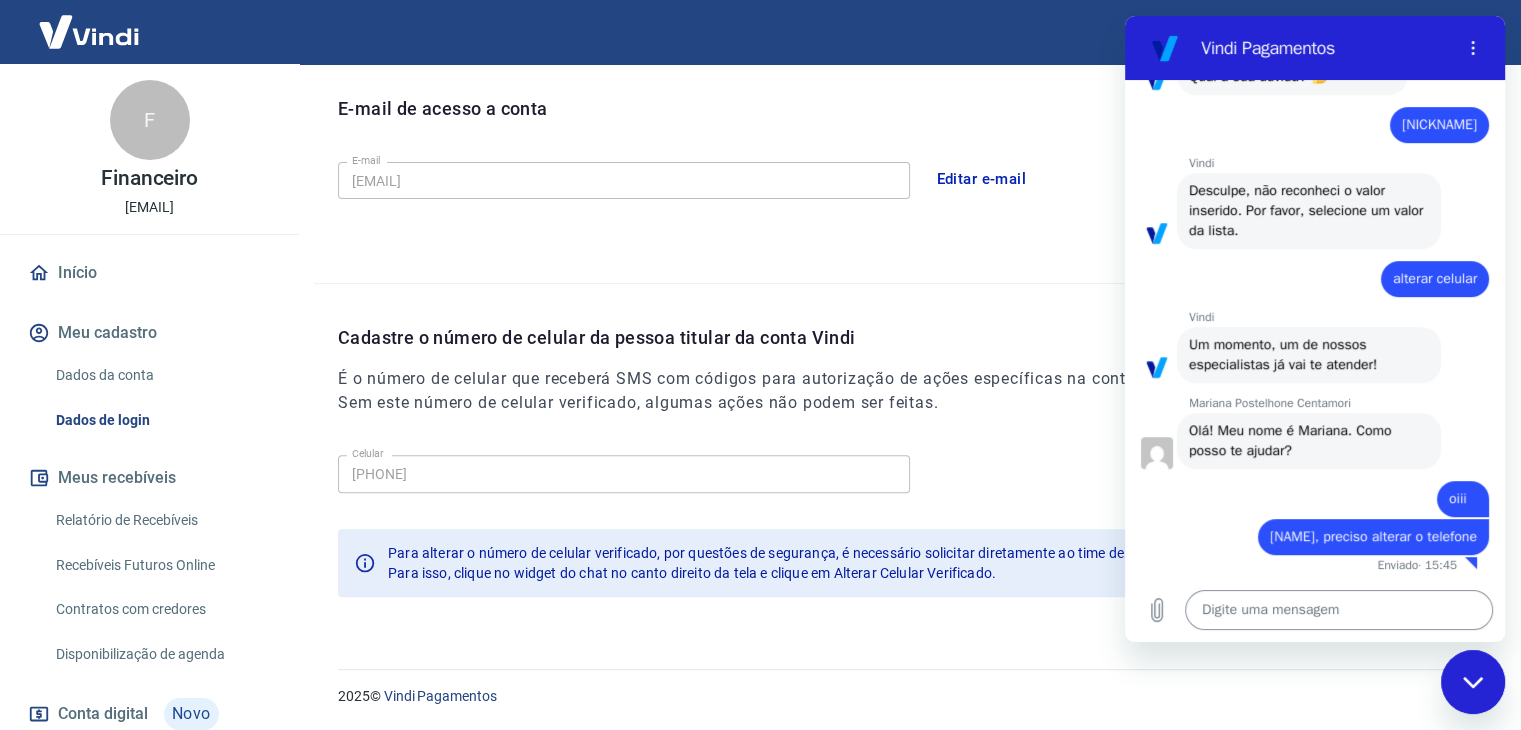click at bounding box center [1339, 610] 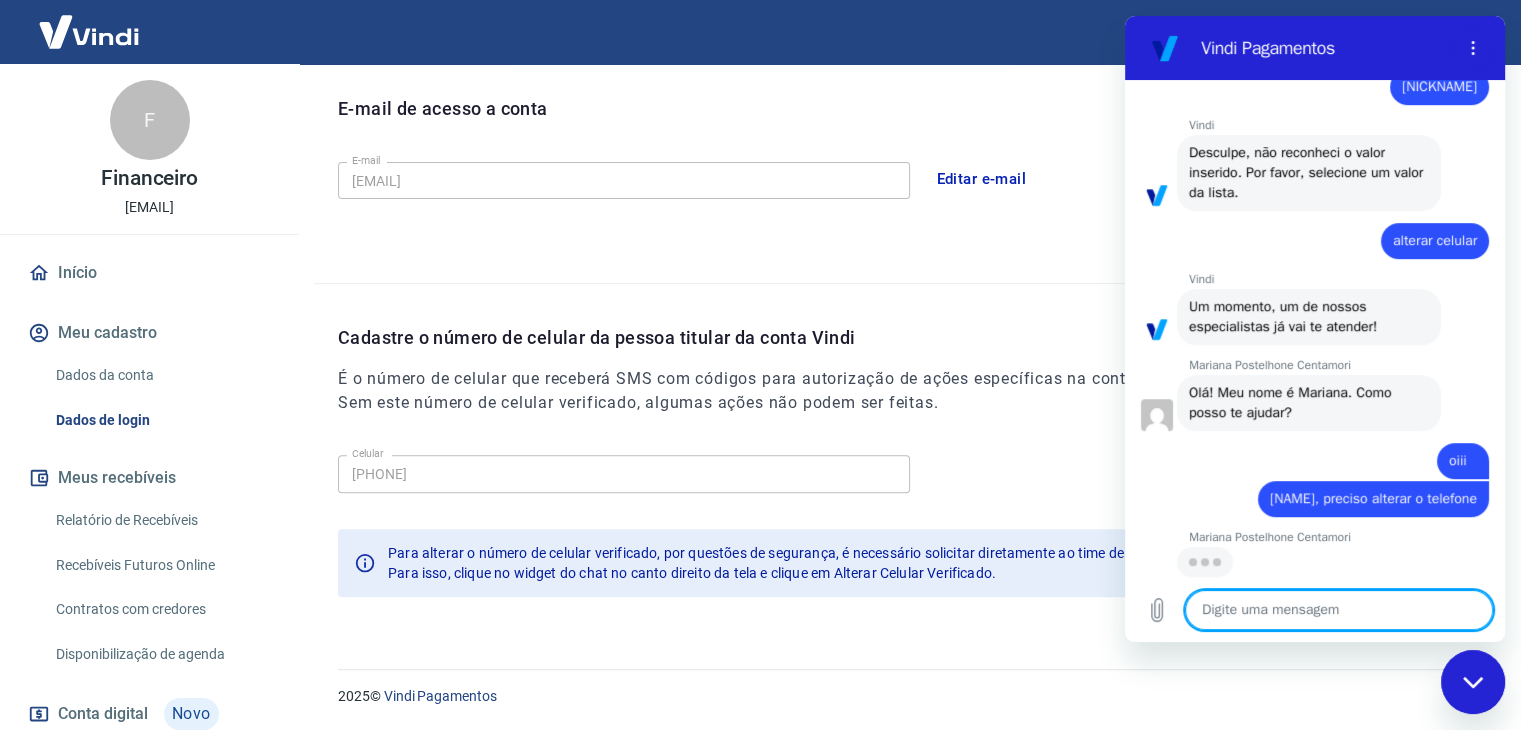 scroll, scrollTop: 859, scrollLeft: 0, axis: vertical 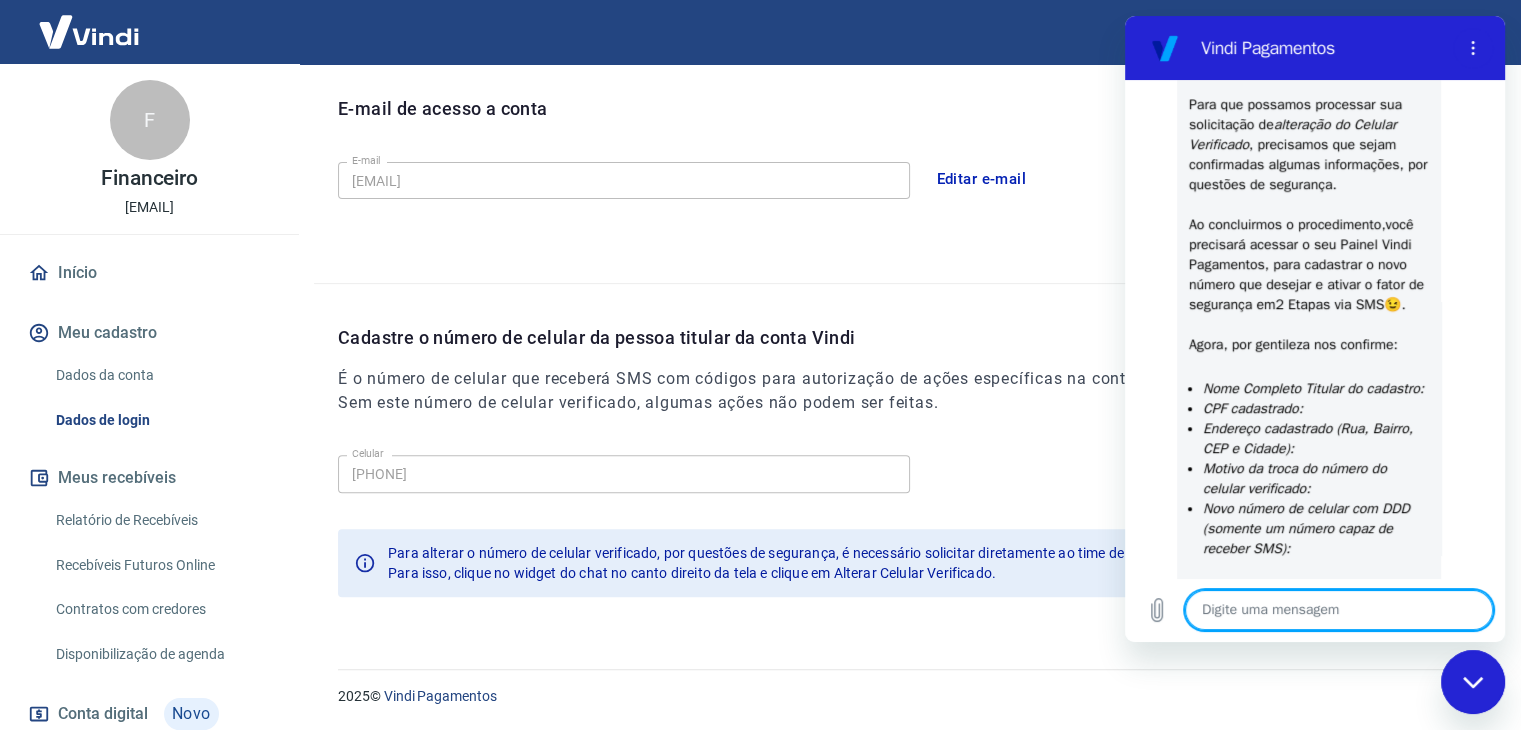 click on "E-mail glauce.silva@accounttech.com.br E-mail" at bounding box center (624, 178) 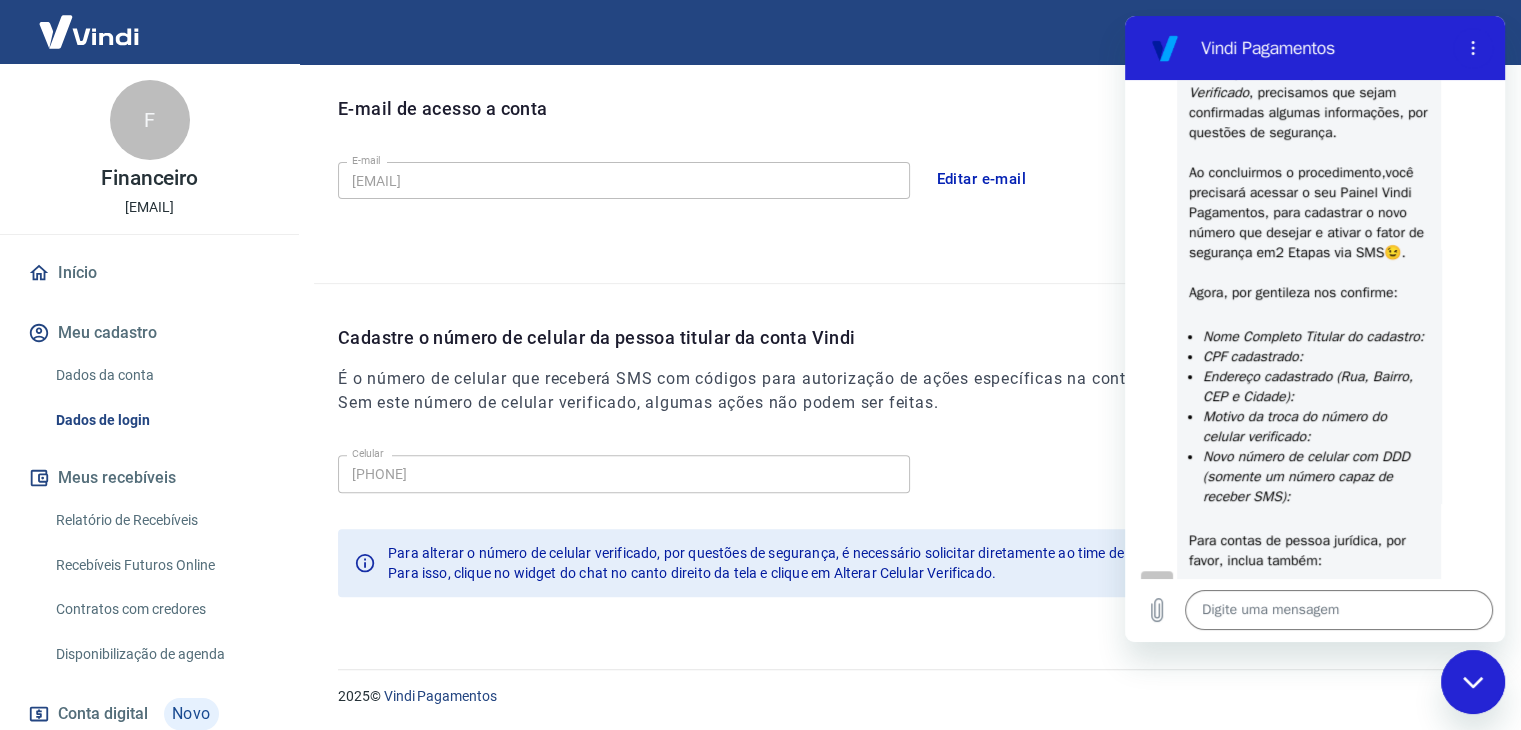 scroll, scrollTop: 1427, scrollLeft: 0, axis: vertical 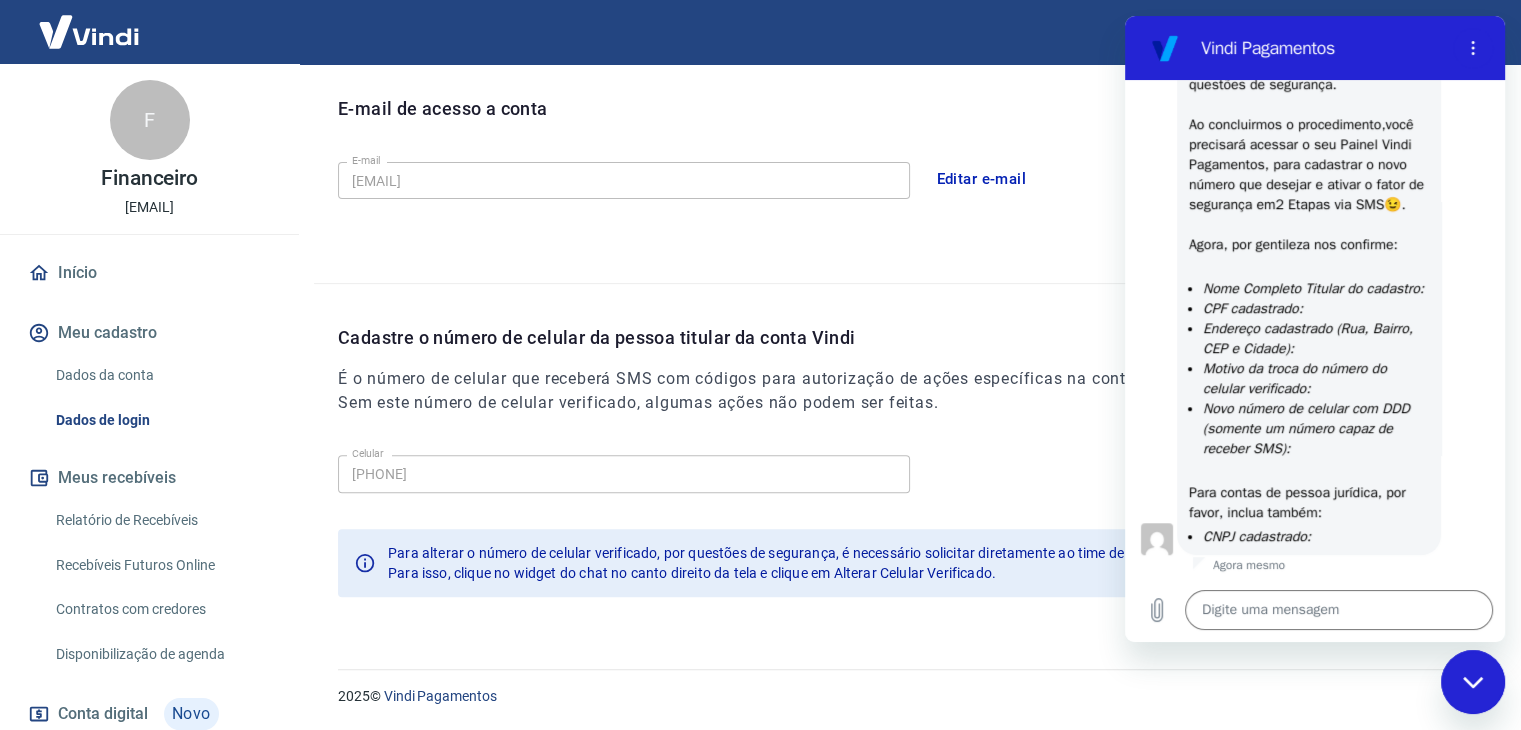 type on "x" 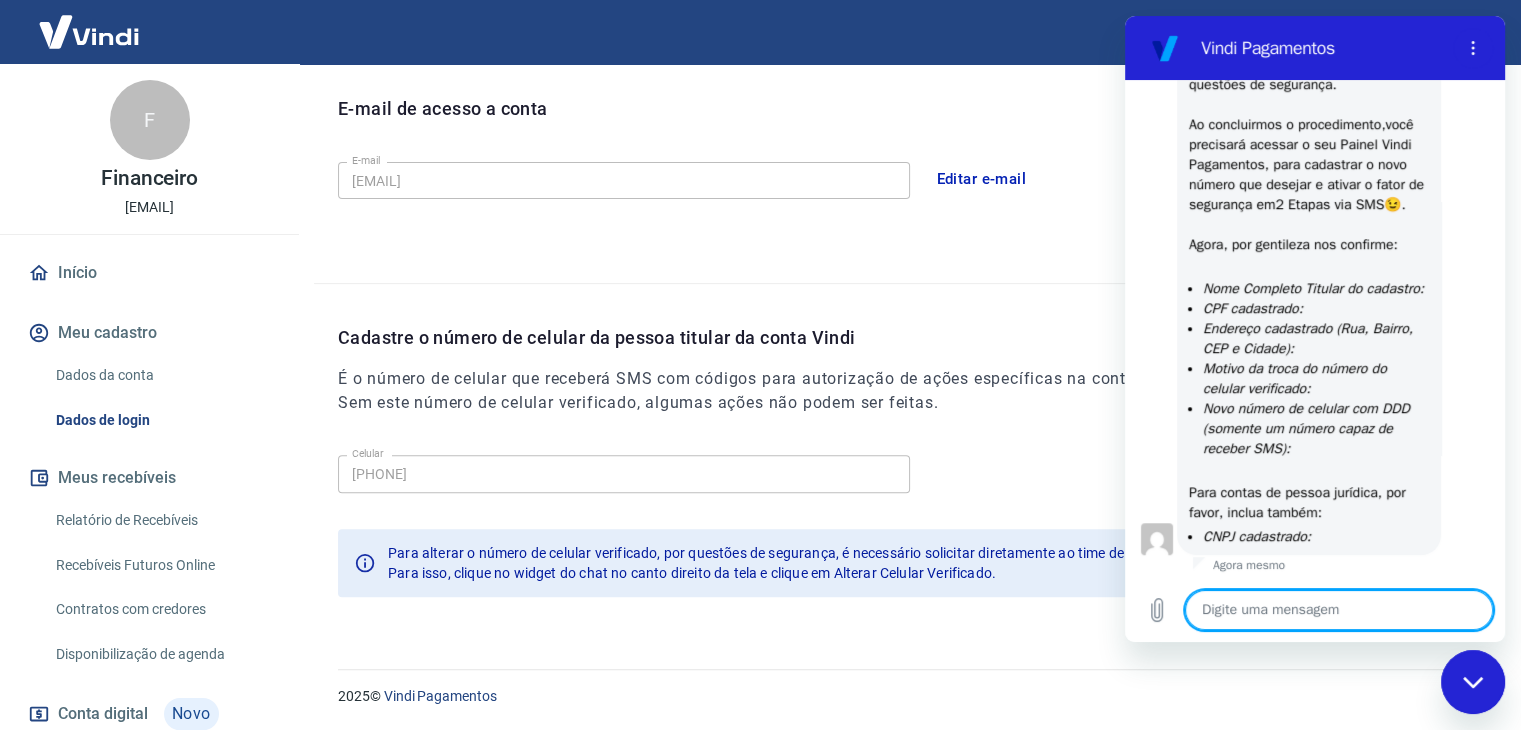 drag, startPoint x: 1277, startPoint y: 598, endPoint x: 1277, endPoint y: 625, distance: 27 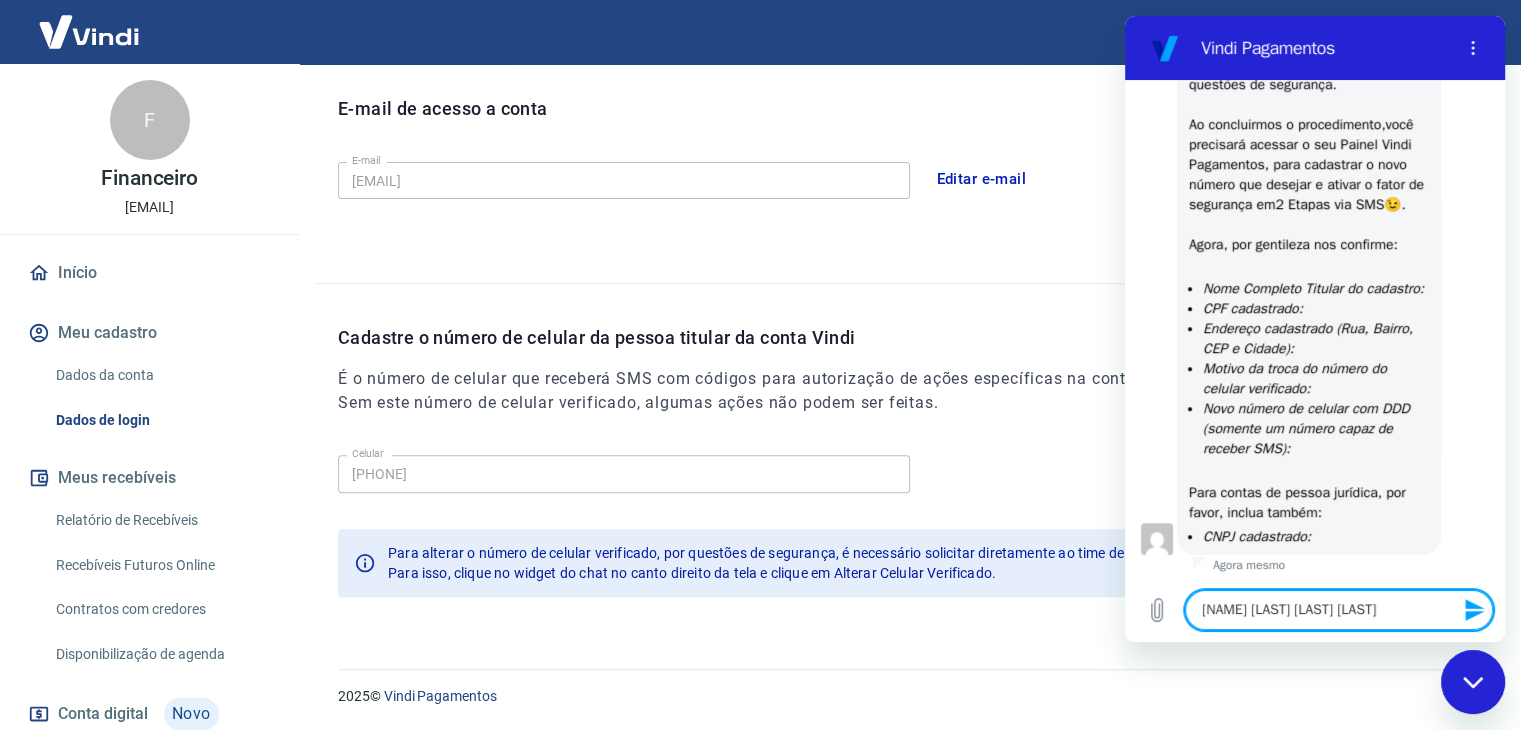 type on "Vanderson Gomes Chagas da Silva" 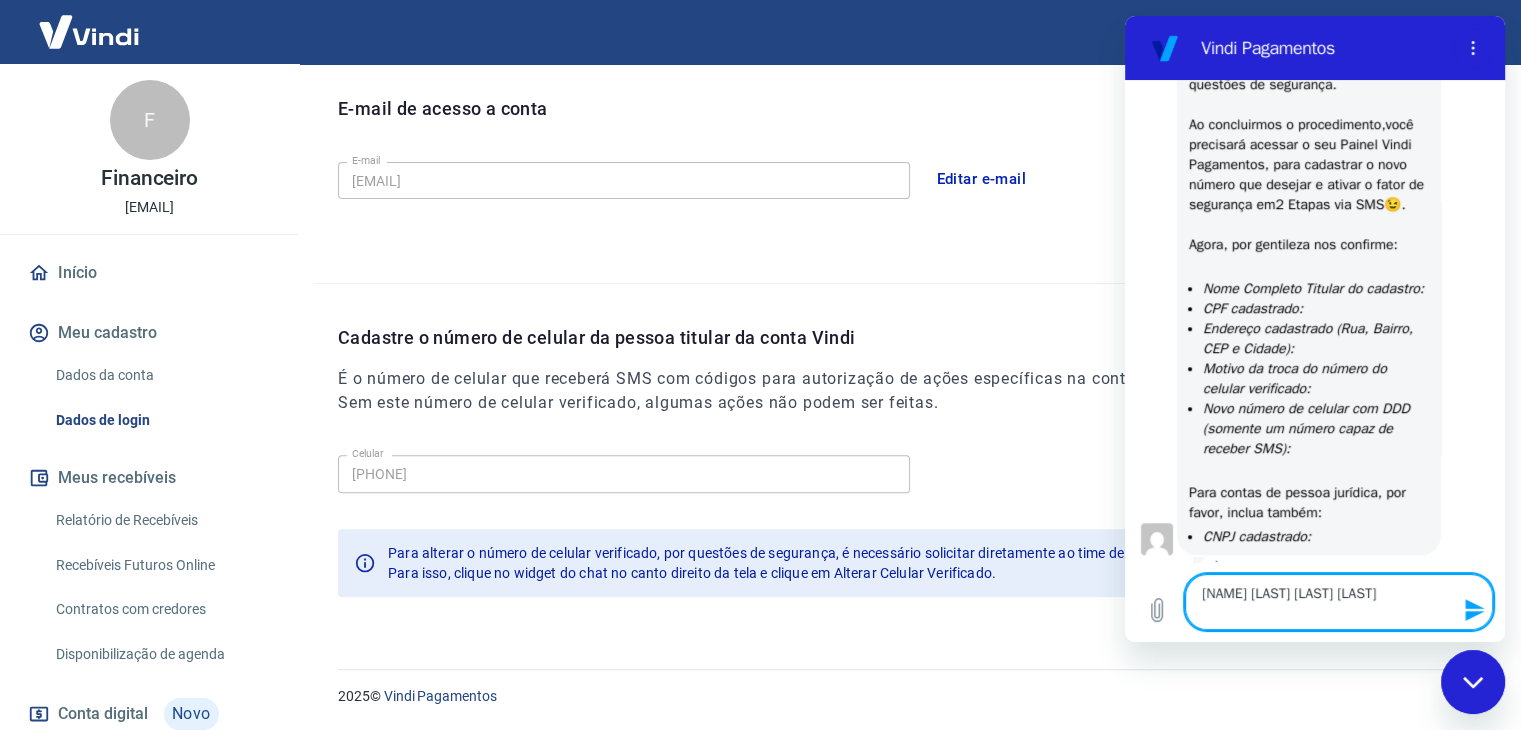 type on "Vanderson Gomes Chagas da Silva" 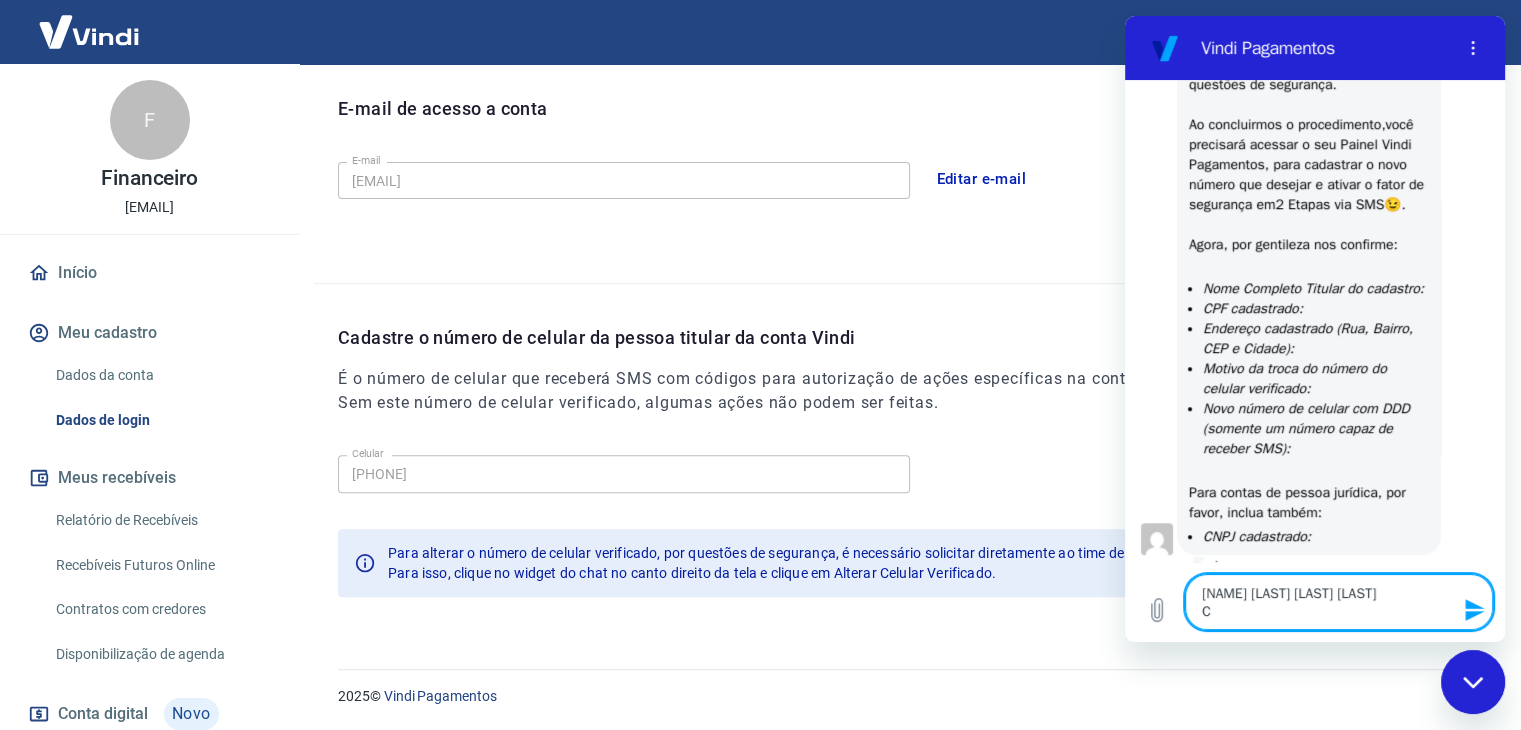 type on "Vanderson Gomes Chagas da Silva
CP" 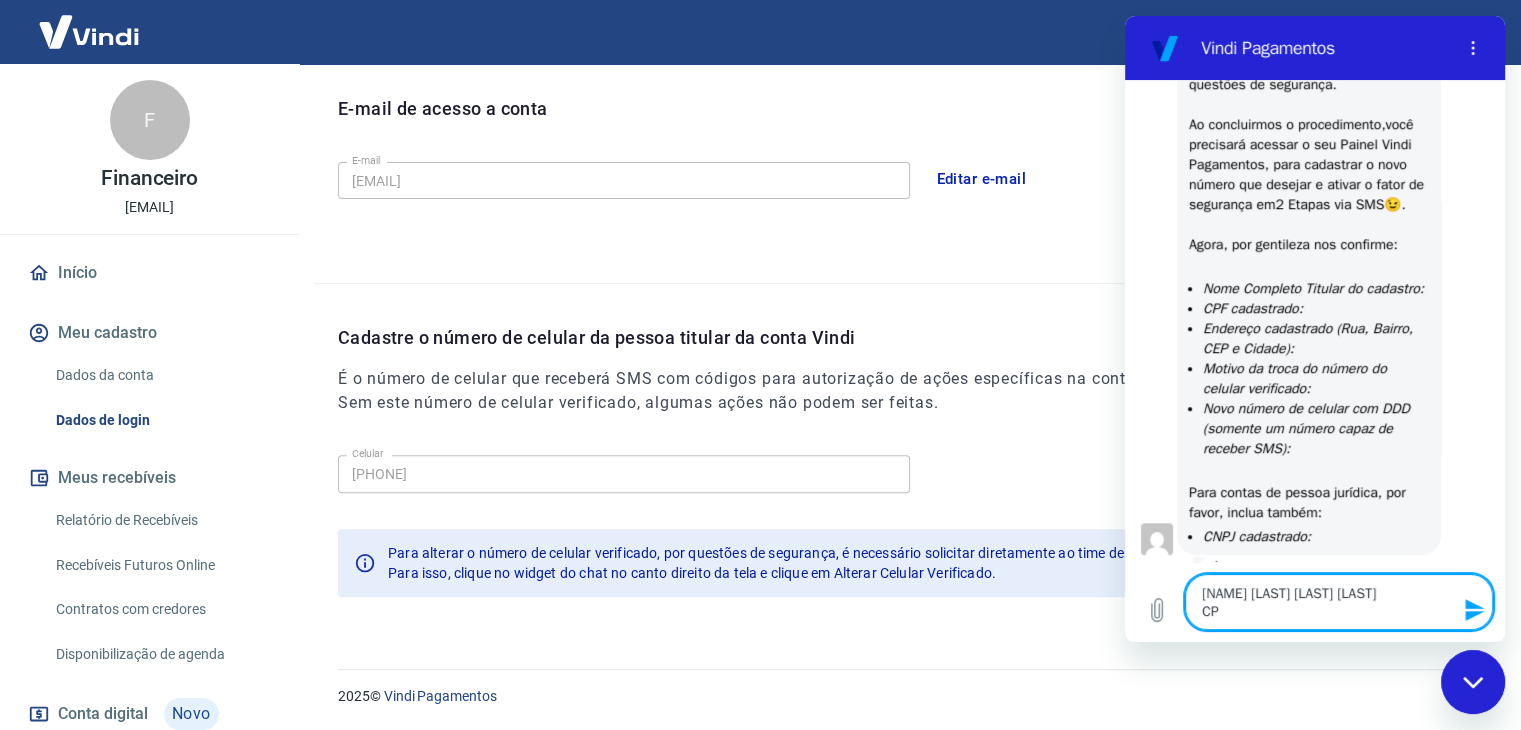 type on "Vanderson Gomes Chagas da Silva
CPD" 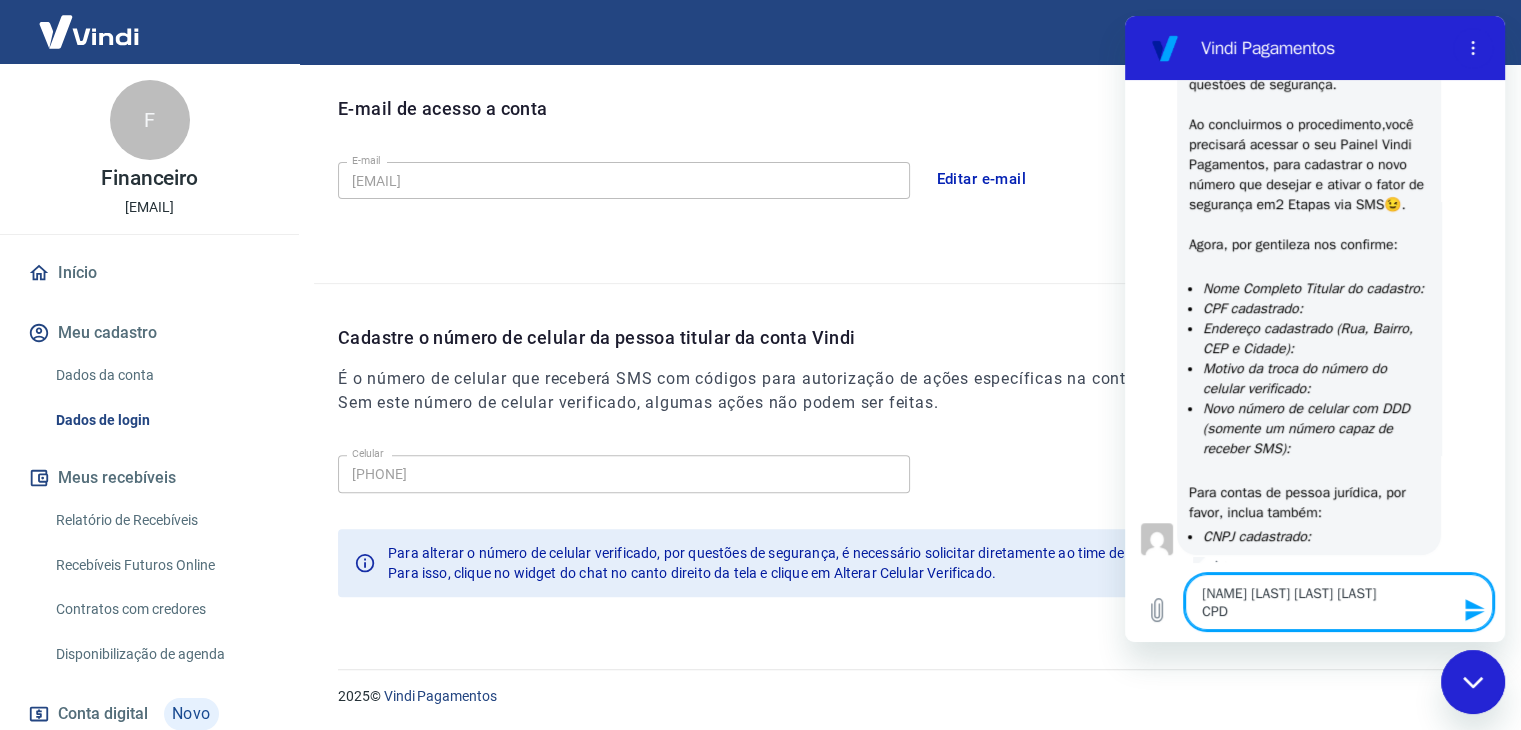 type on "Vanderson Gomes Chagas da Silva
CP" 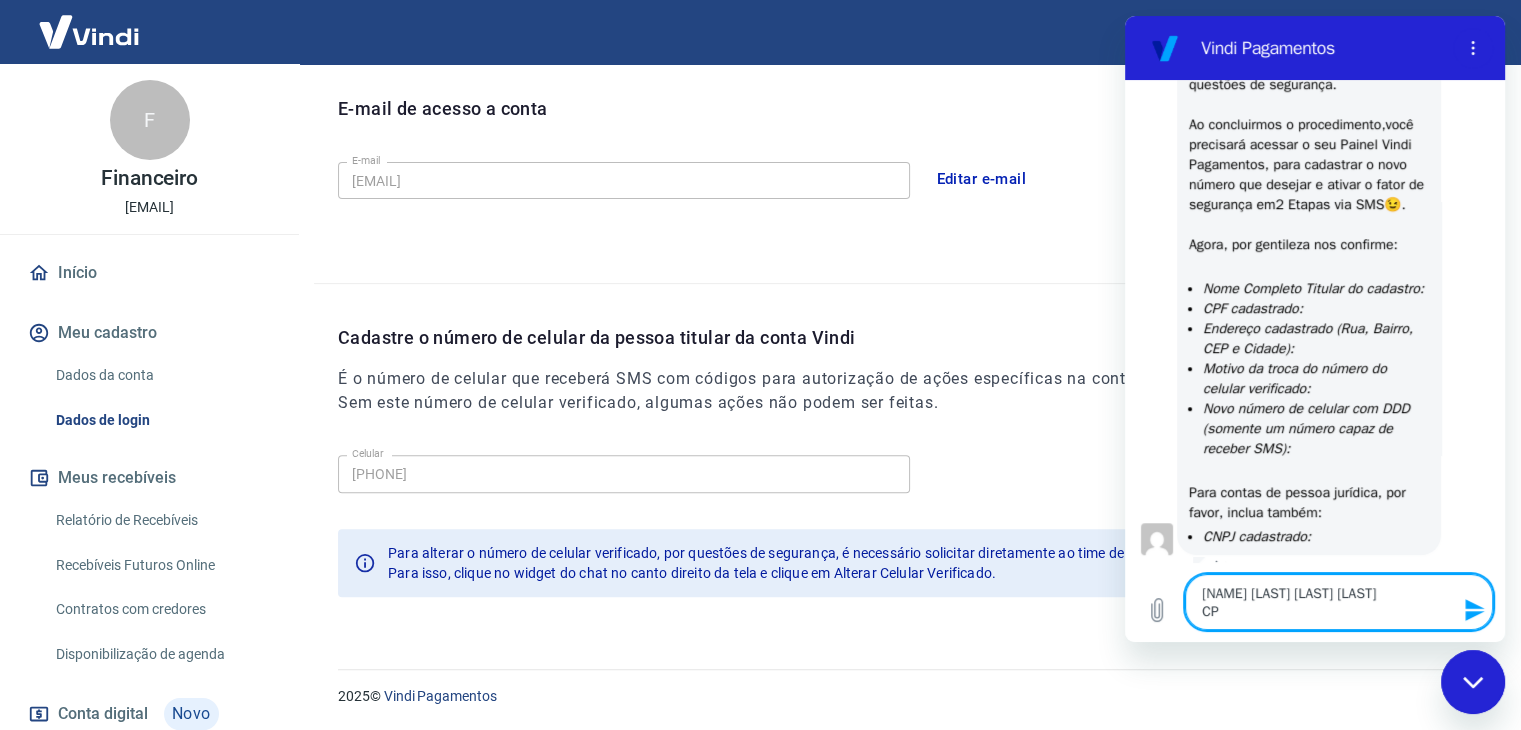 type on "Vanderson Gomes Chagas da Silva
CPF" 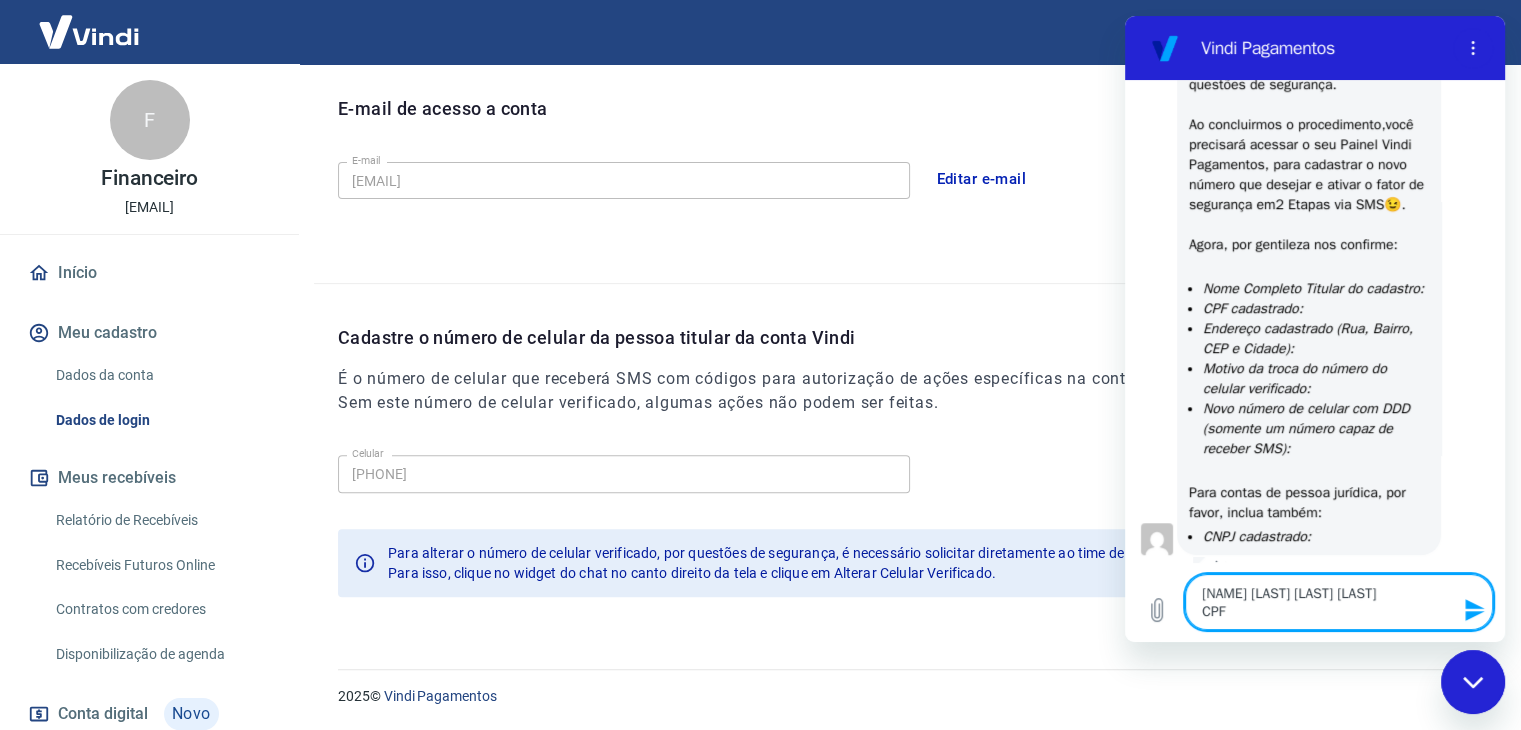 type on "Vanderson Gomes Chagas da Silva
CPF" 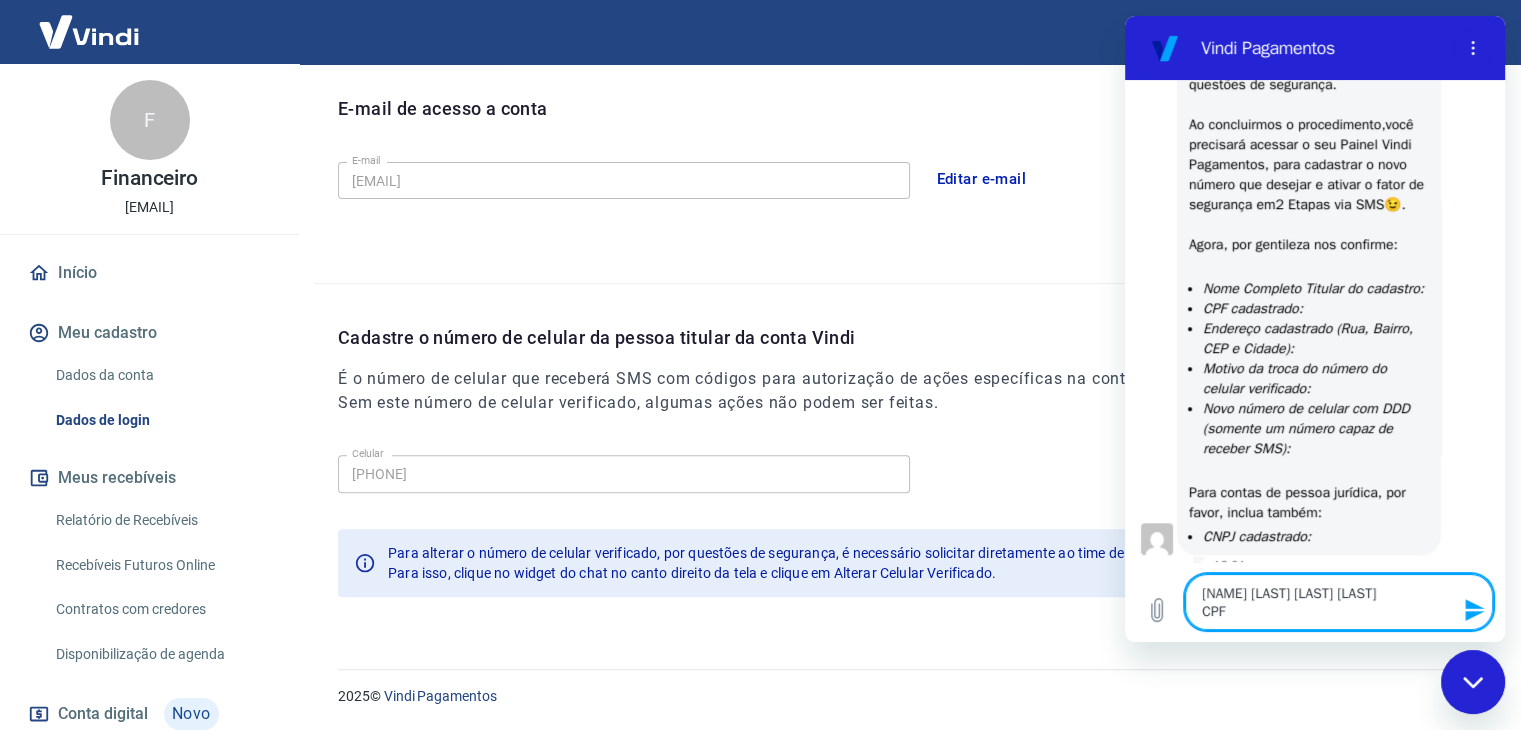 type on "Vanderson Gomes Chagas da Silva
CPF" 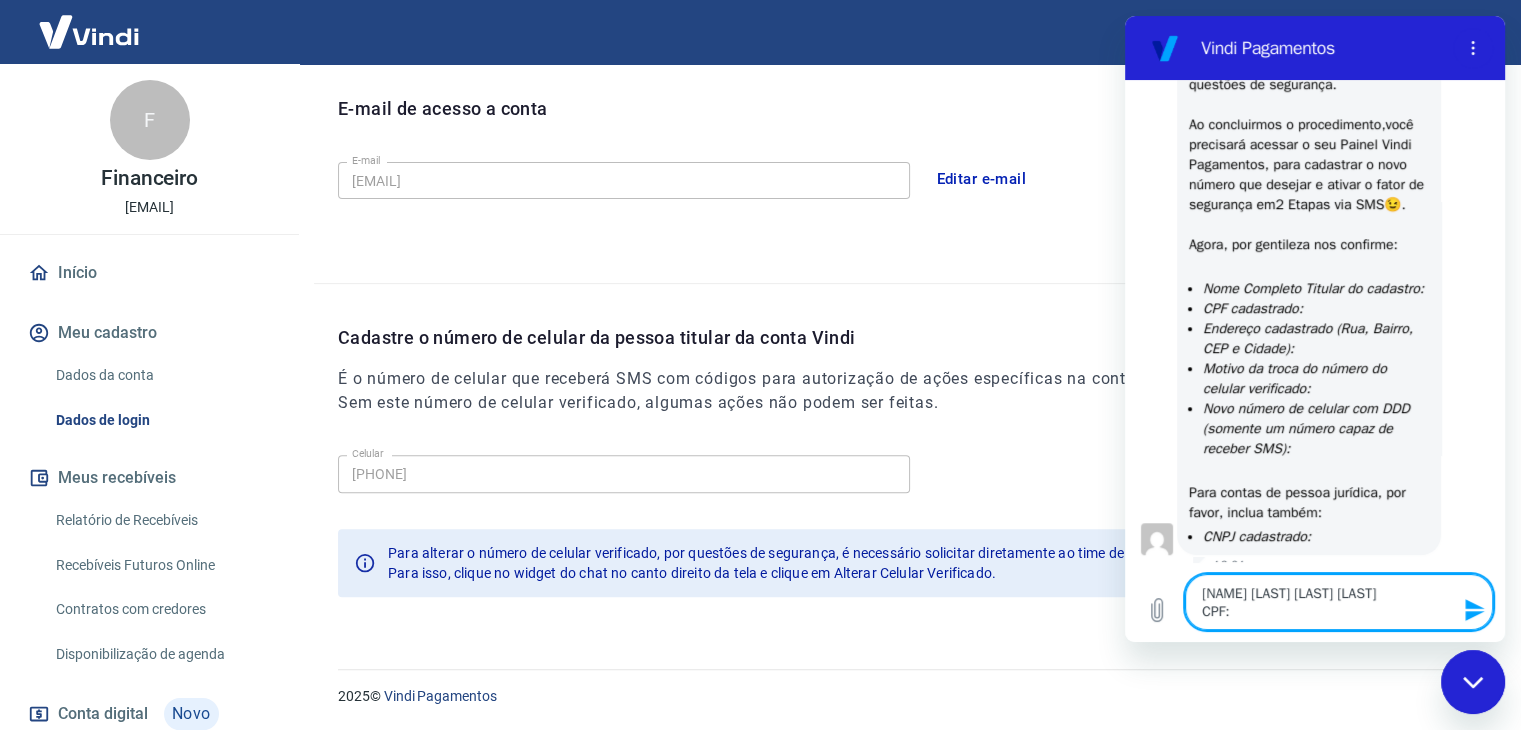 paste on "14136650710" 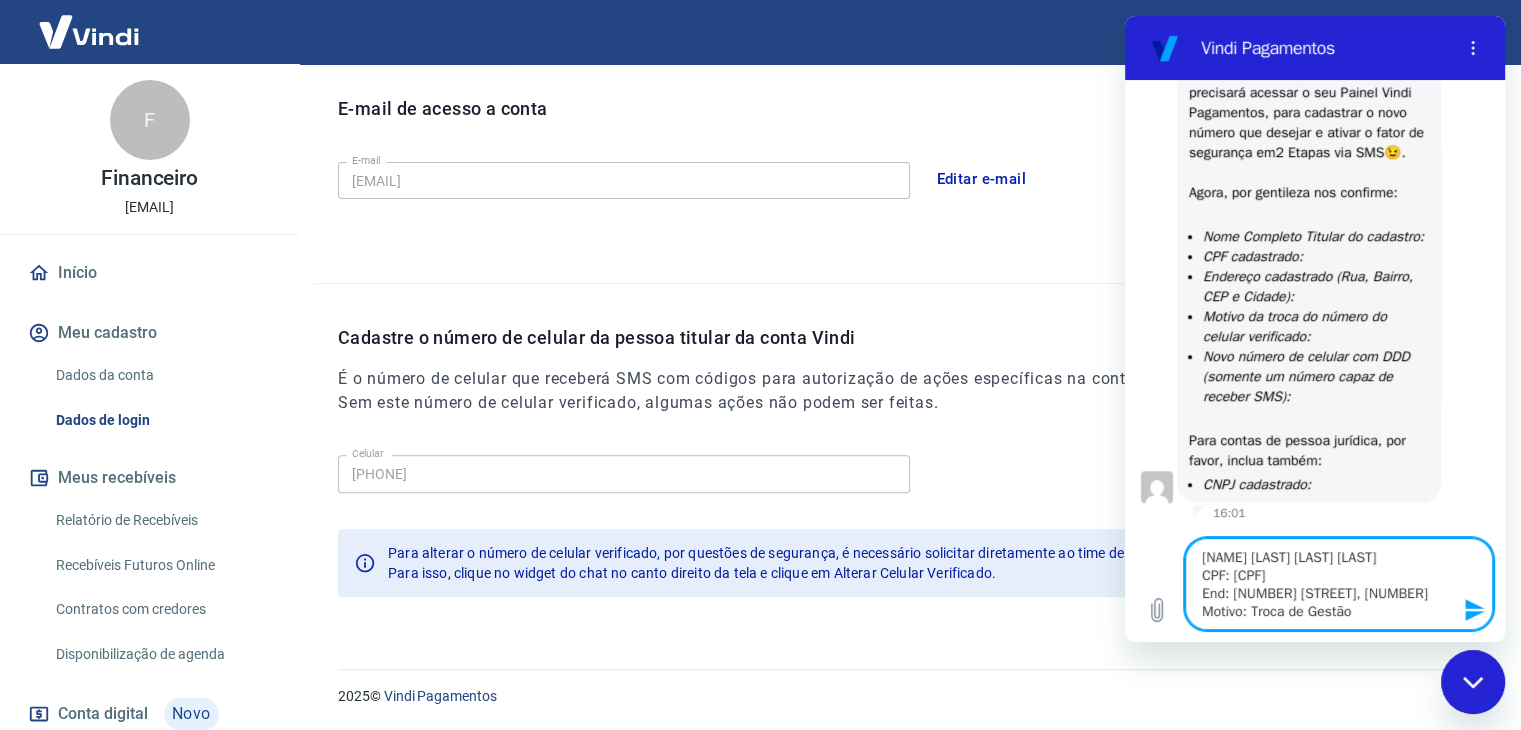 scroll, scrollTop: 1579, scrollLeft: 0, axis: vertical 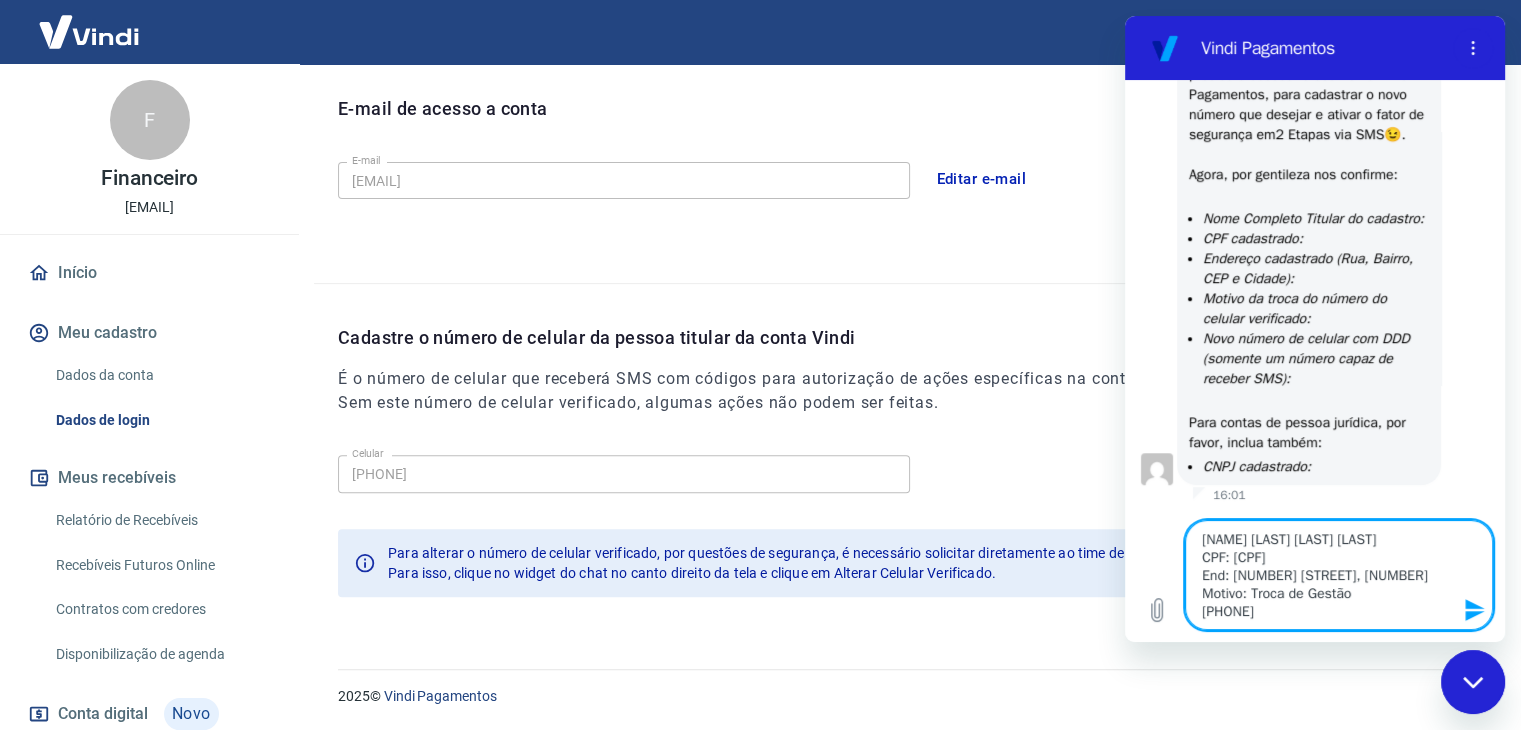 click on "Vanderson Gomes Chagas da Silva
CPF: 14136650710
End: Av Tiradentes, 998
Motivo: Troca de Gestão
1198594926" at bounding box center (1339, 575) 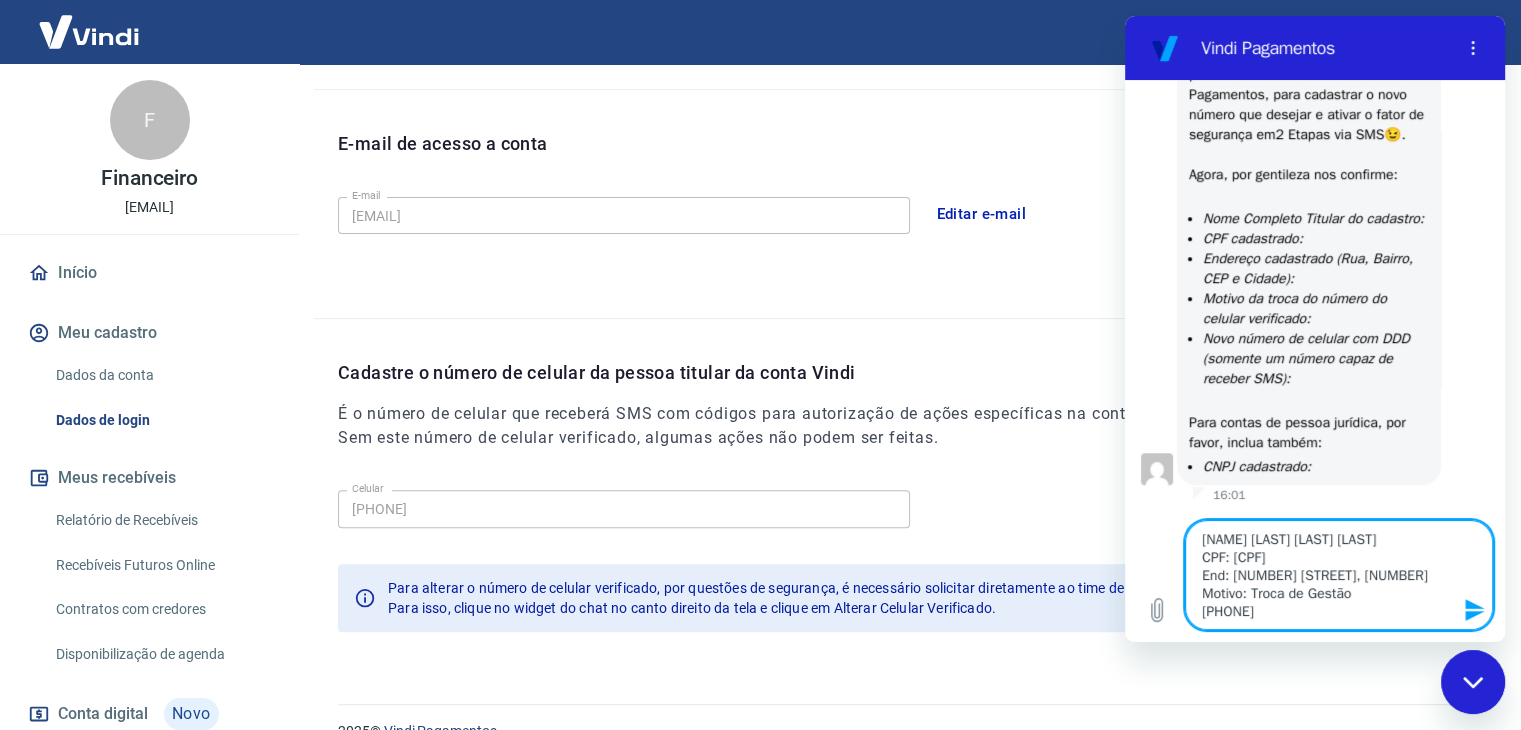 scroll, scrollTop: 550, scrollLeft: 0, axis: vertical 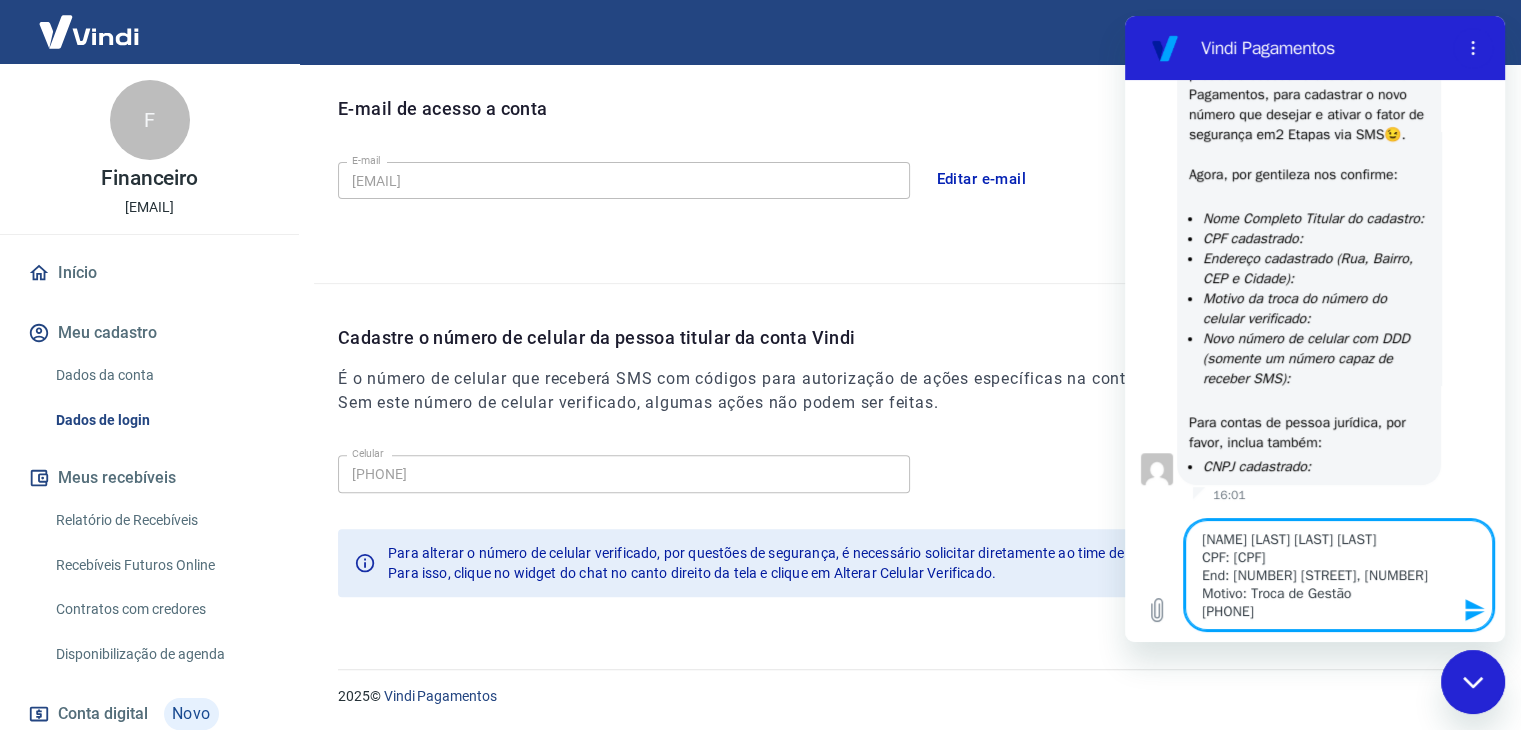 click on "Vanderson Gomes Chagas da Silva
CPF: 14136650710
End: Av Tiradentes, 998
Motivo: Troca de Gestão
11985594926" at bounding box center (1339, 575) 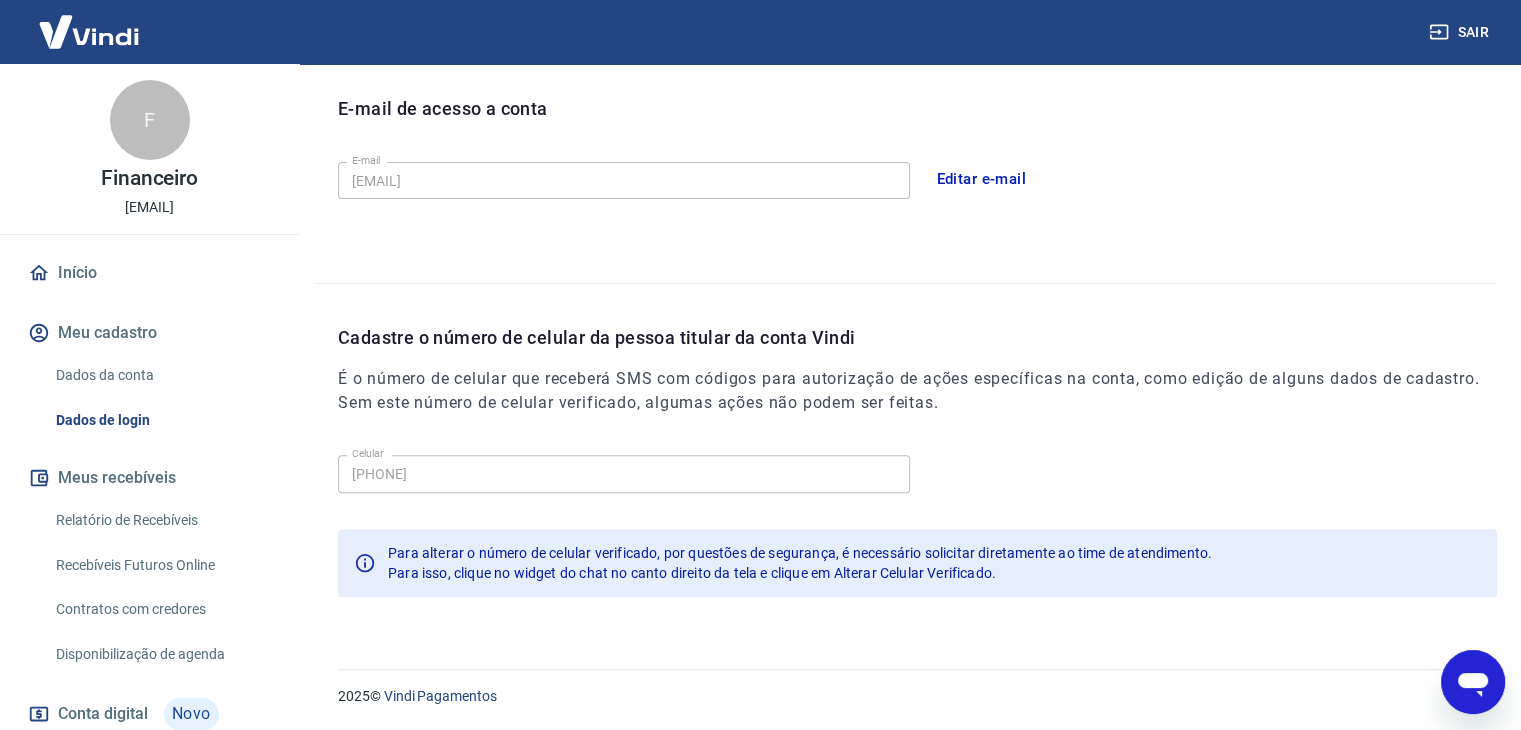 click on "2025  ©   Vindi Pagamentos" at bounding box center (905, 688) 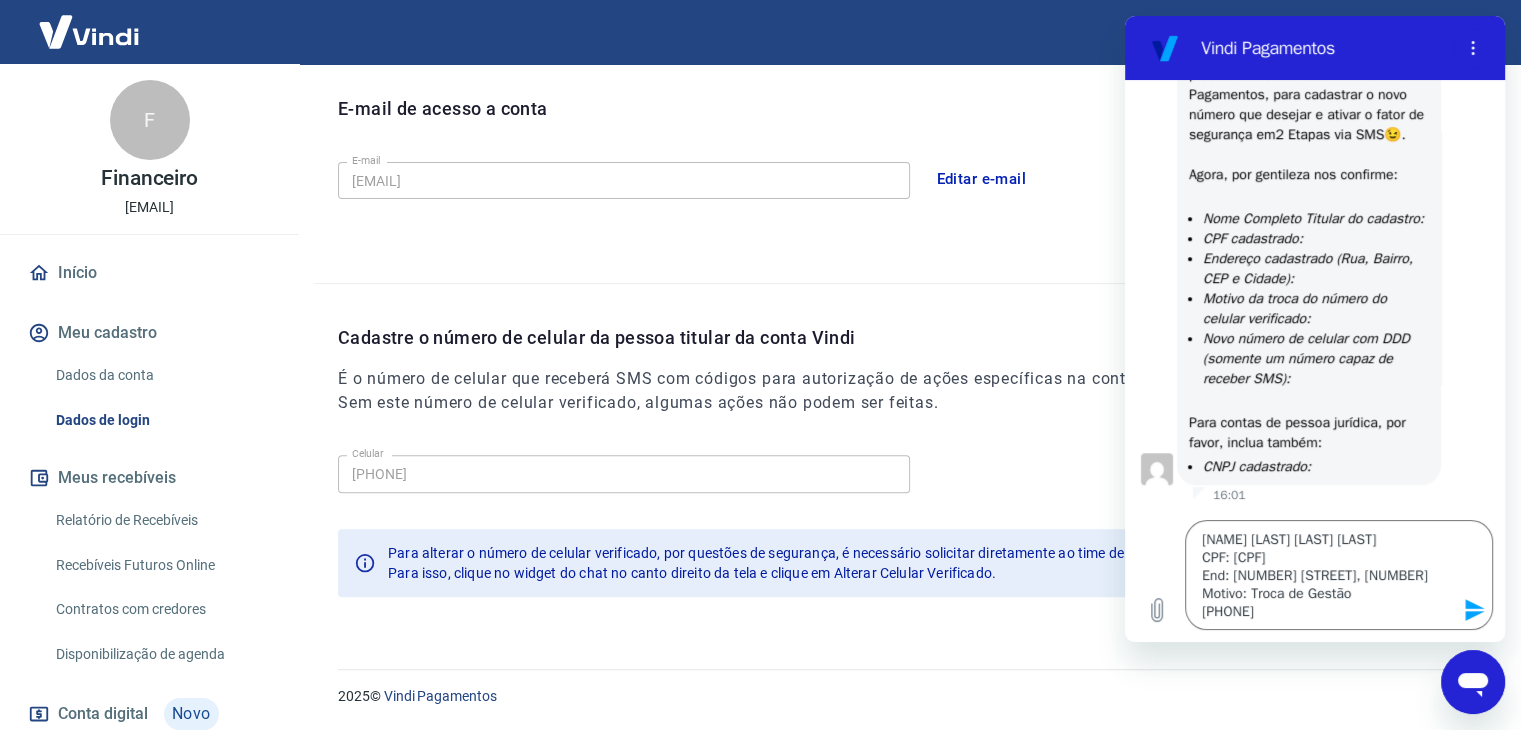 scroll, scrollTop: 0, scrollLeft: 0, axis: both 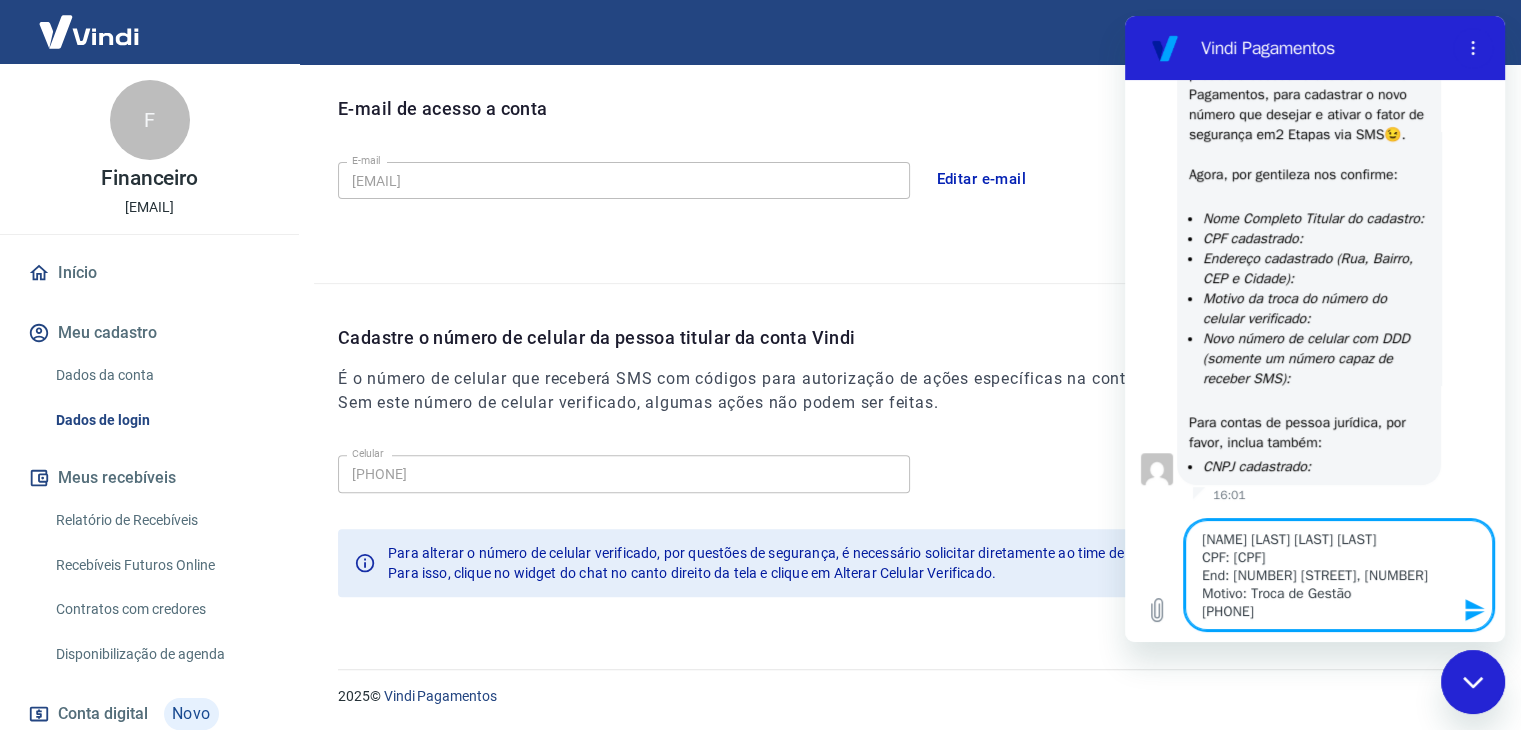 click 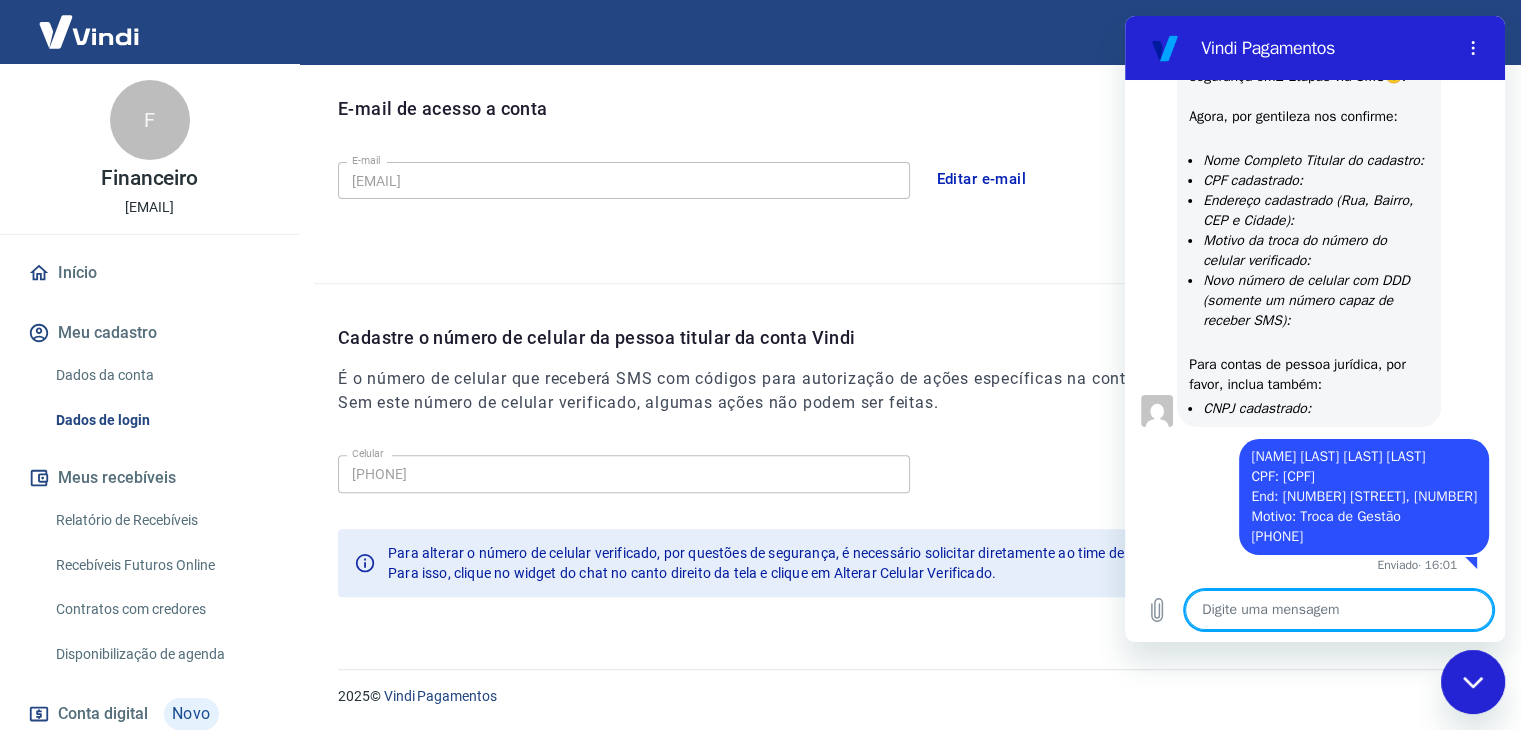 scroll, scrollTop: 1655, scrollLeft: 0, axis: vertical 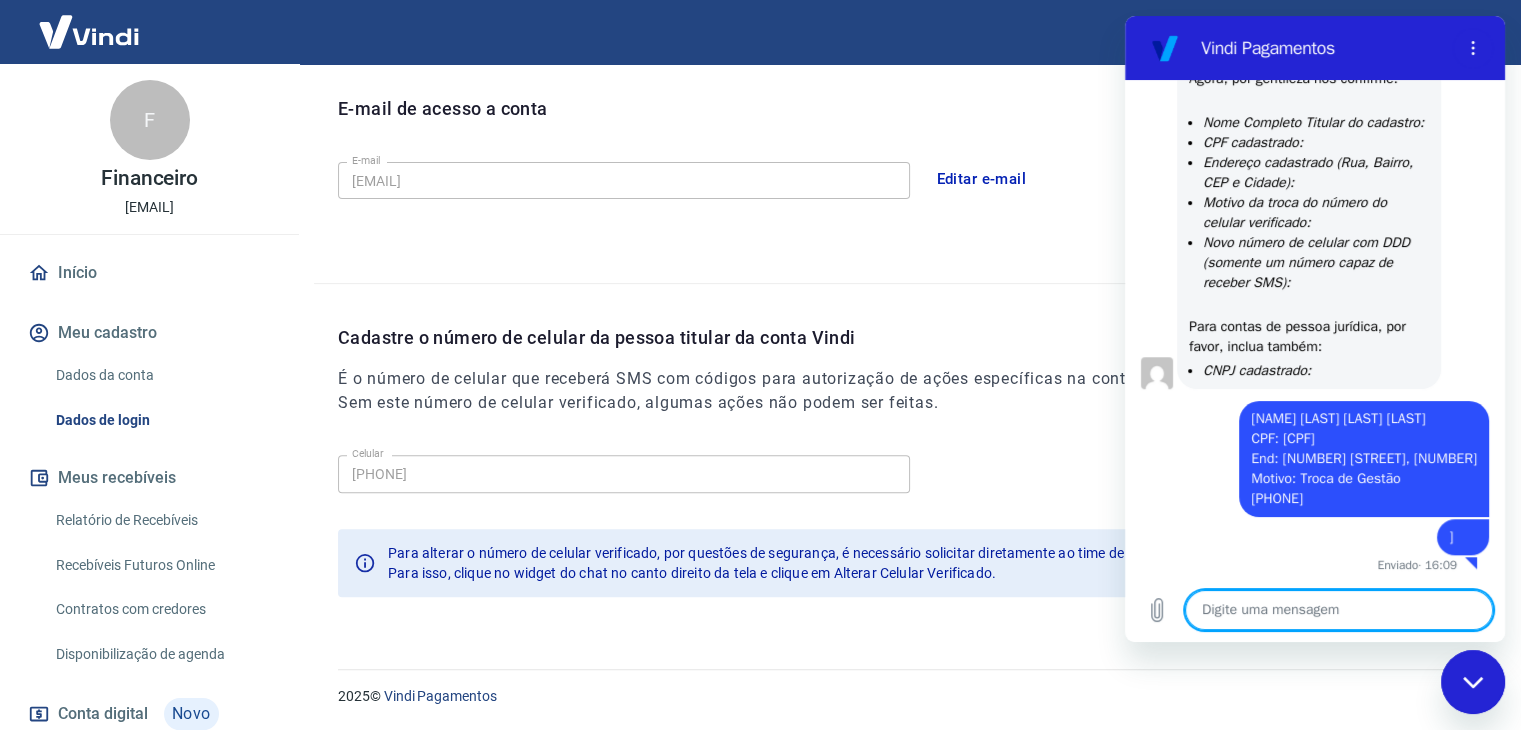 drag, startPoint x: 1207, startPoint y: 604, endPoint x: 1191, endPoint y: 589, distance: 21.931713 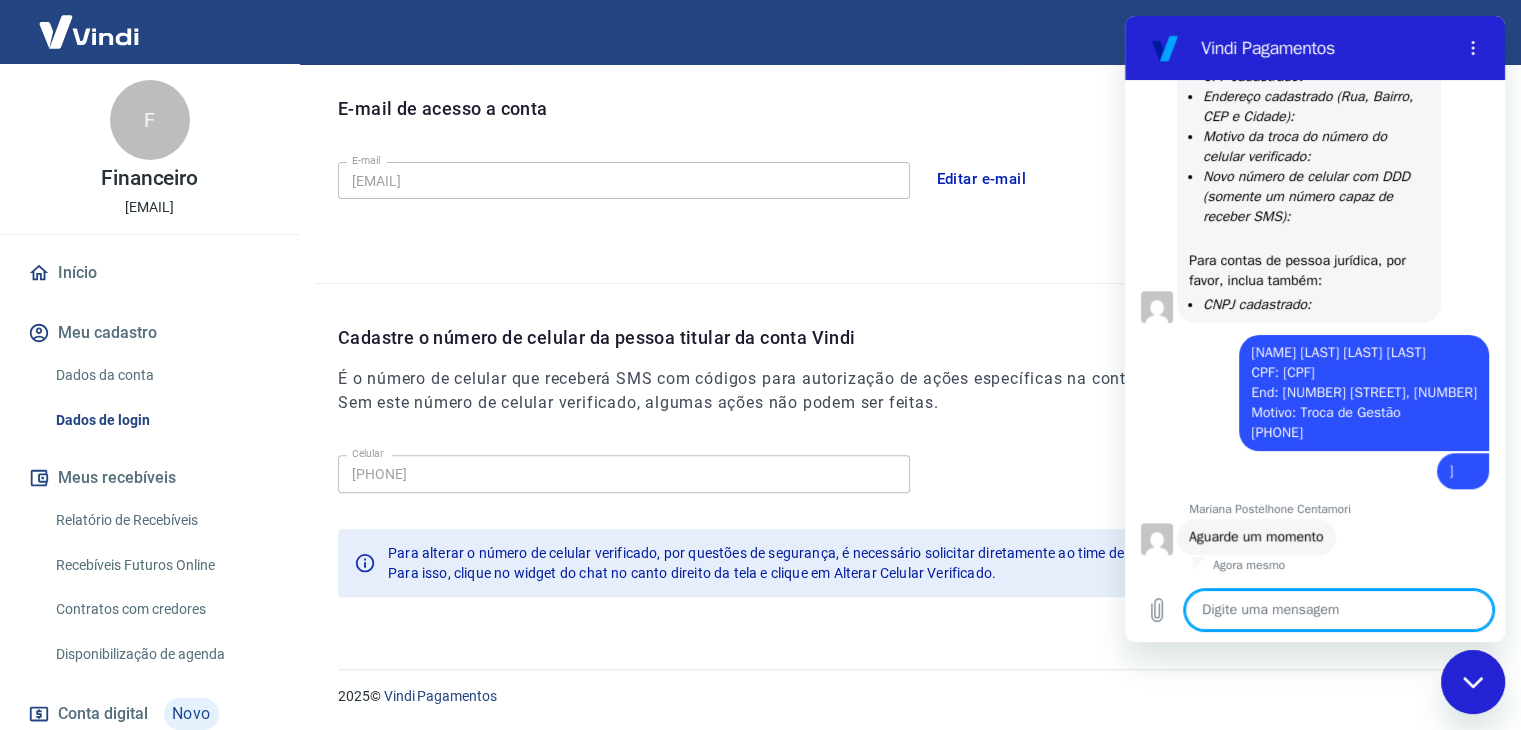 scroll, scrollTop: 1759, scrollLeft: 0, axis: vertical 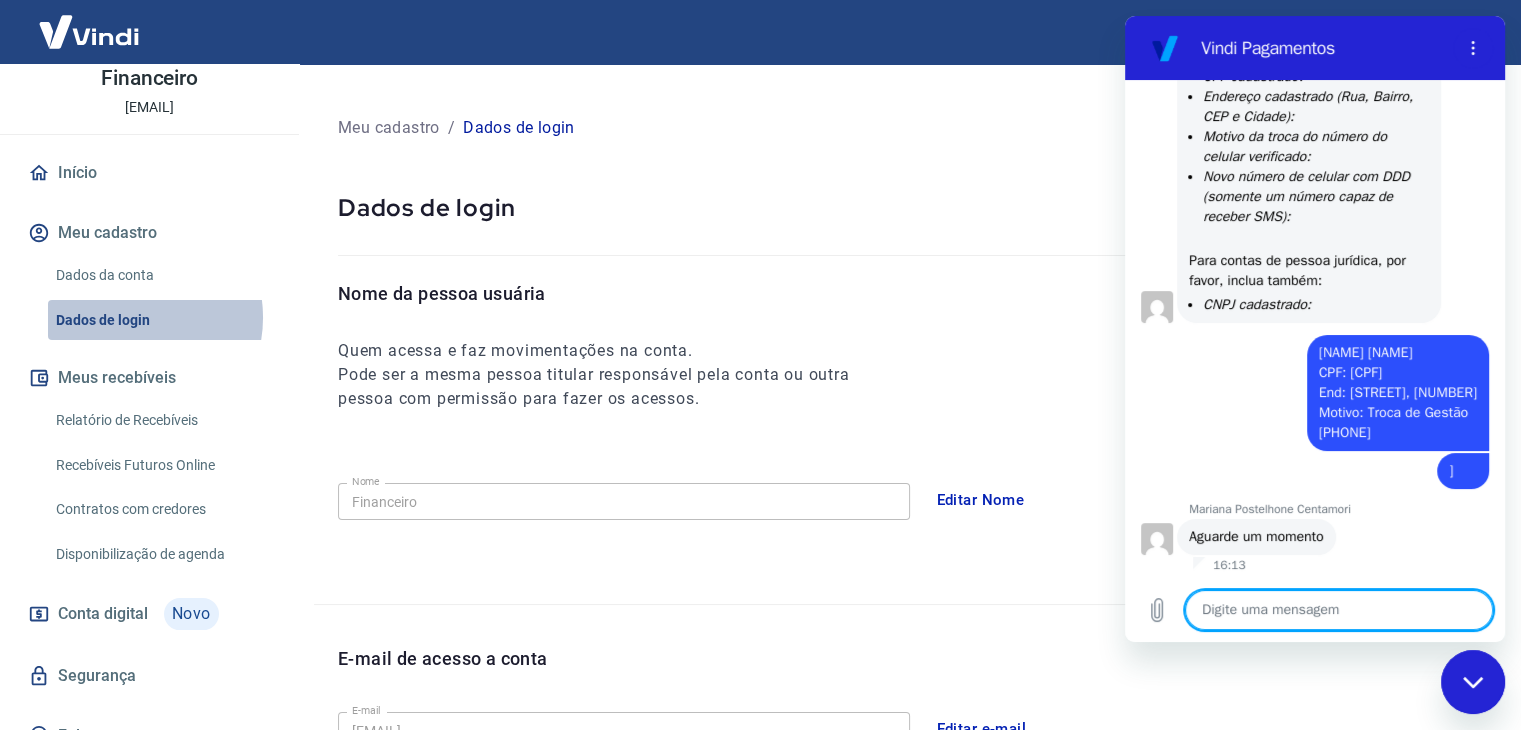 click on "Dados de login" at bounding box center [161, 320] 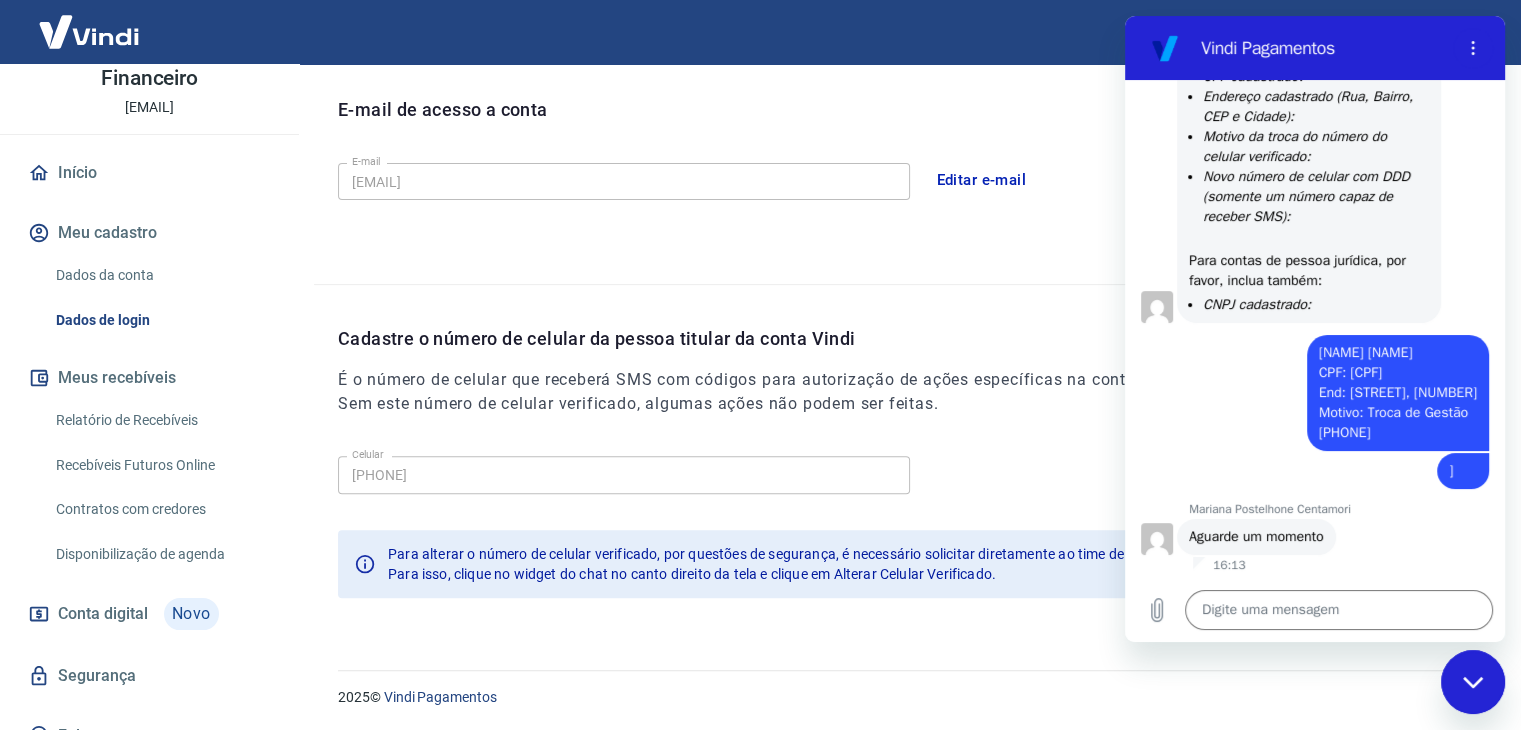 scroll, scrollTop: 550, scrollLeft: 0, axis: vertical 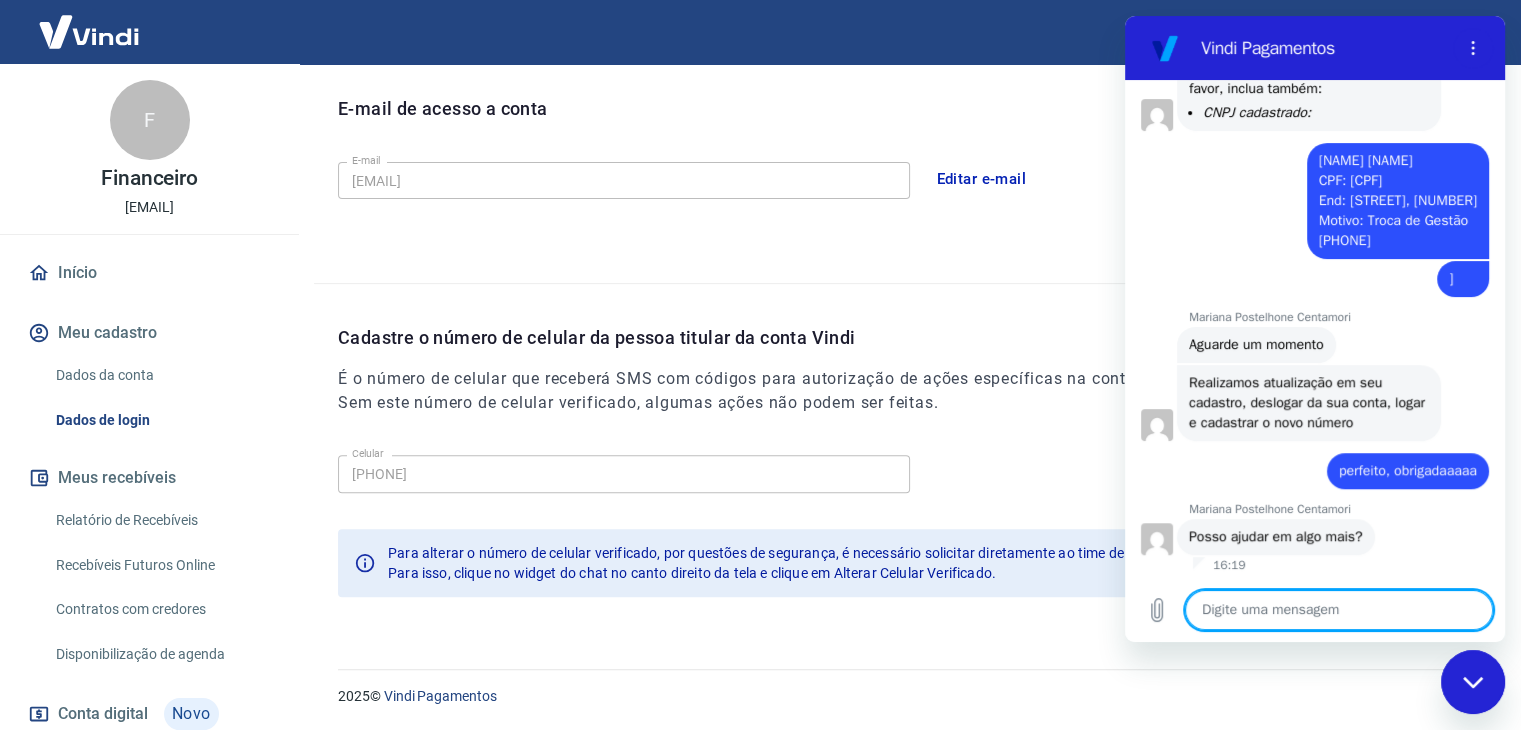 type on "x" 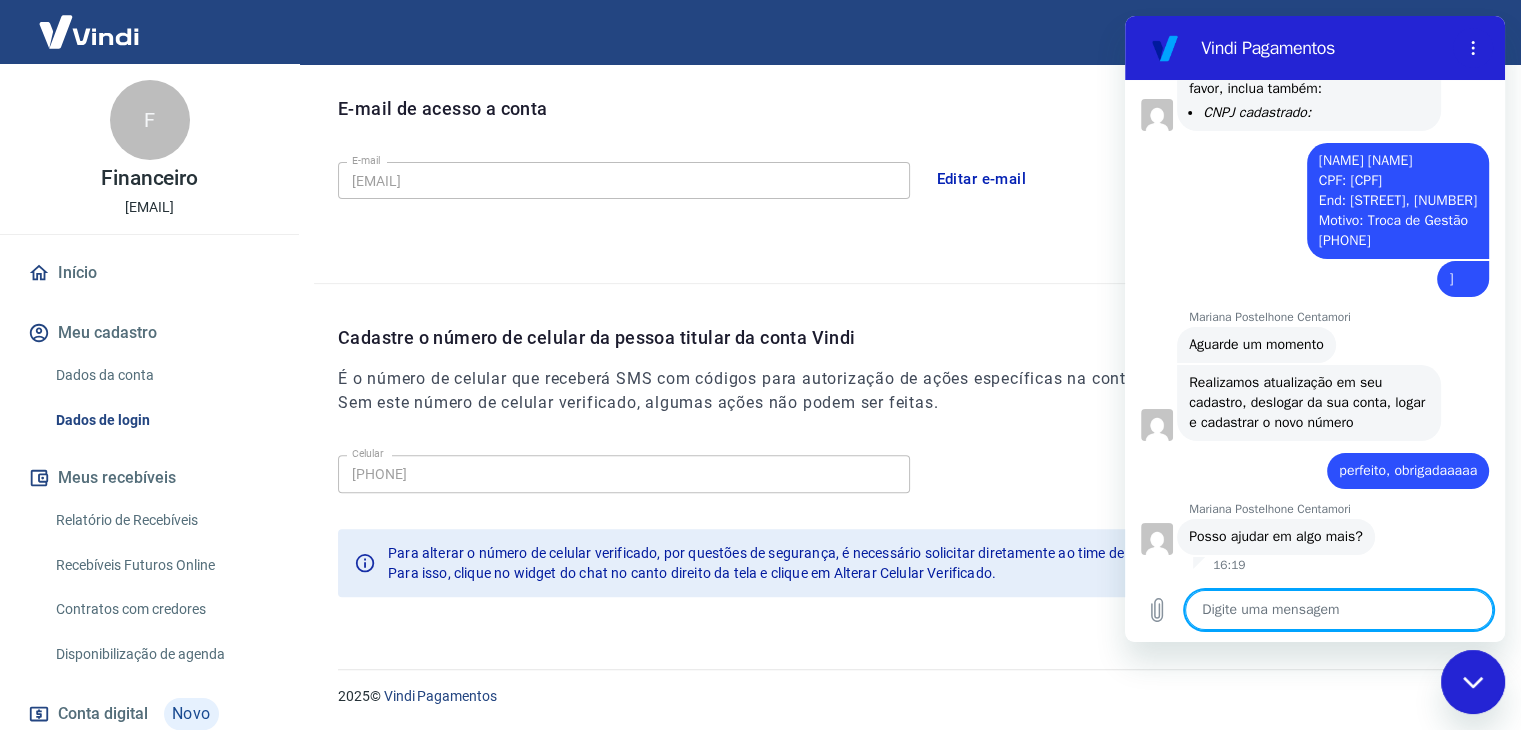 type on "S" 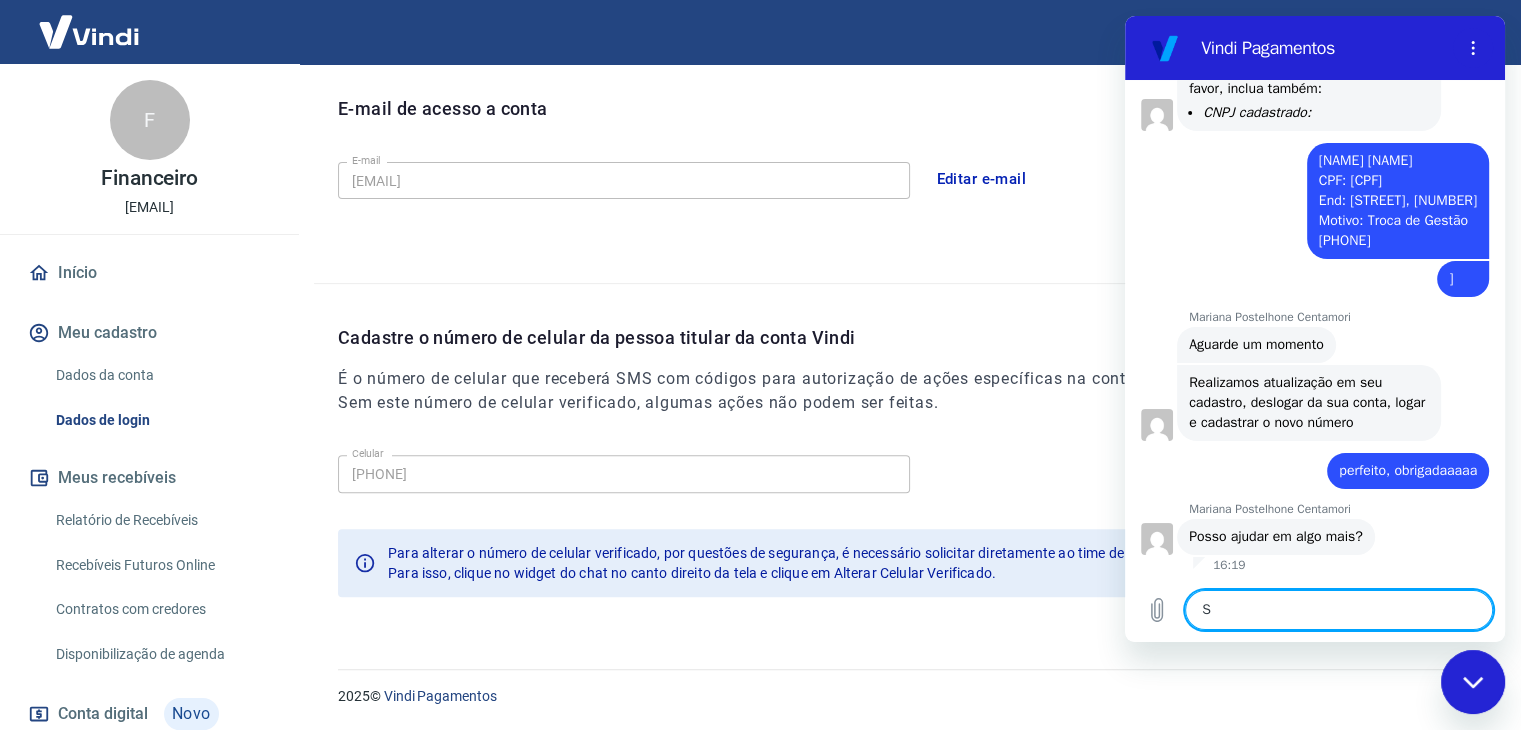 type on "So" 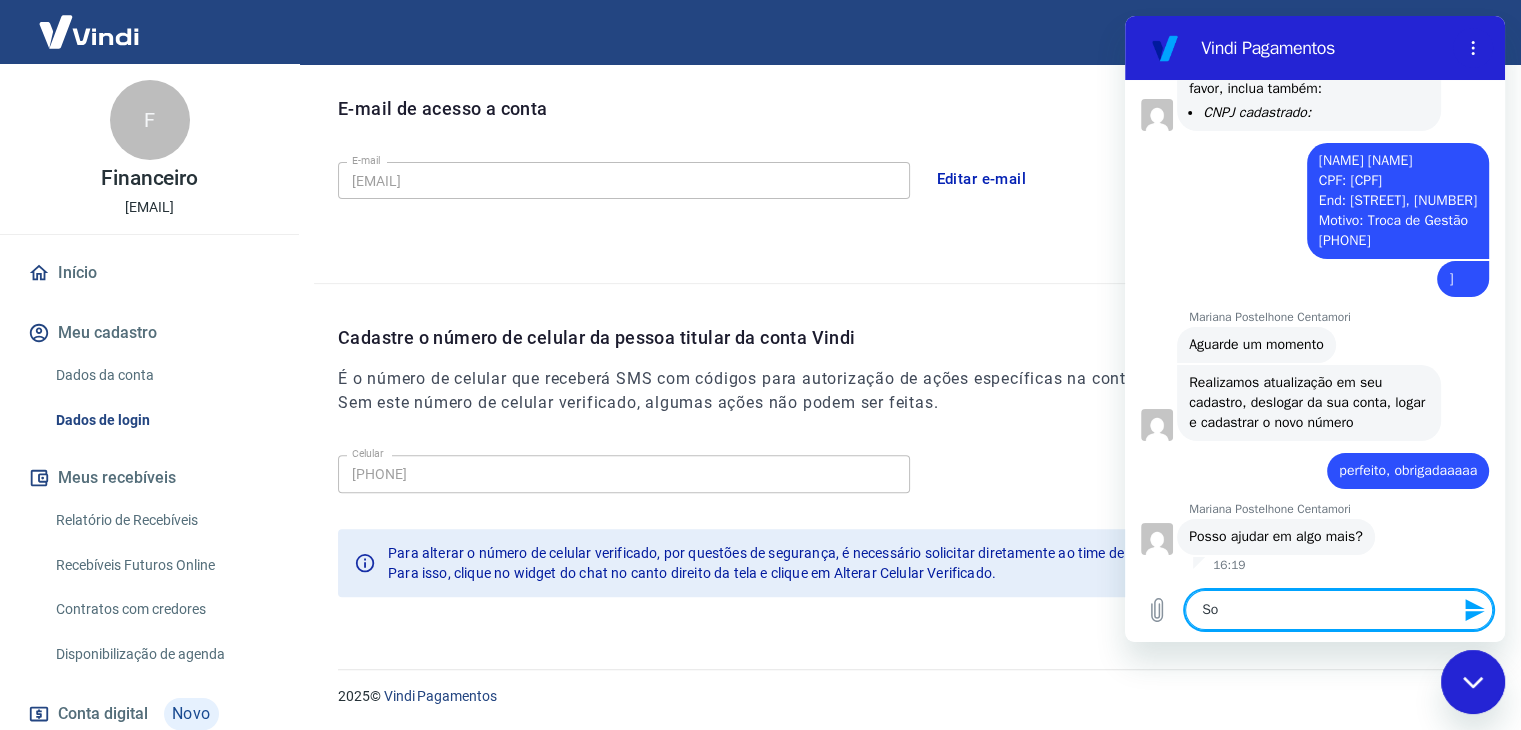 type on "Som" 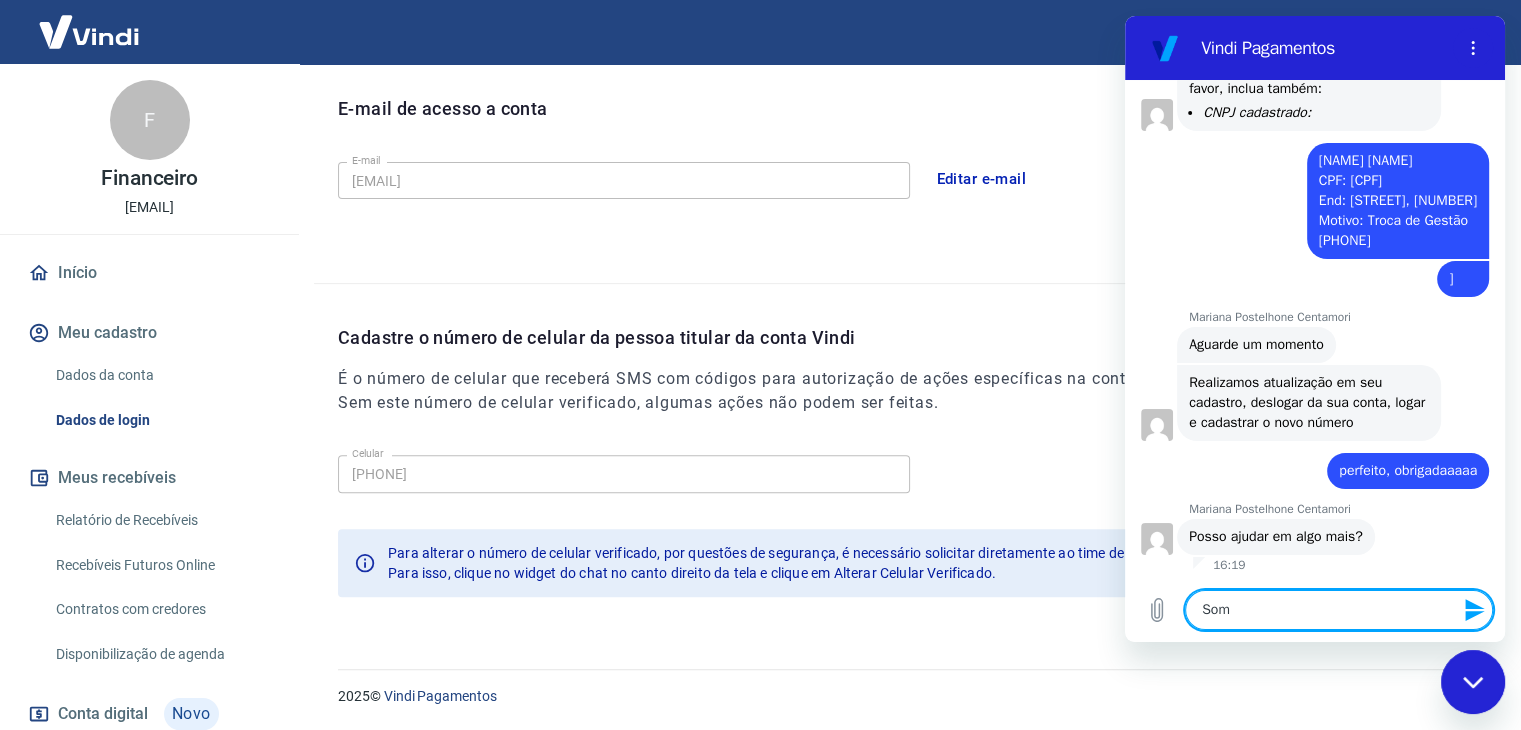 type on "Some" 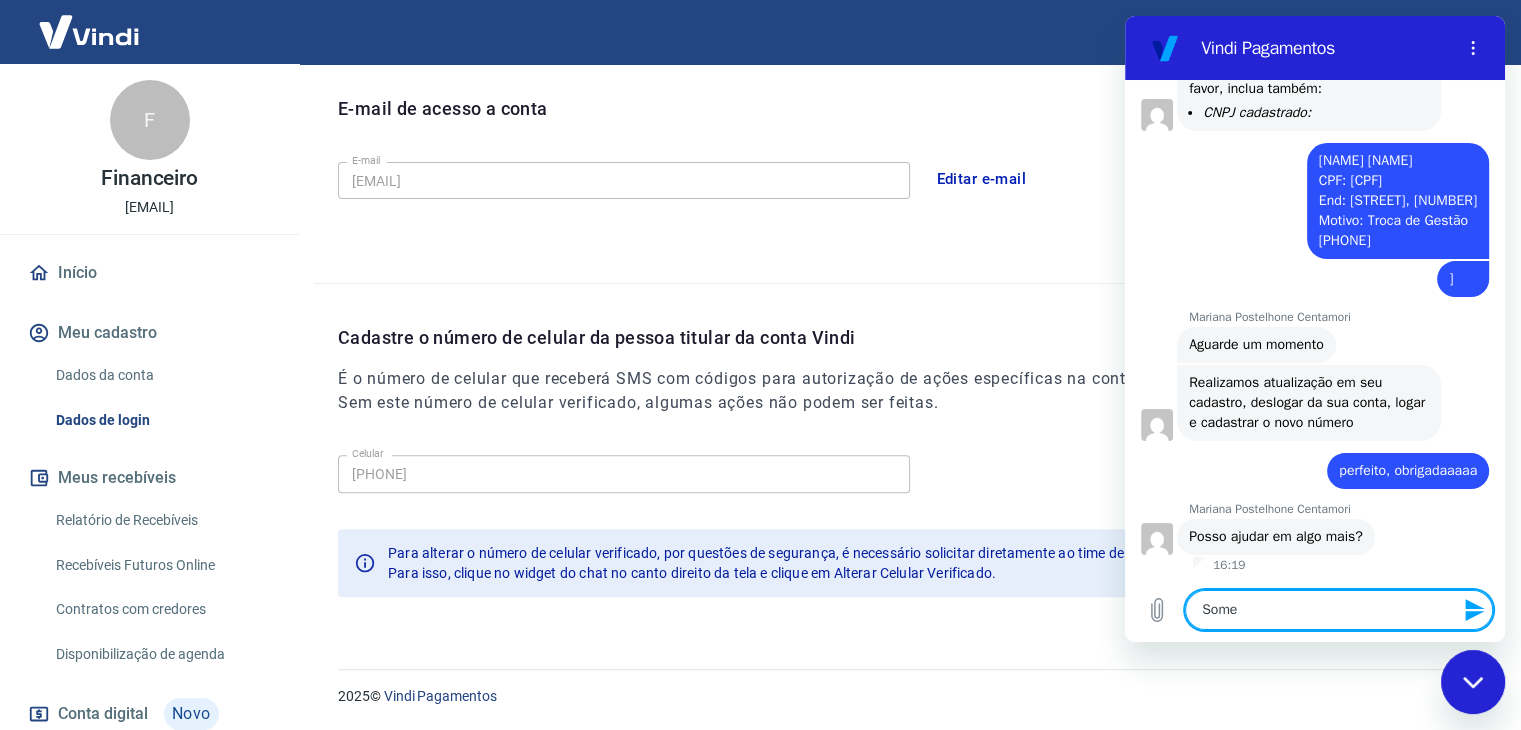 type on "Somen" 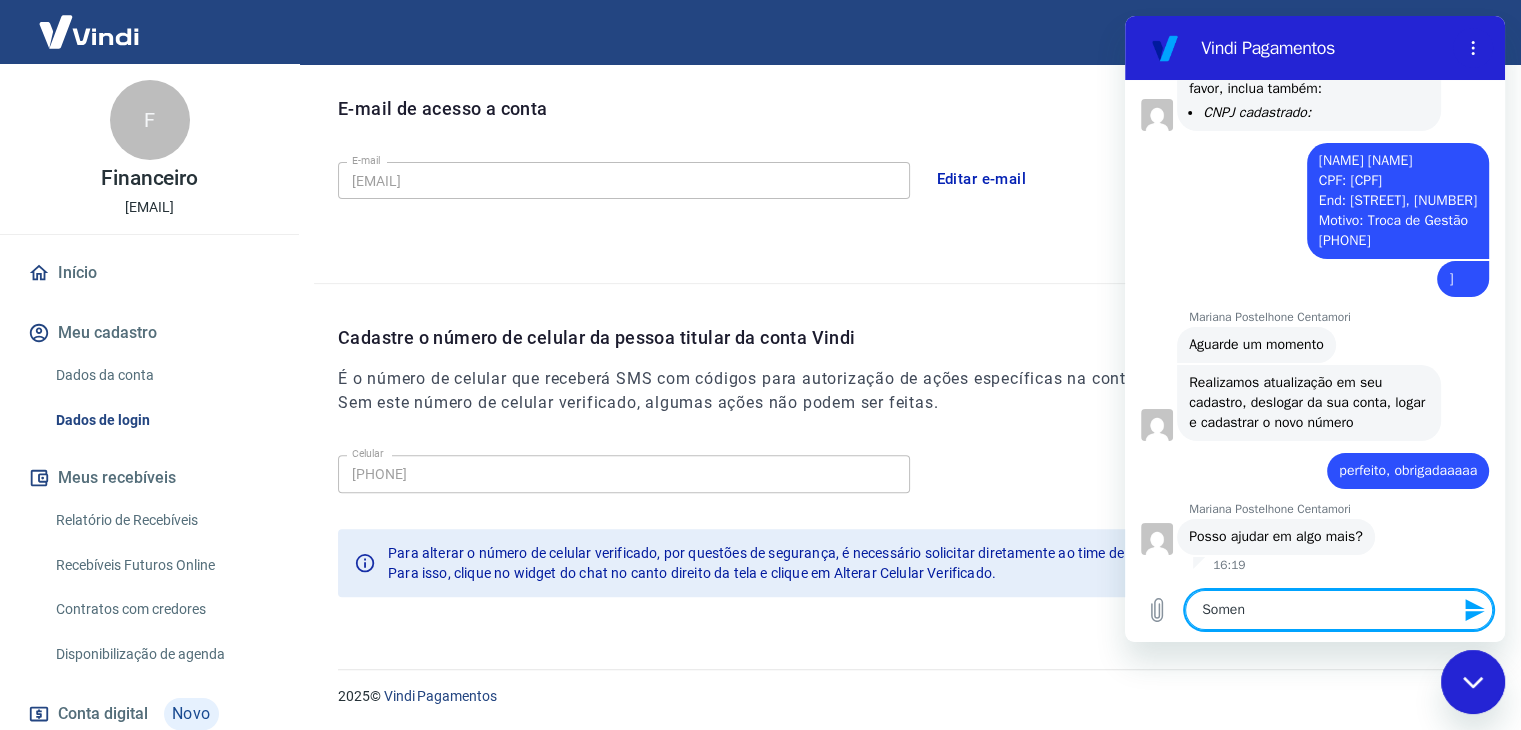 type on "Soment" 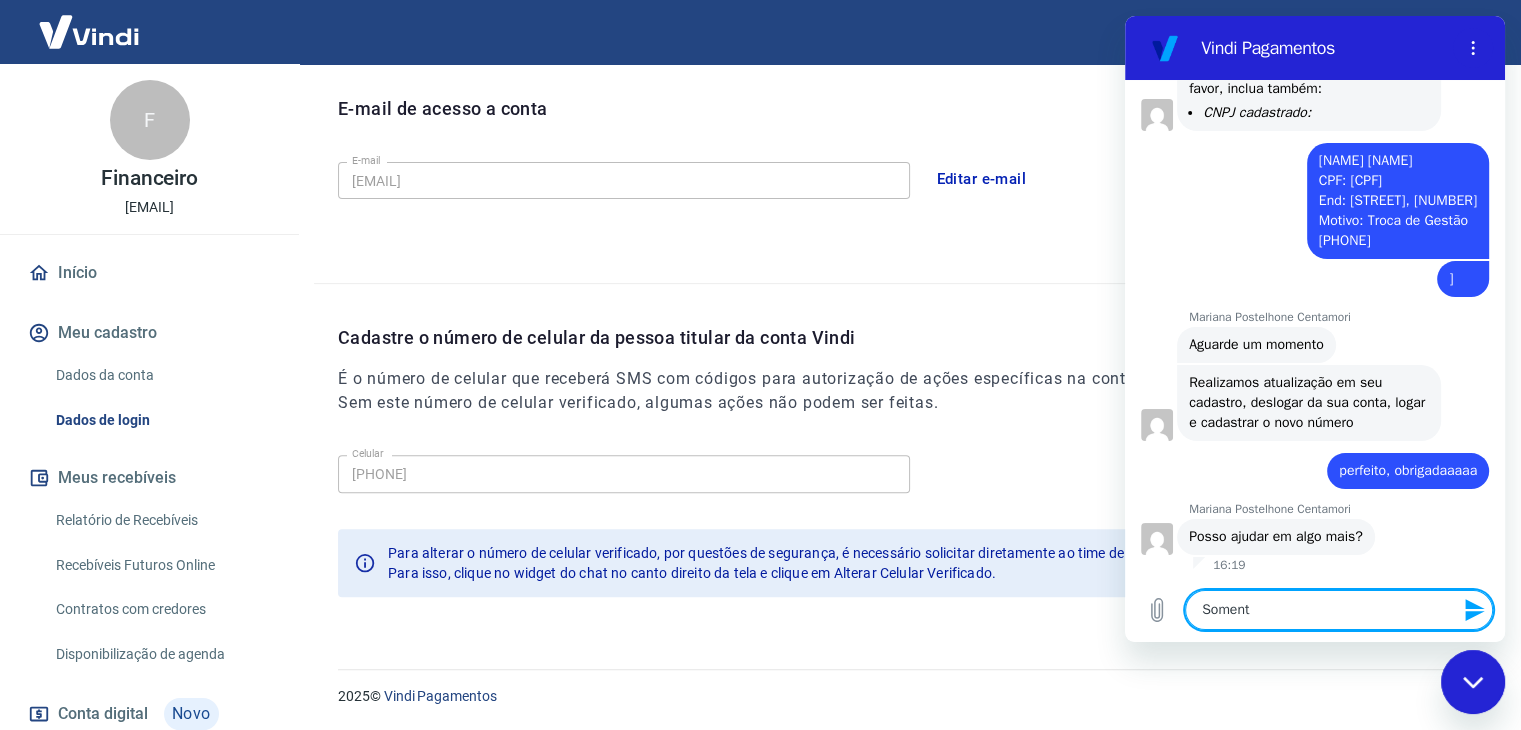 type on "Somente" 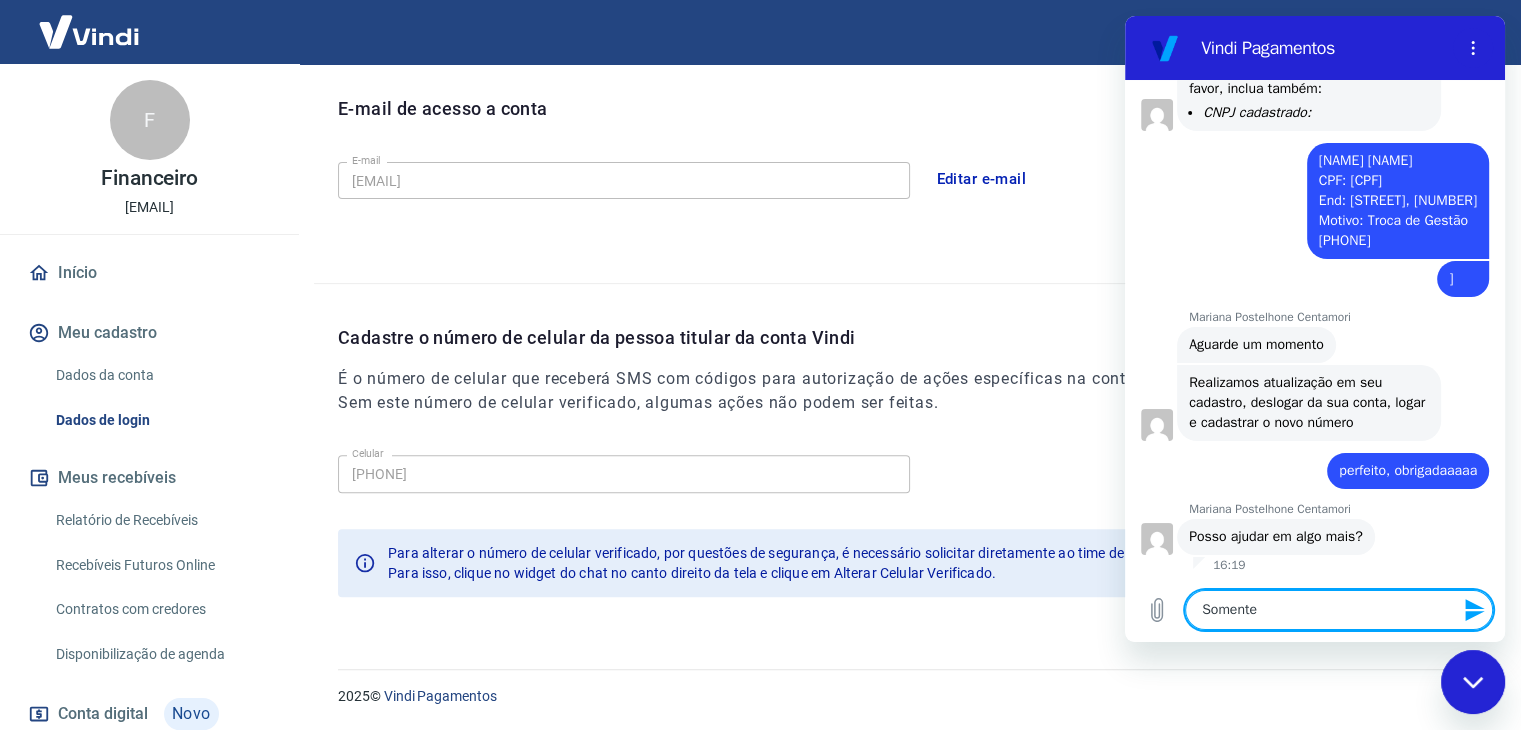 type 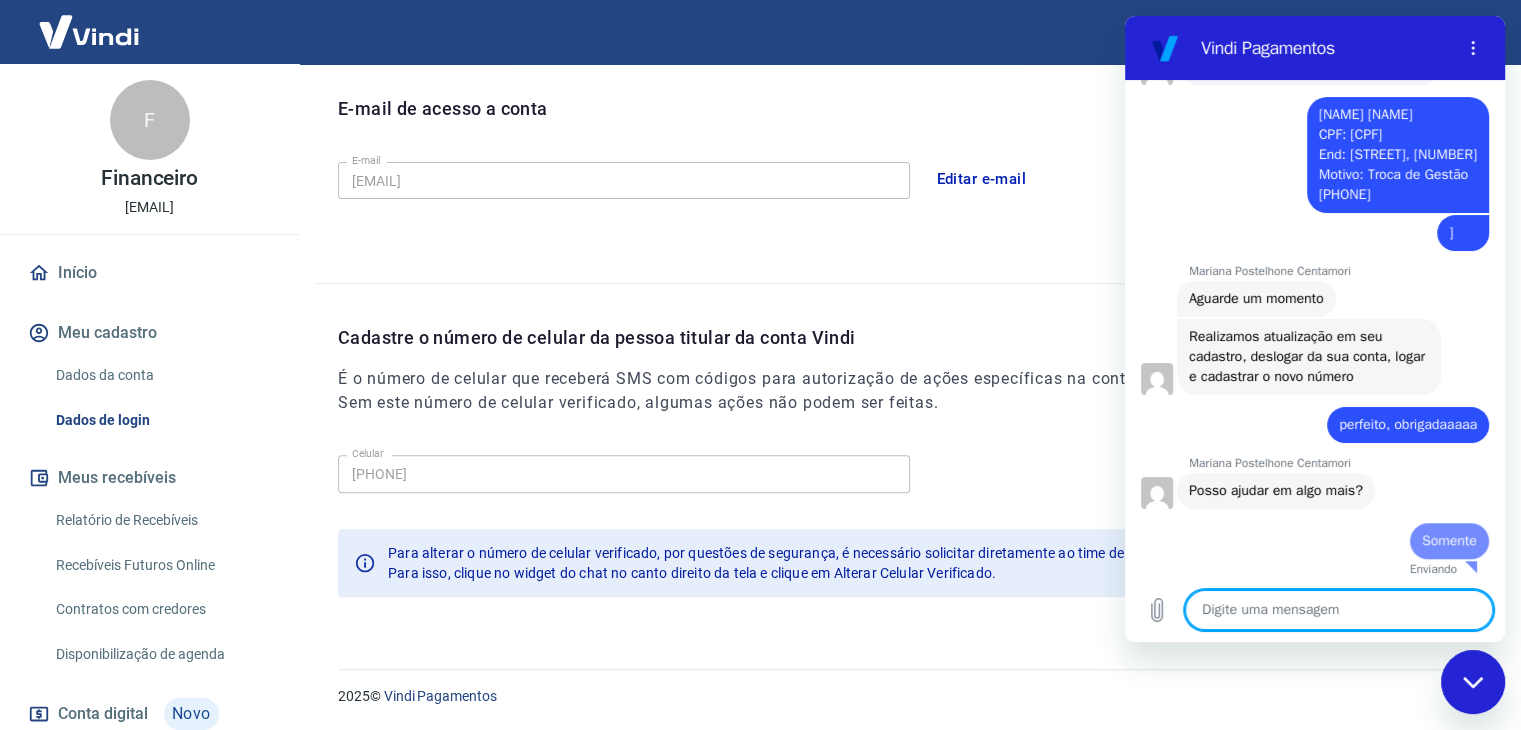 type on "i" 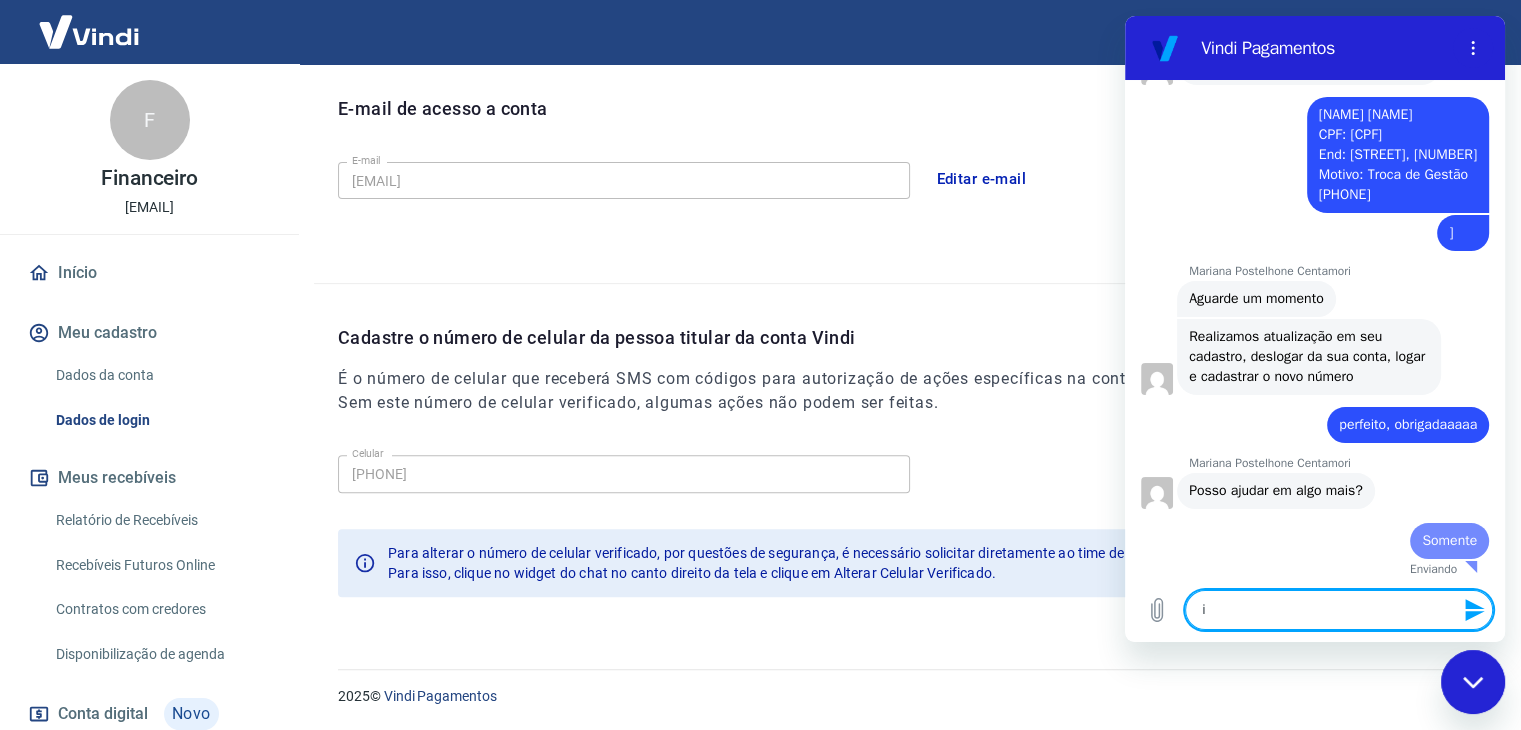 type on "is" 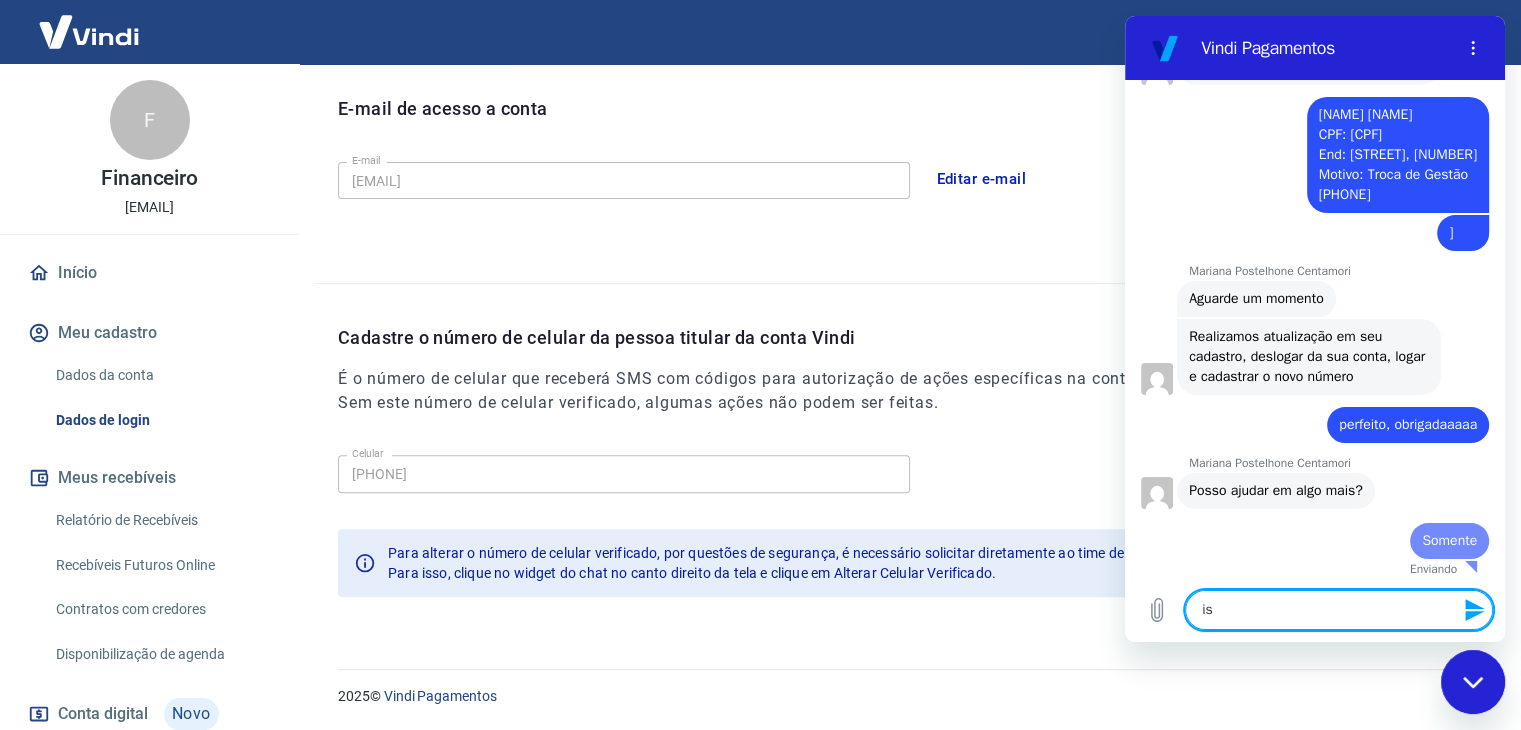 type on "iss" 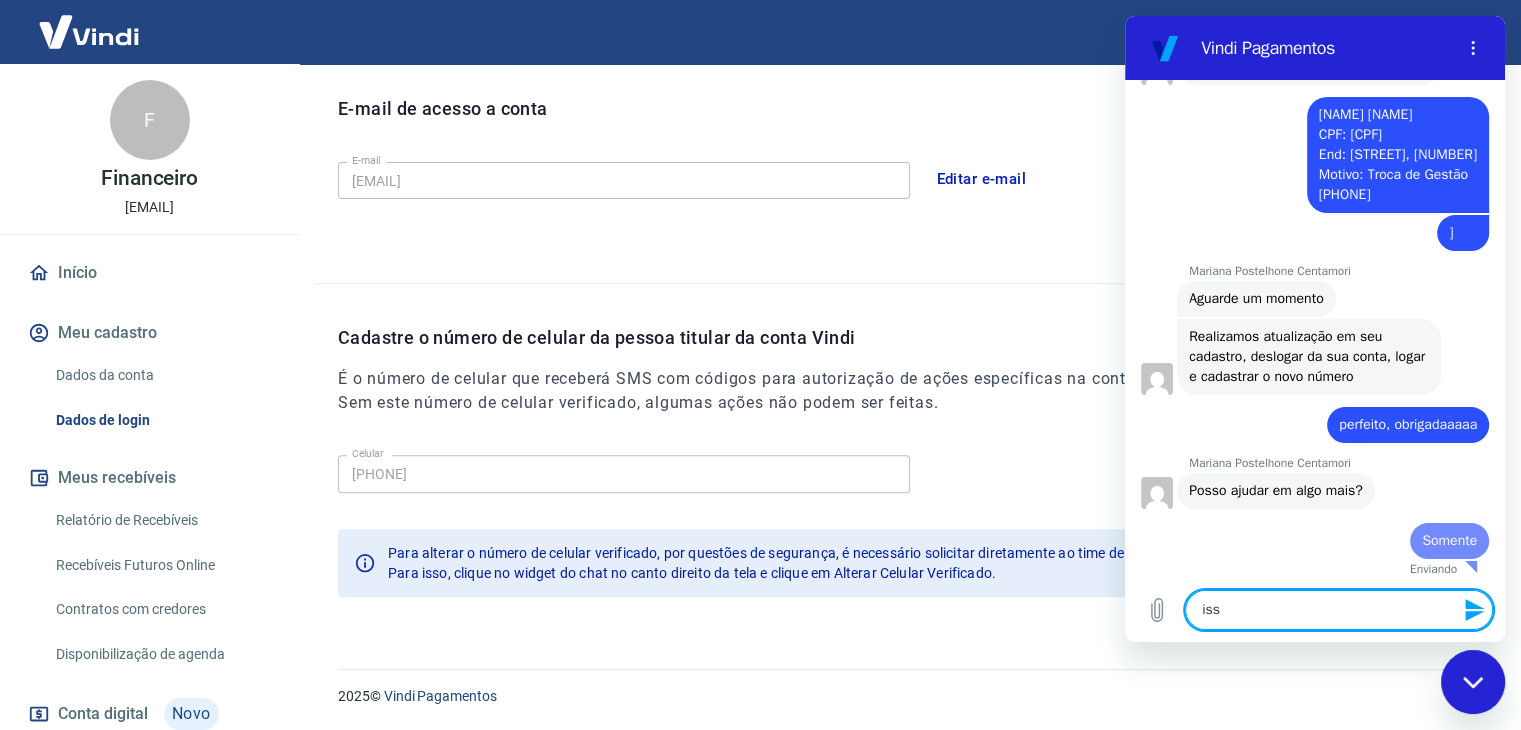 type on "isso" 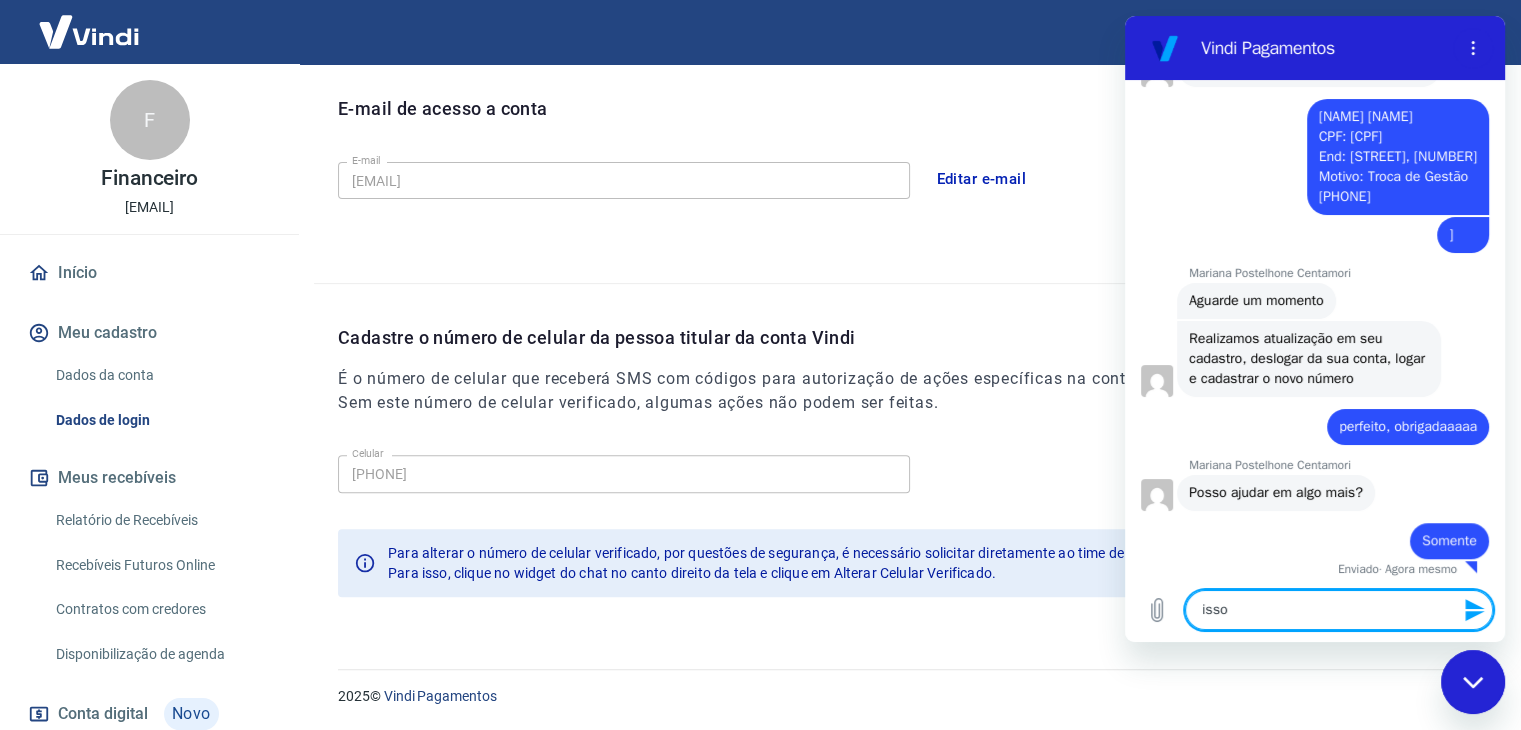type on "isso" 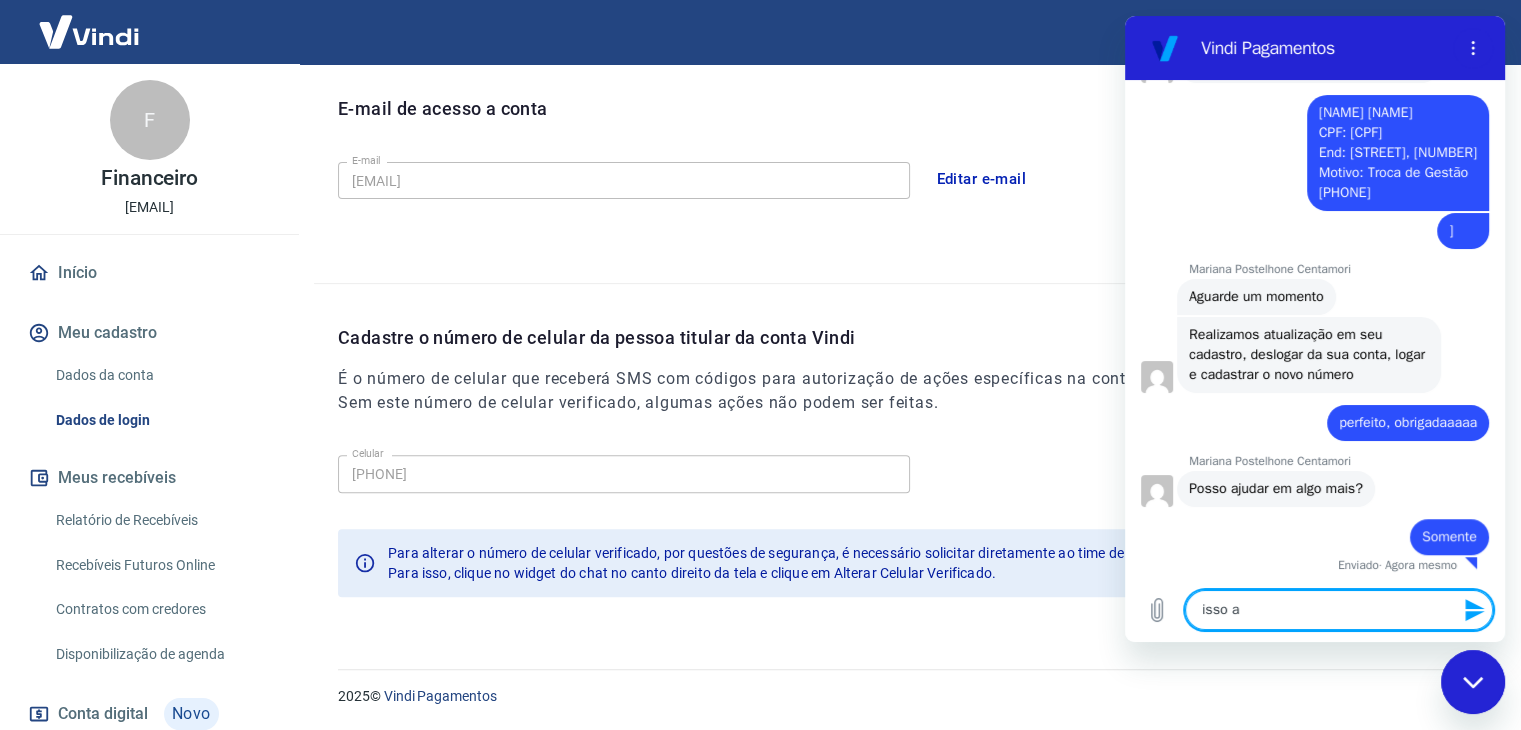 scroll, scrollTop: 1337, scrollLeft: 0, axis: vertical 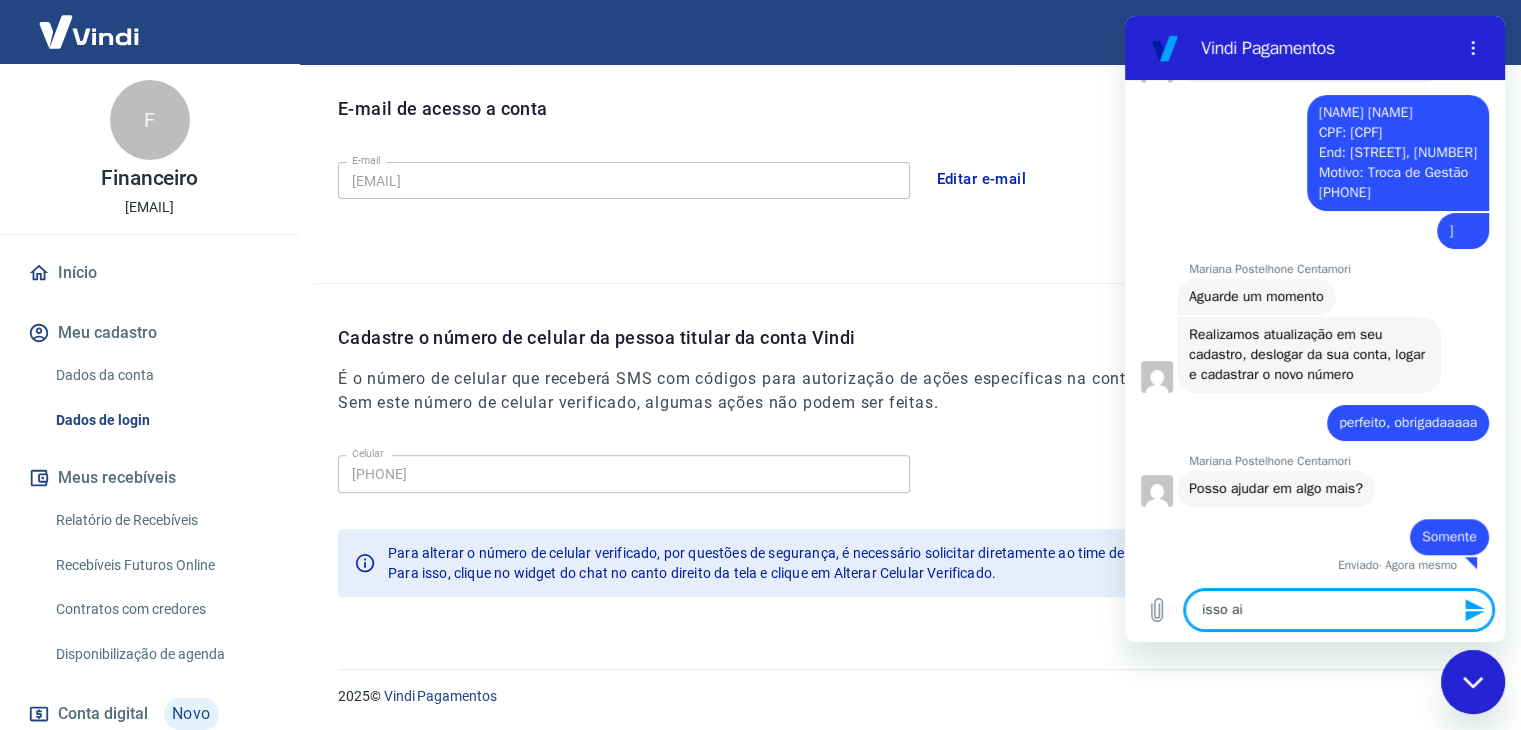 type on "isso ai" 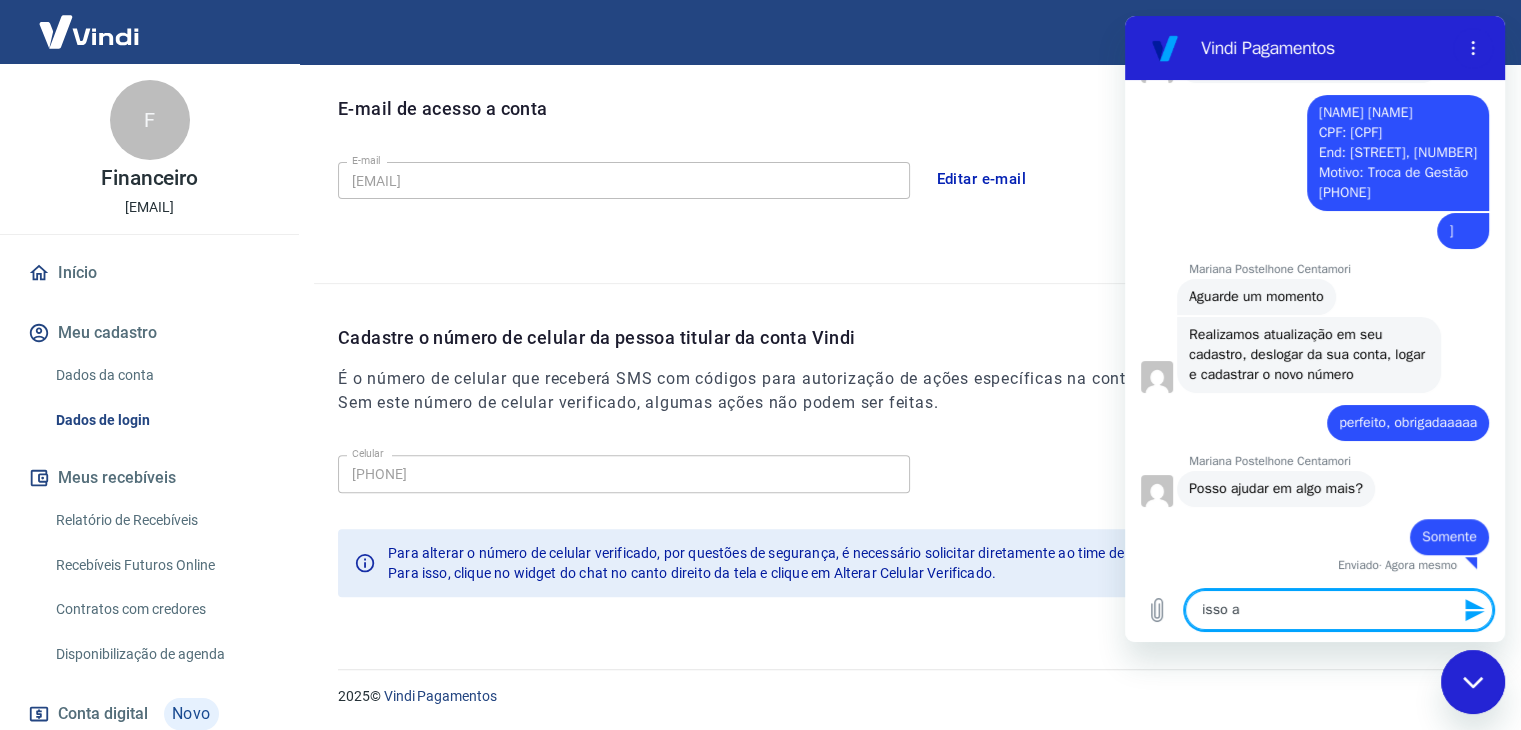 type on "isso" 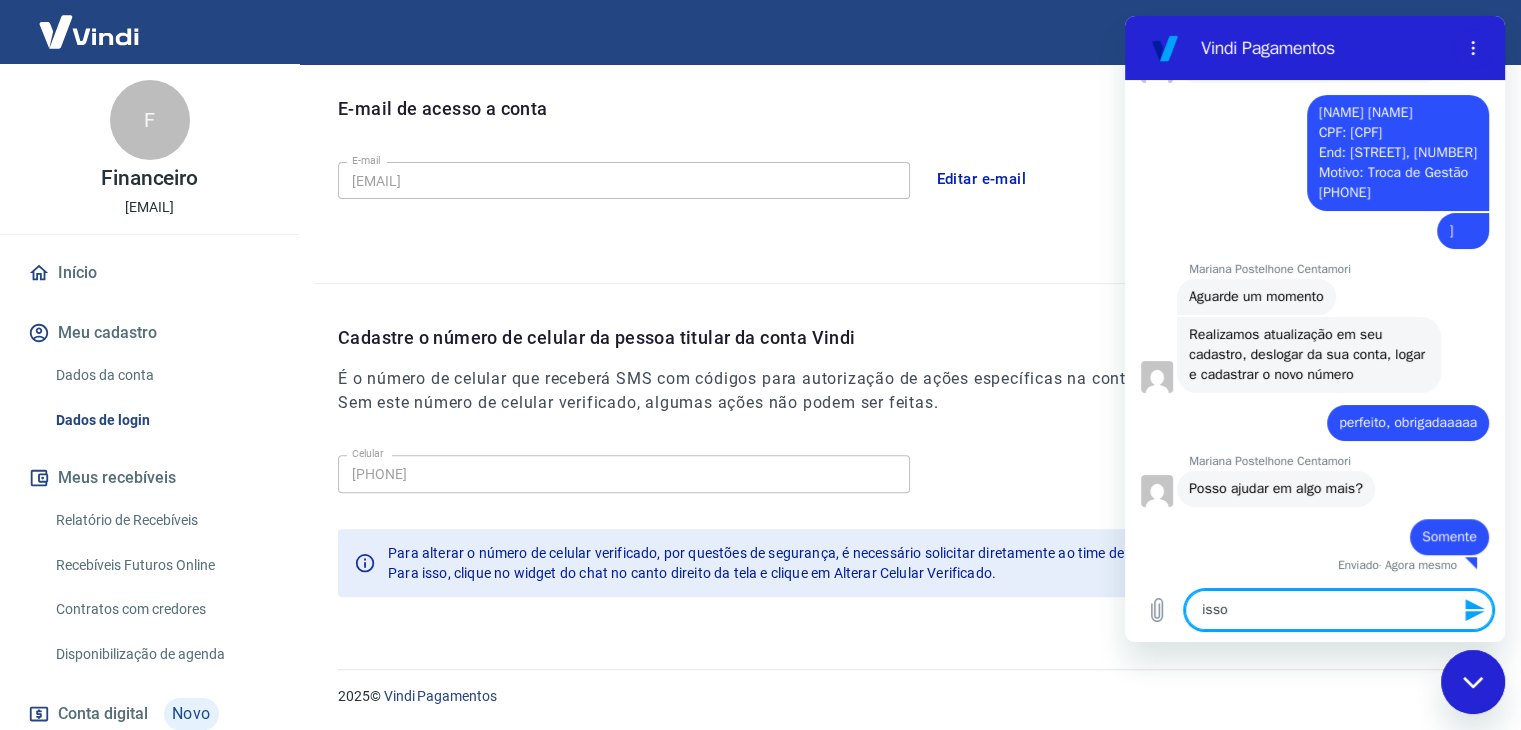 type on "isso" 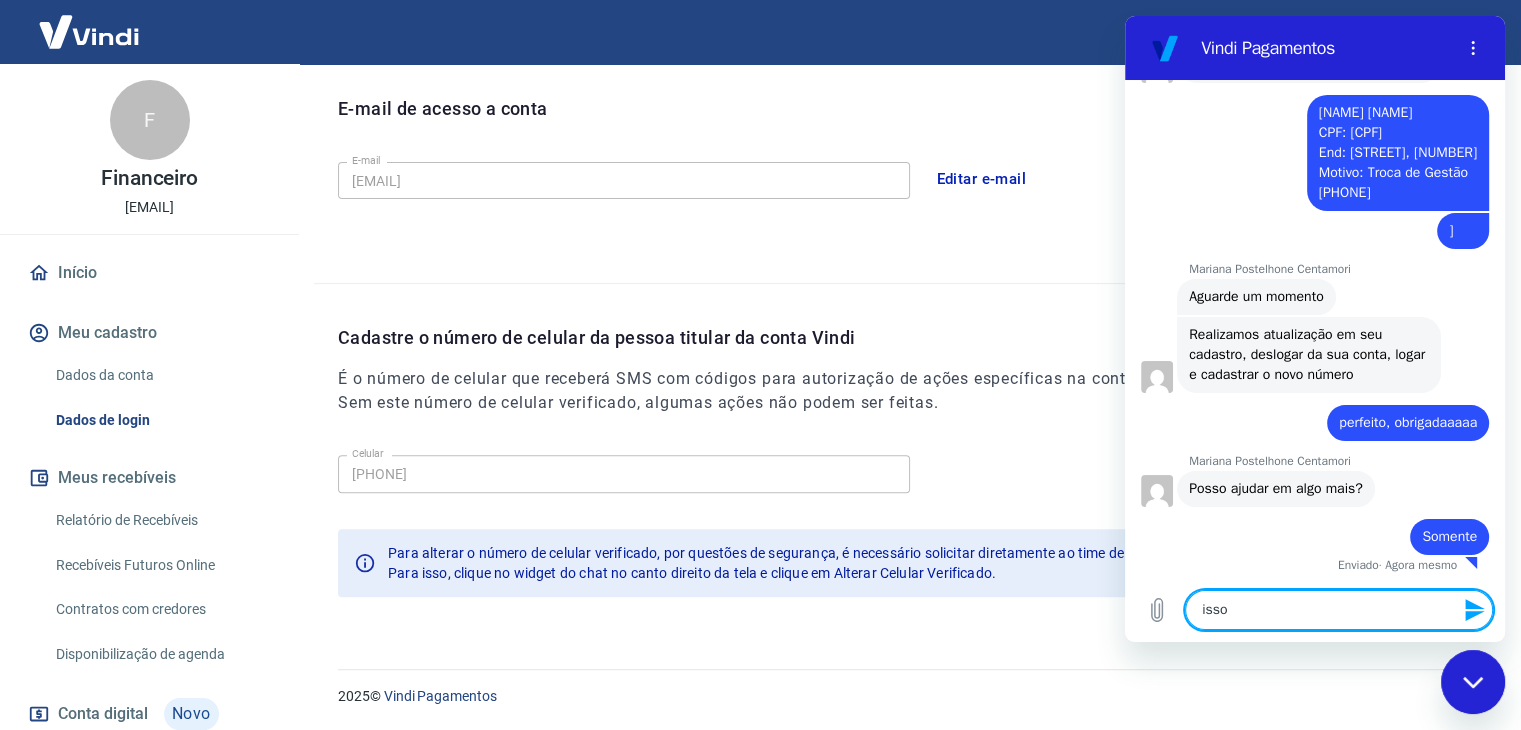 type 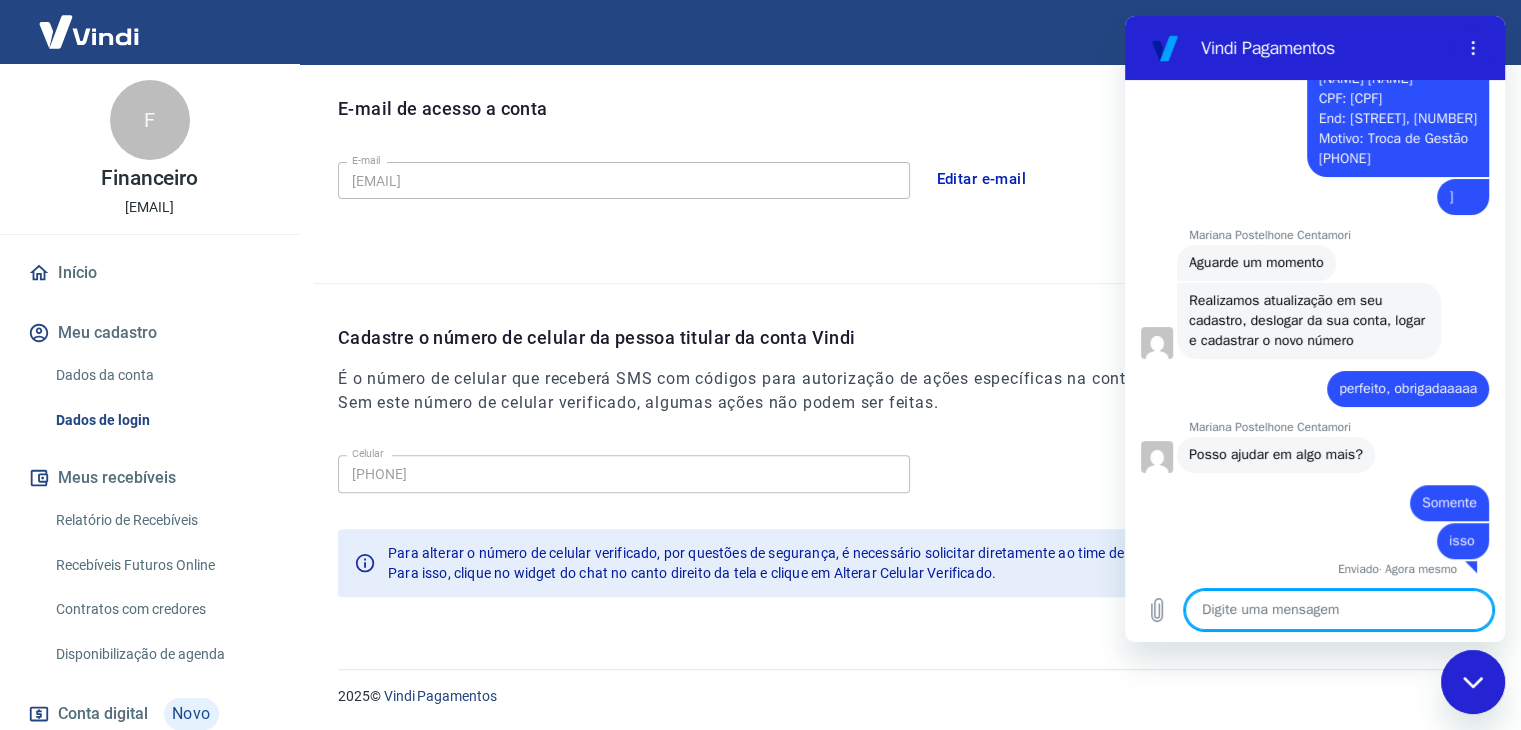 scroll, scrollTop: 1375, scrollLeft: 0, axis: vertical 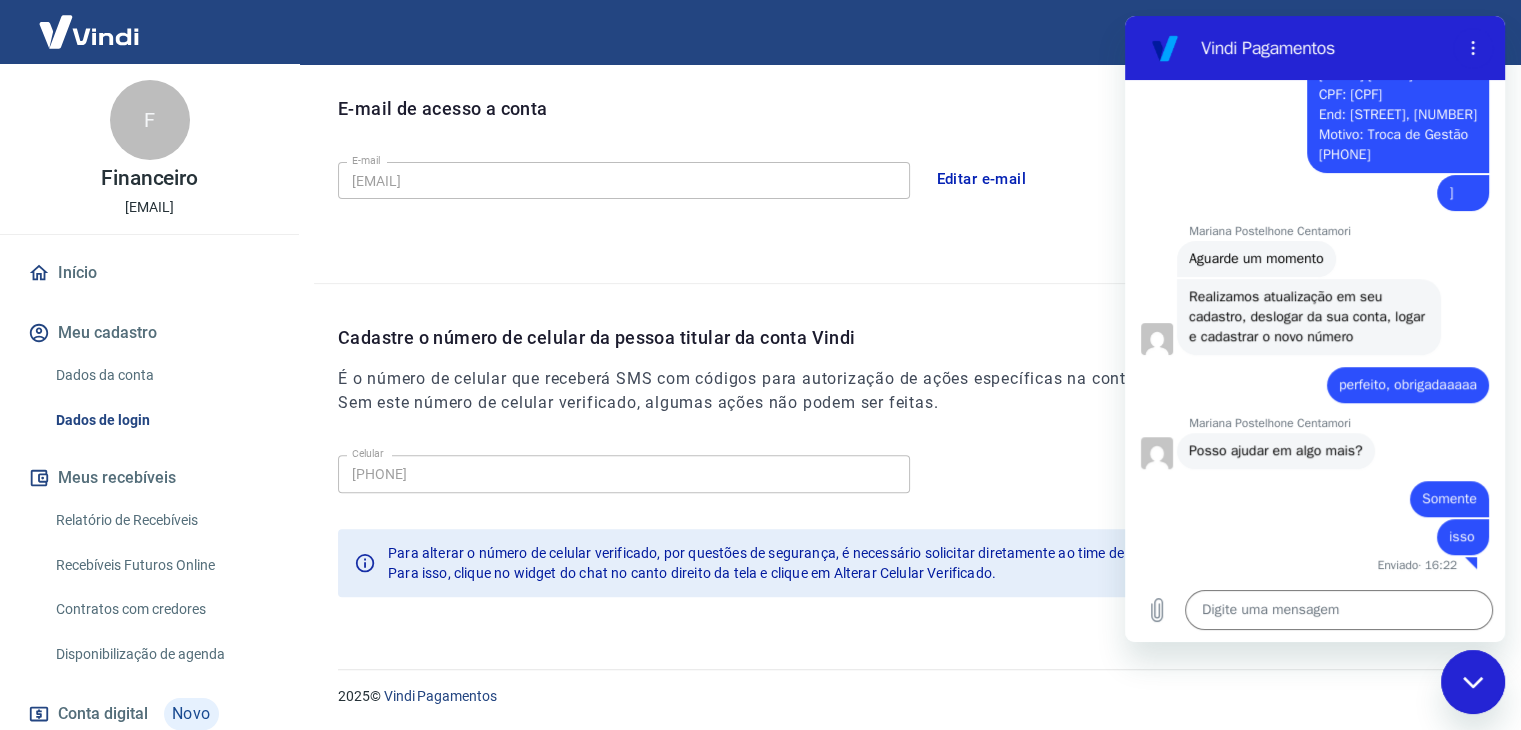 click on "E-mail de acesso a conta" at bounding box center [917, 124] 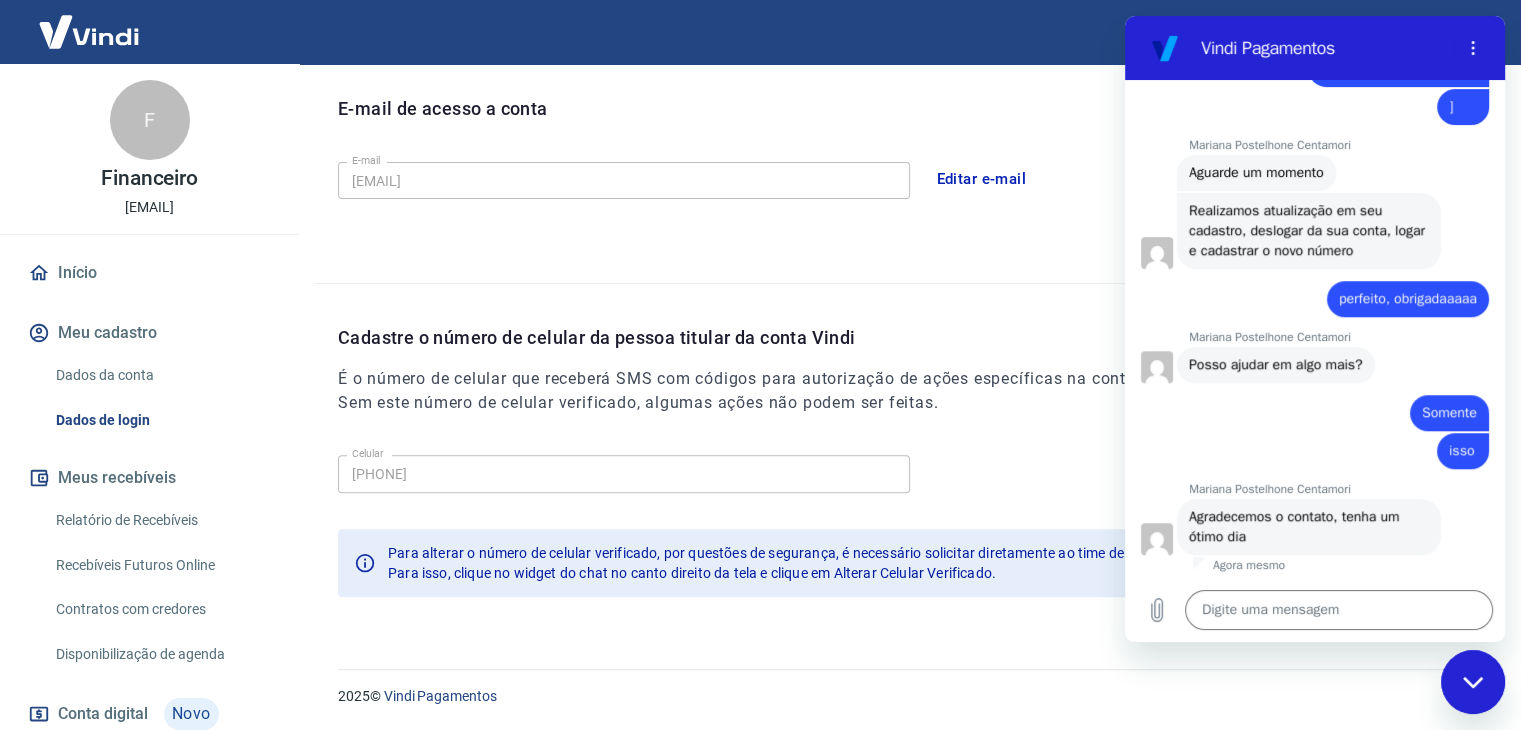 scroll, scrollTop: 1461, scrollLeft: 0, axis: vertical 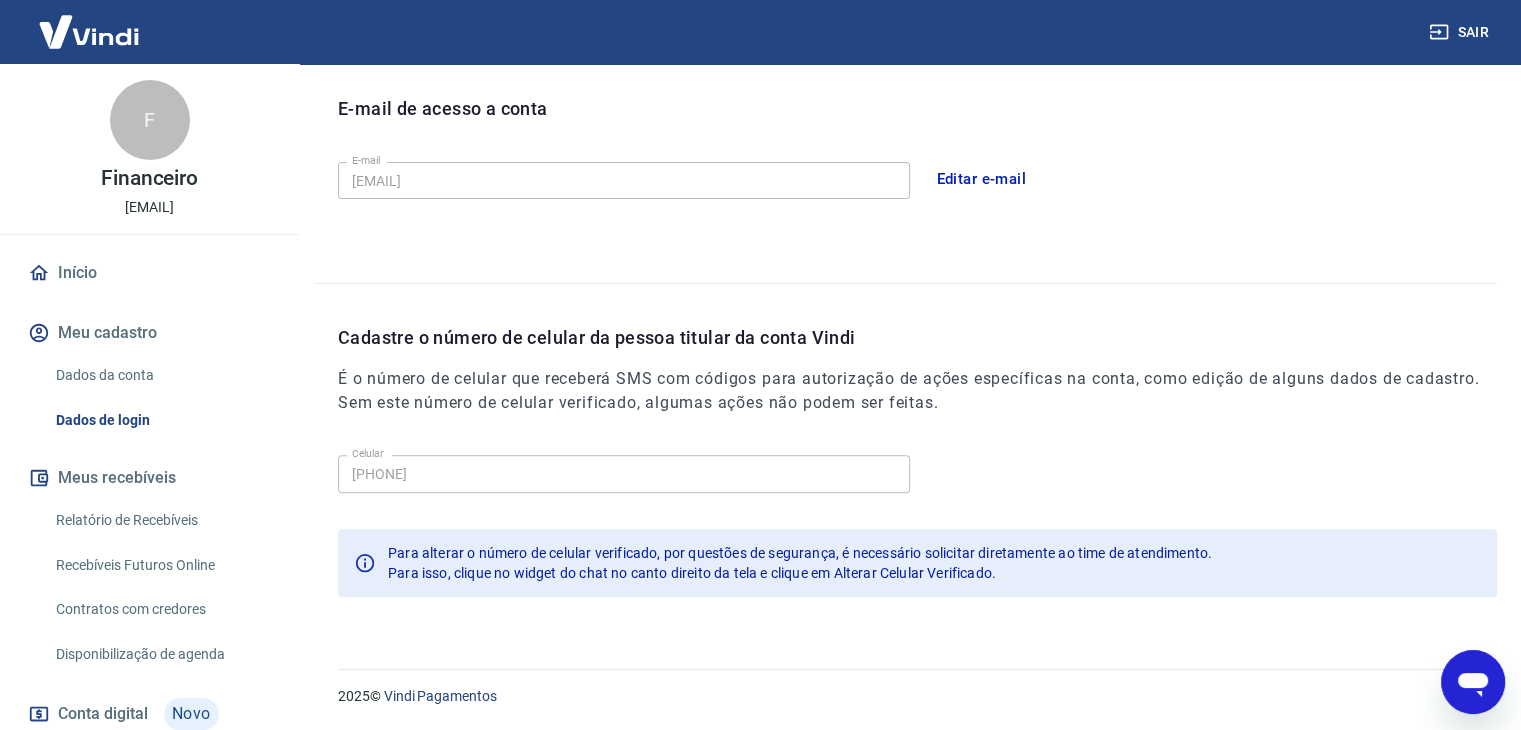 click on "Sair" at bounding box center (1461, 32) 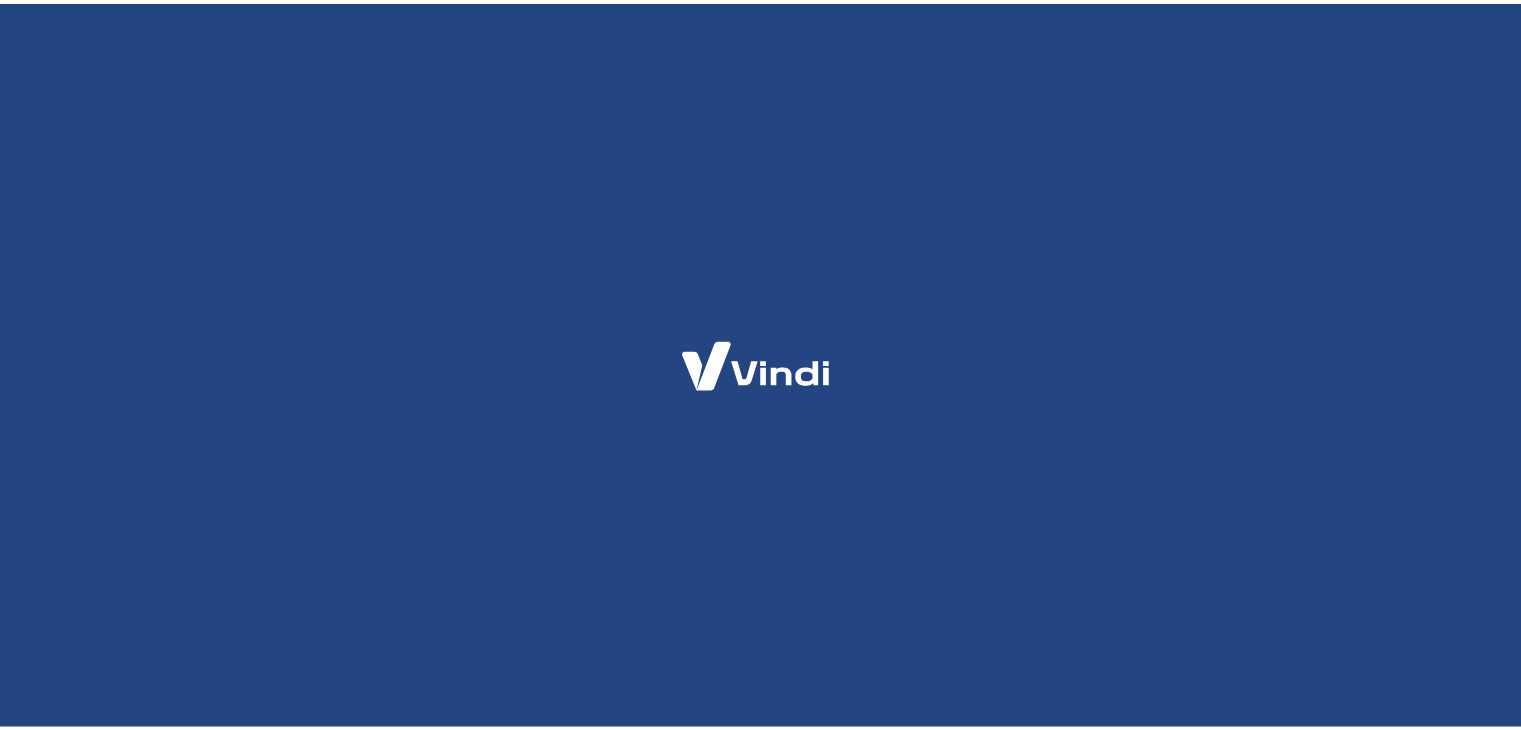 scroll, scrollTop: 0, scrollLeft: 0, axis: both 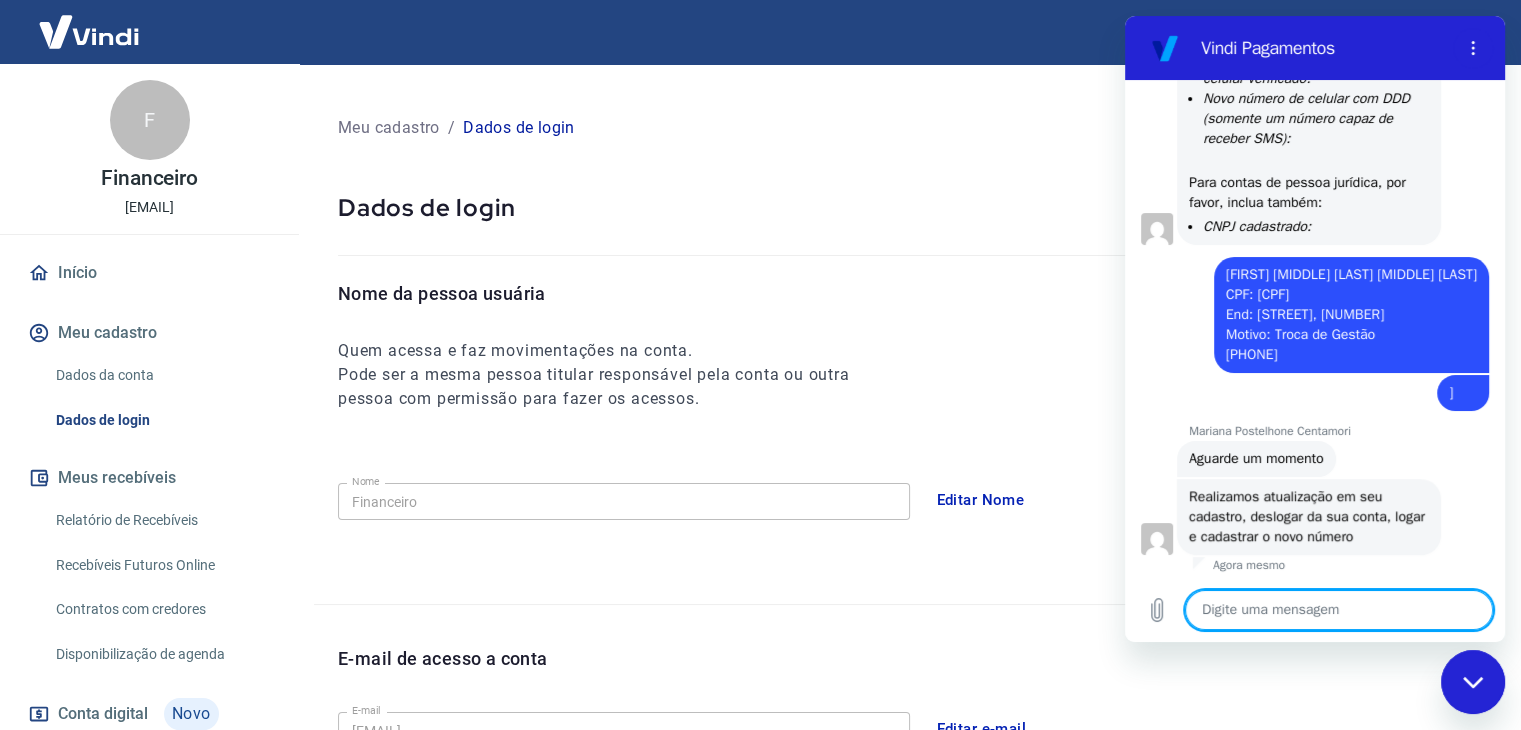 click at bounding box center (1339, 610) 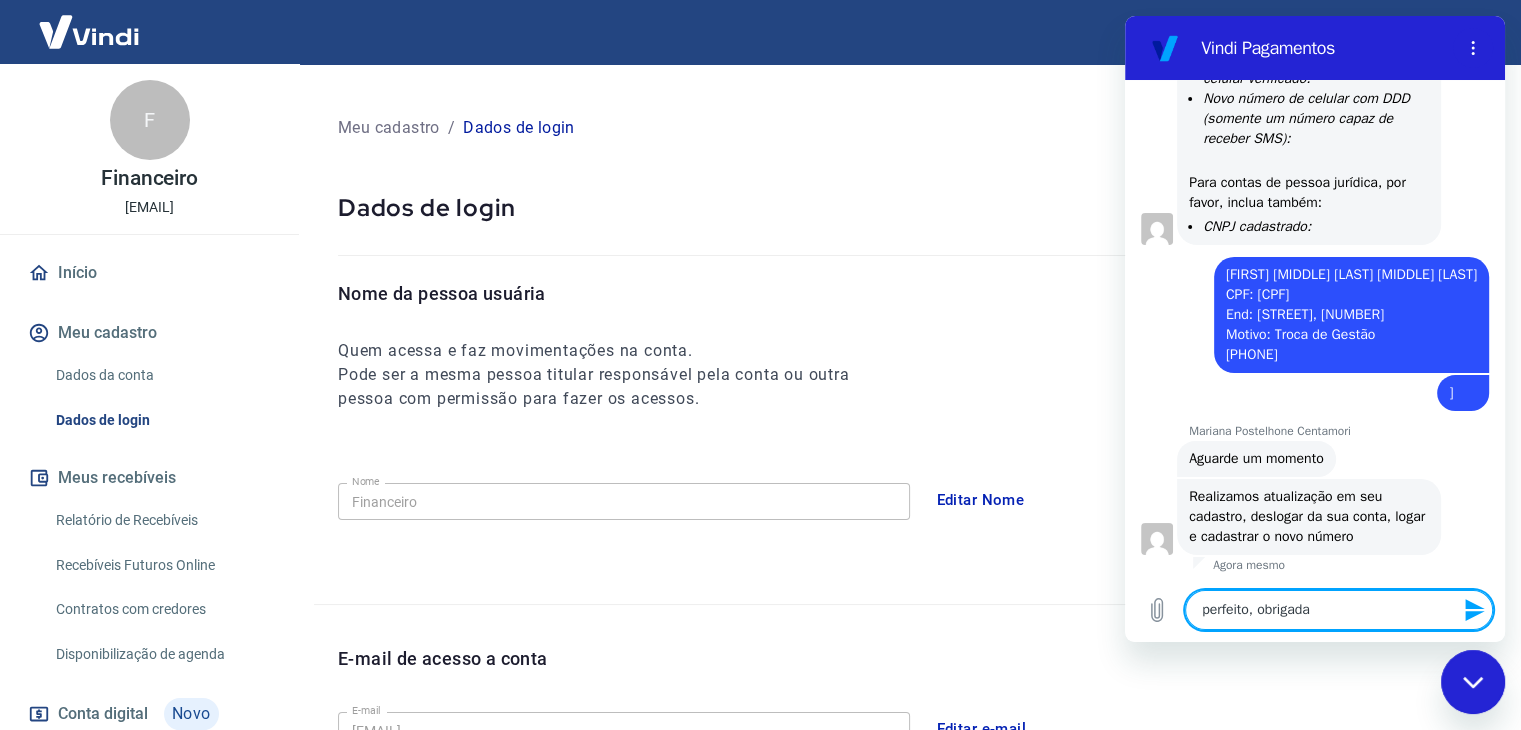 type on "perfeito, obrigadaaaaa" 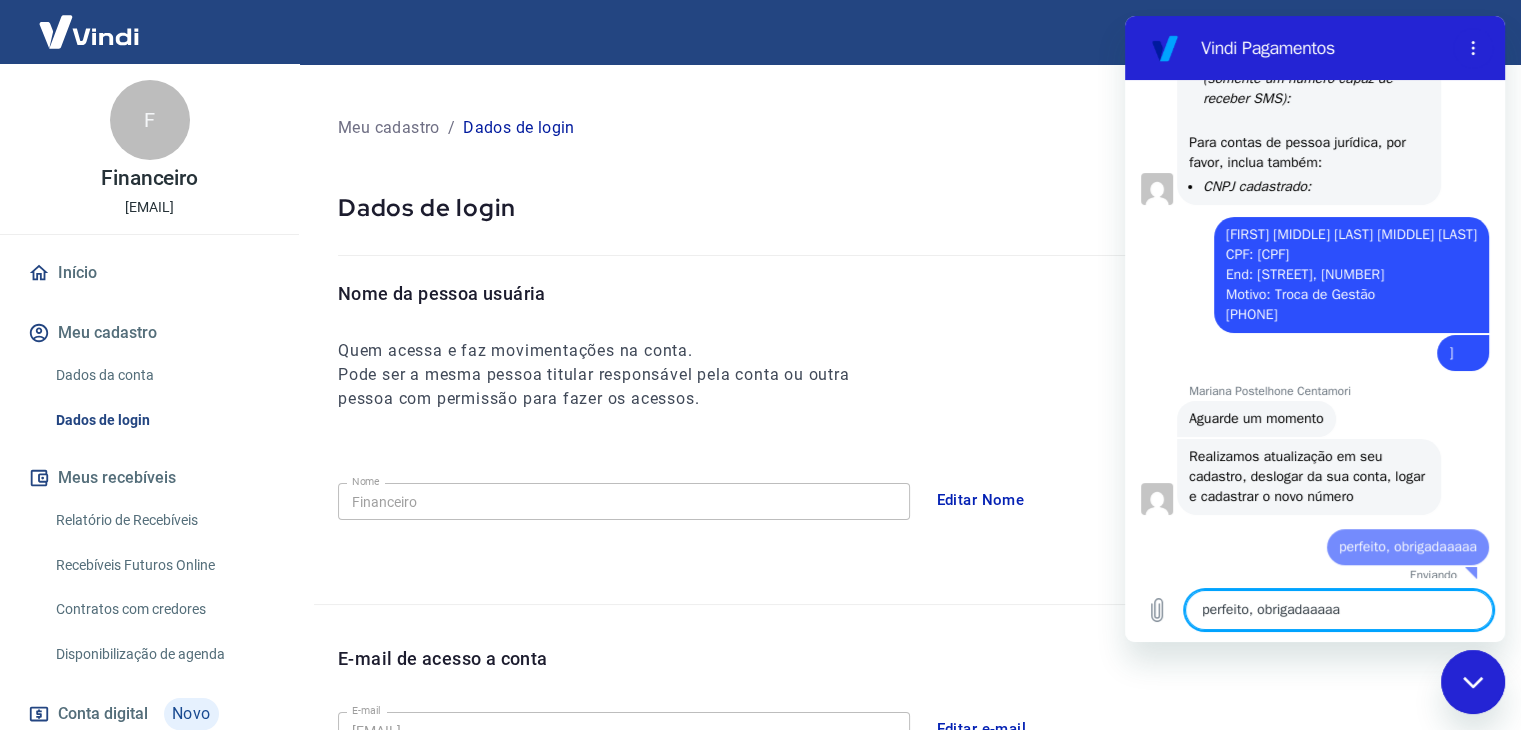 type 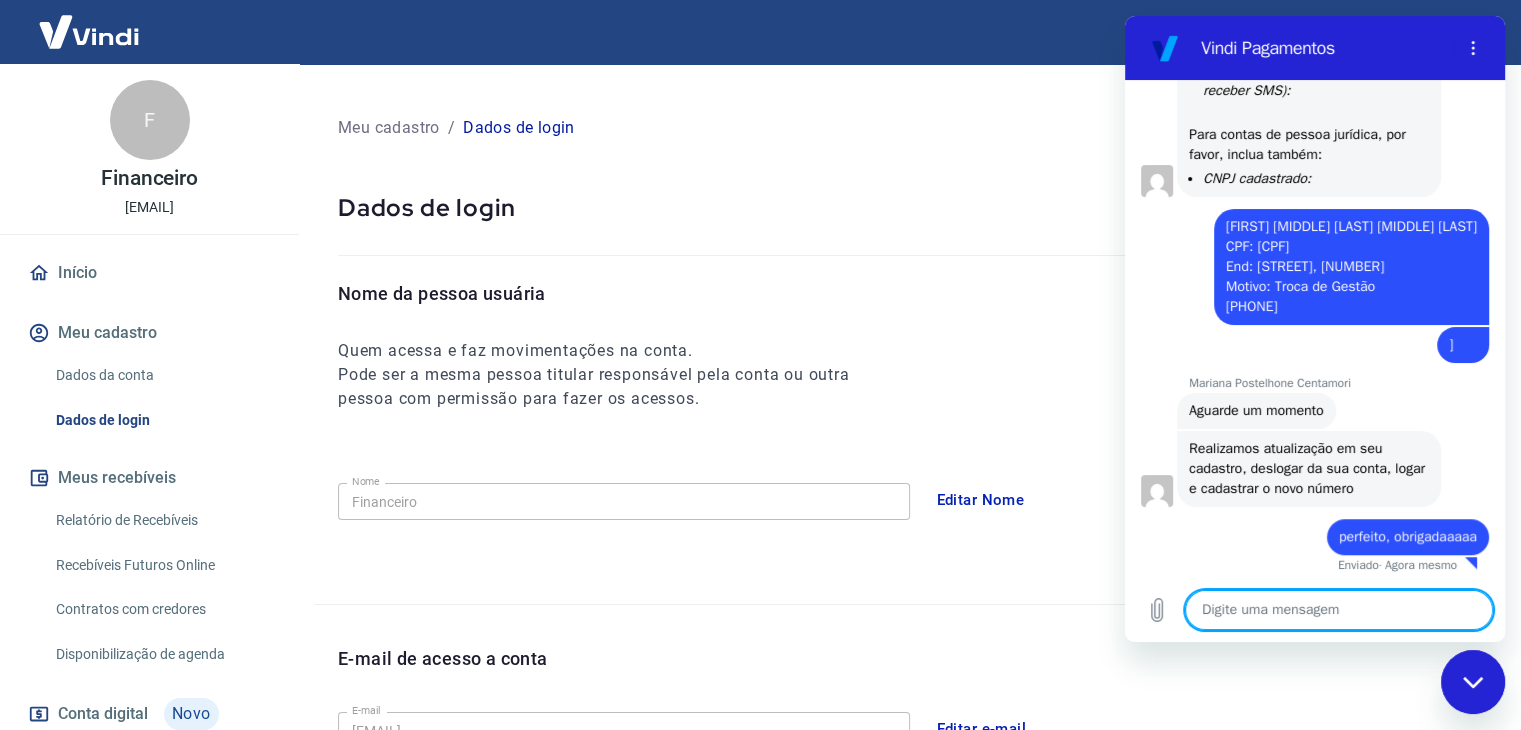 scroll, scrollTop: 1223, scrollLeft: 0, axis: vertical 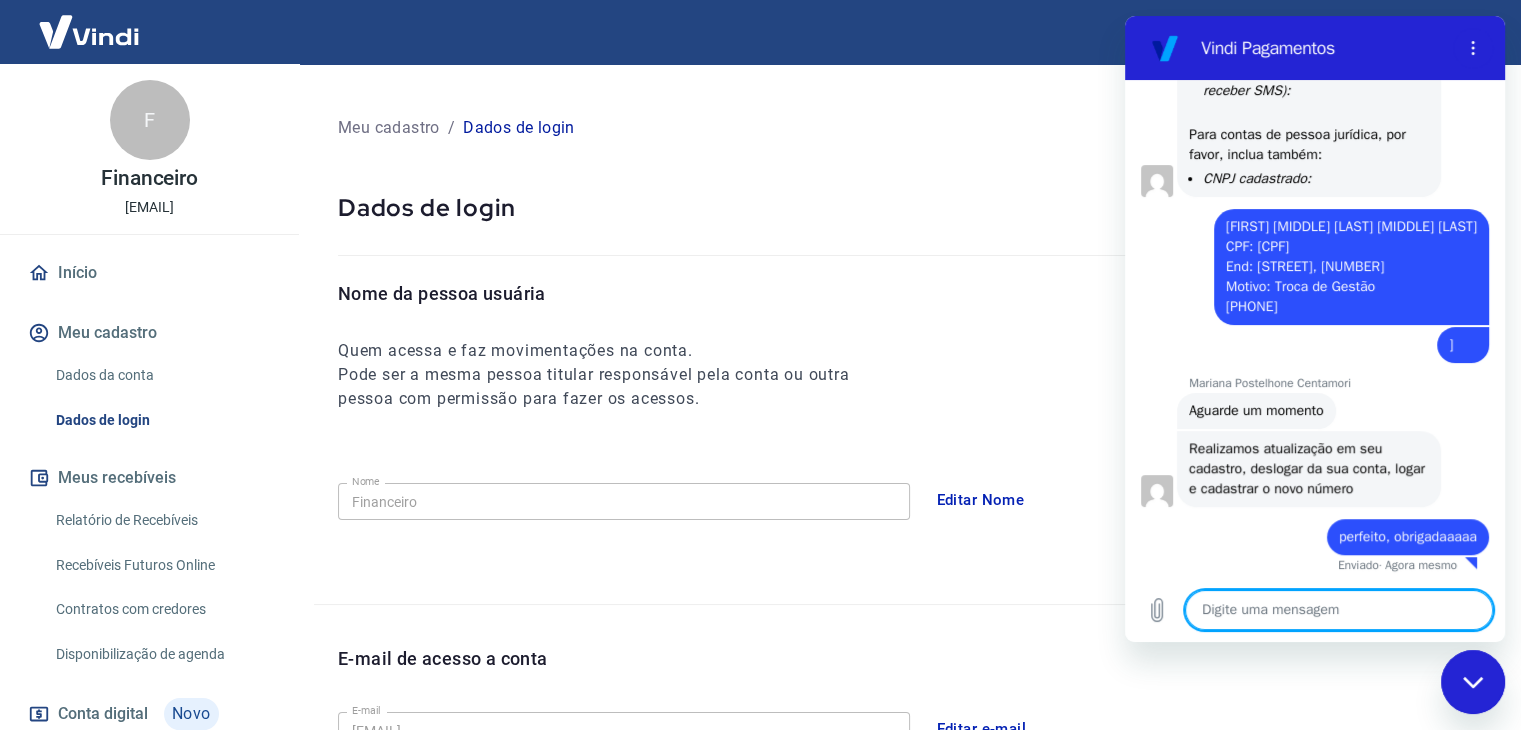 click on "Meu cadastro / Dados de login" at bounding box center (905, 128) 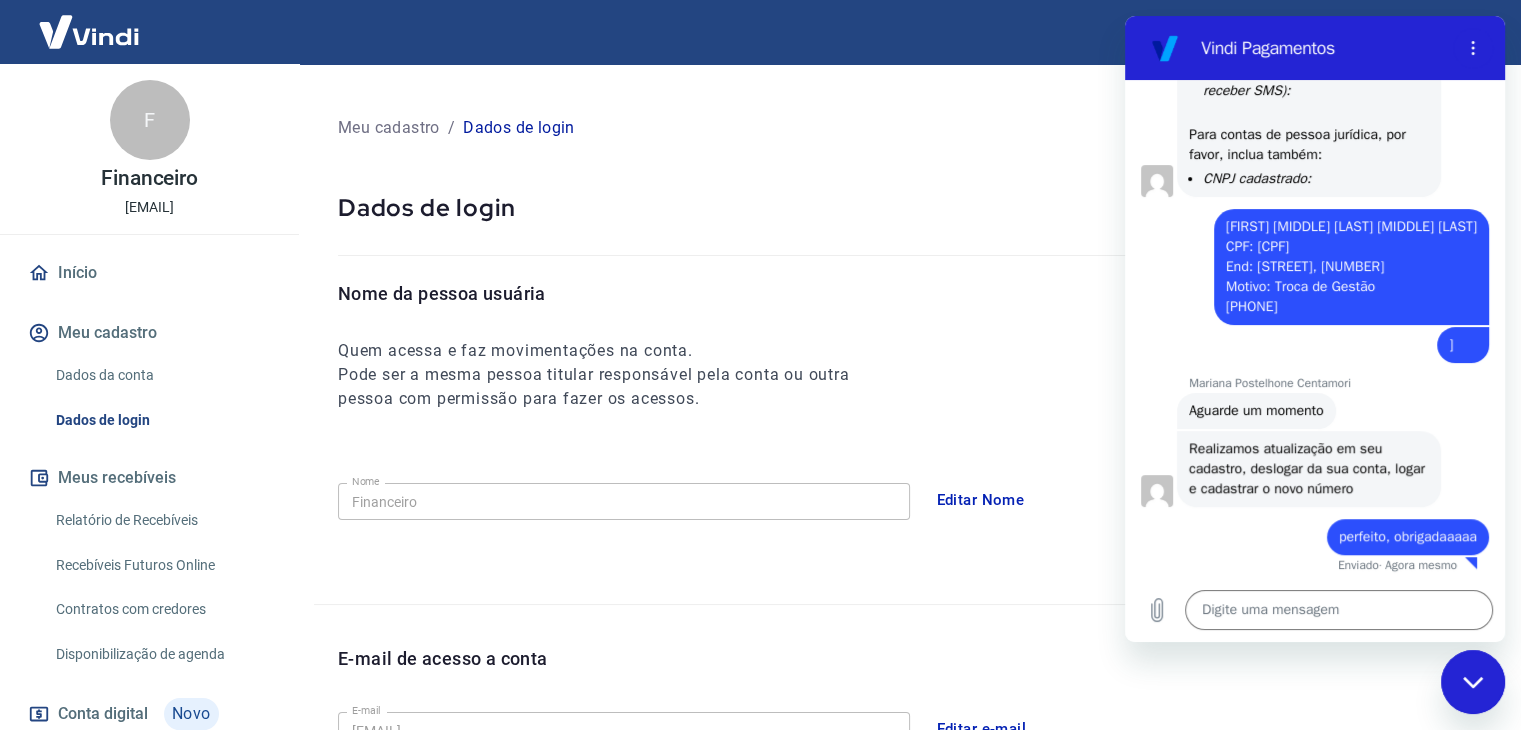 click at bounding box center [1473, 682] 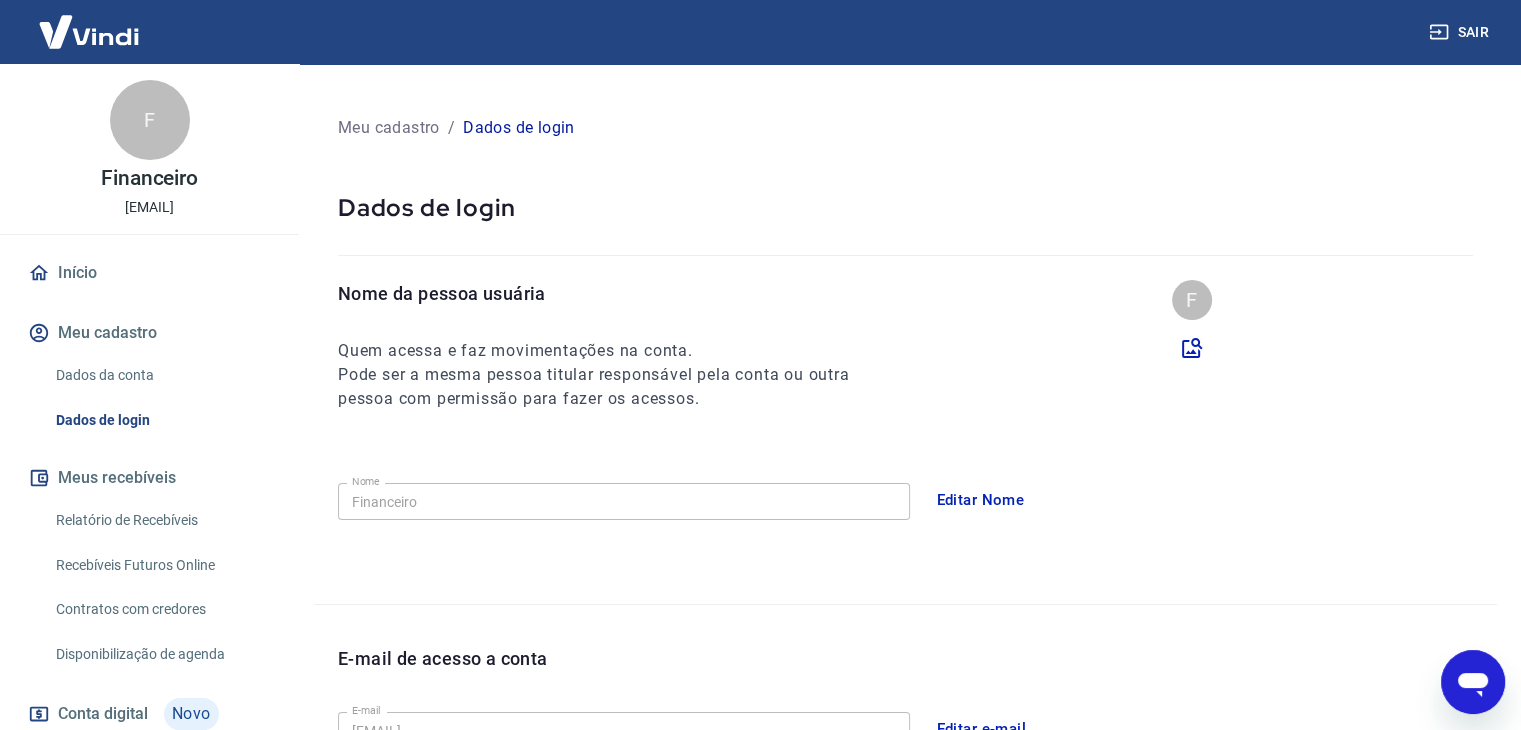 click at bounding box center [1473, 682] 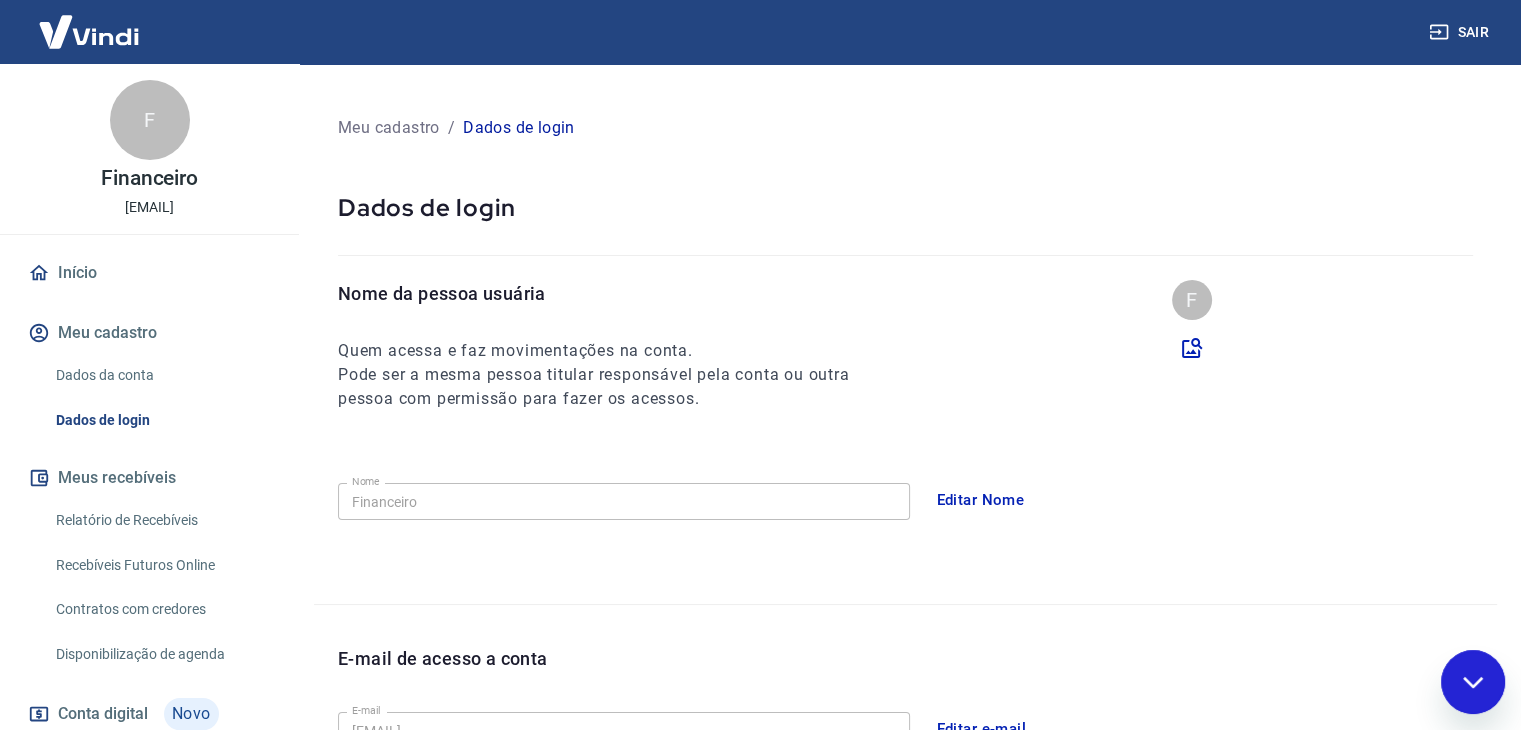 scroll, scrollTop: 0, scrollLeft: 0, axis: both 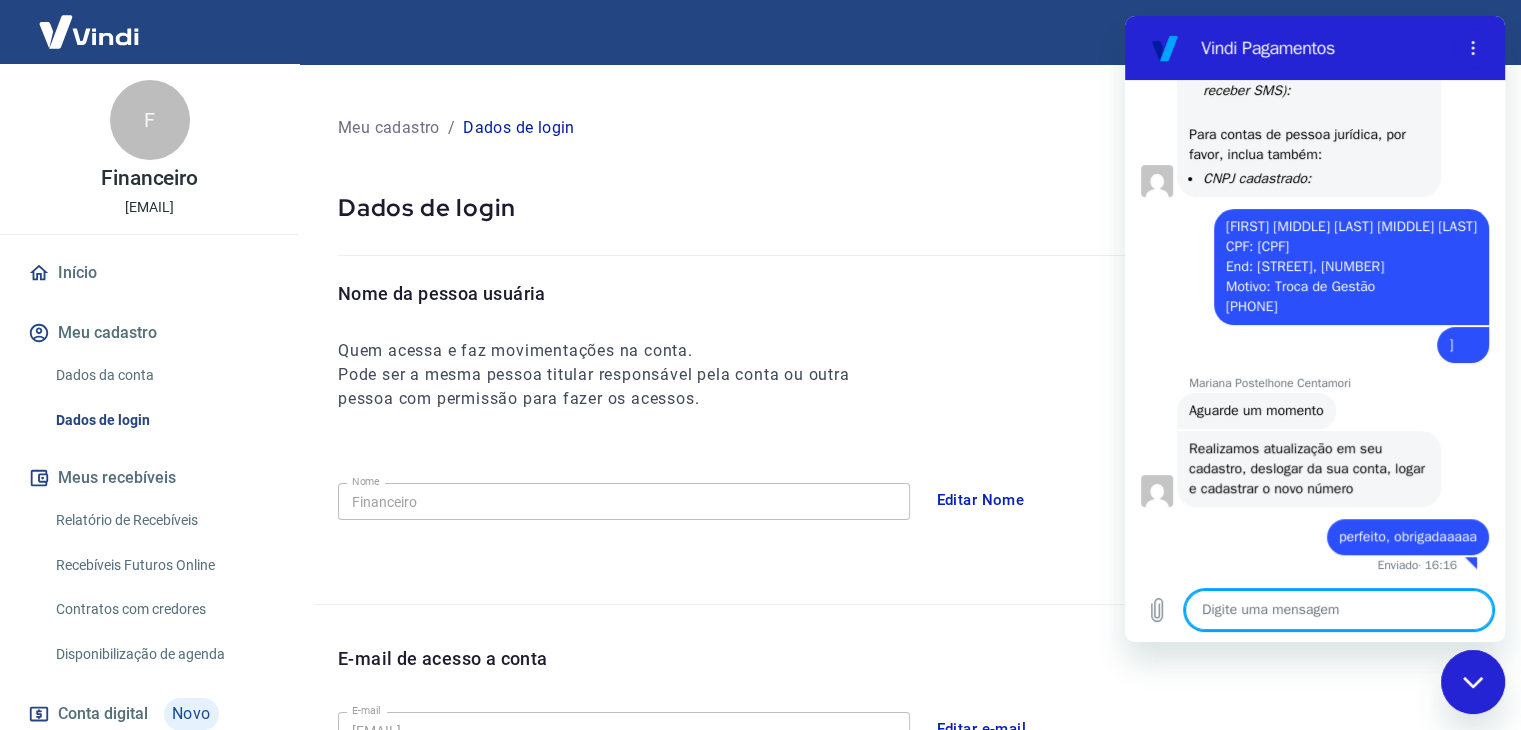 click on "Meu cadastro / Dados de login Dados de login Nome da pessoa usuária Quem acessa e faz movimentações na conta. Pode ser a mesma pessoa titular responsável pela conta ou outra pessoa com permissão para fazer os acessos. F Nome Financeiro Nome Editar Nome E-mail de acesso a conta E-mail glauce.silva@accounttech.com.br E-mail Editar e-mail Cadastre o número de celular da pessoa titular da conta Vindi É o número de celular que receberá SMS com códigos para autorização de ações específicas na conta, como edição de alguns dados de cadastro. Sem este número de celular verificado, algumas ações não podem ser feitas. Celular (11) 98559-4926 Celular Para alterar o número de celular verificado, por questões de segurança, é necessário solicitar diretamente ao time de atendimento. Para isso, clique no widget do chat no canto direito da tela e clique em Alterar Celular Verificado." at bounding box center [905, 629] 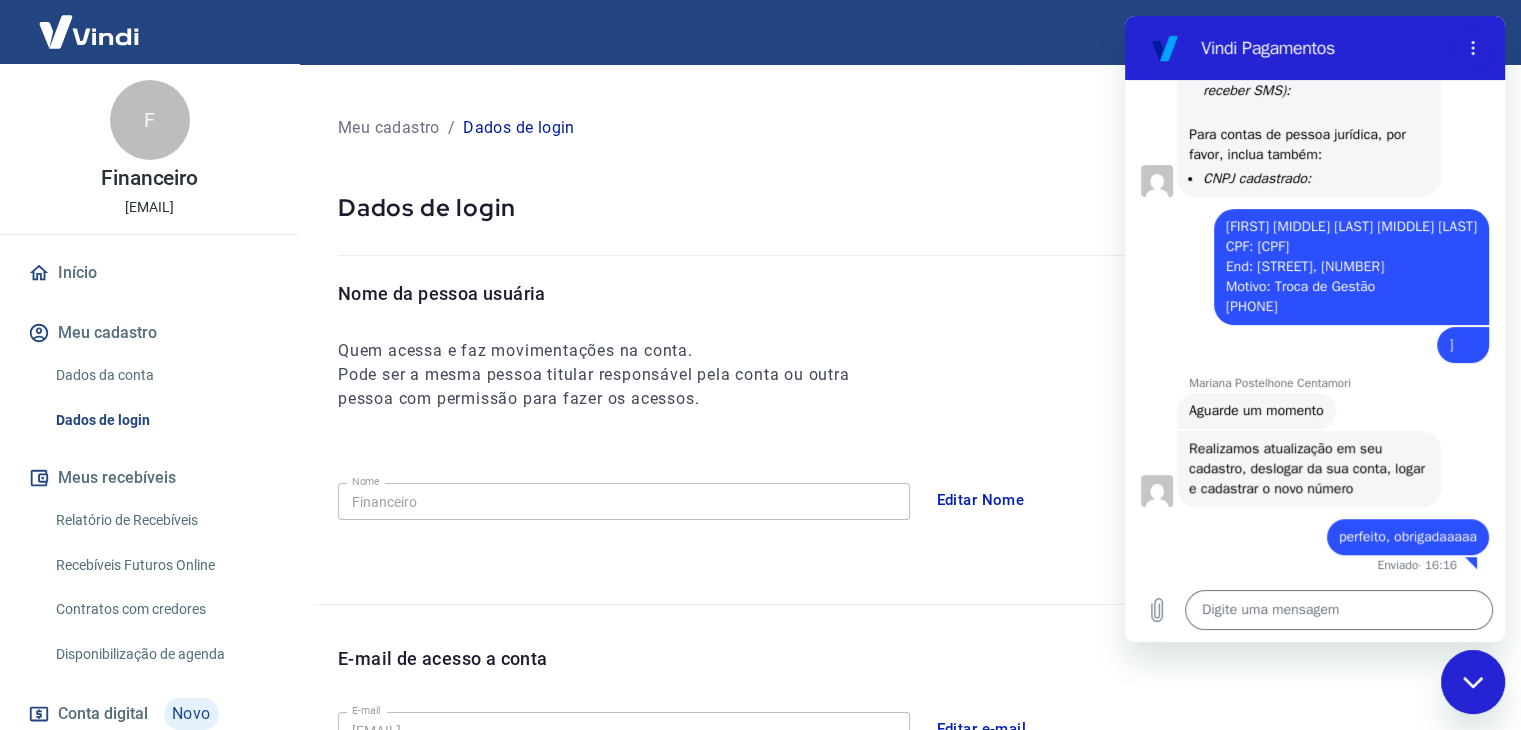 click on "Sair" at bounding box center (760, 32) 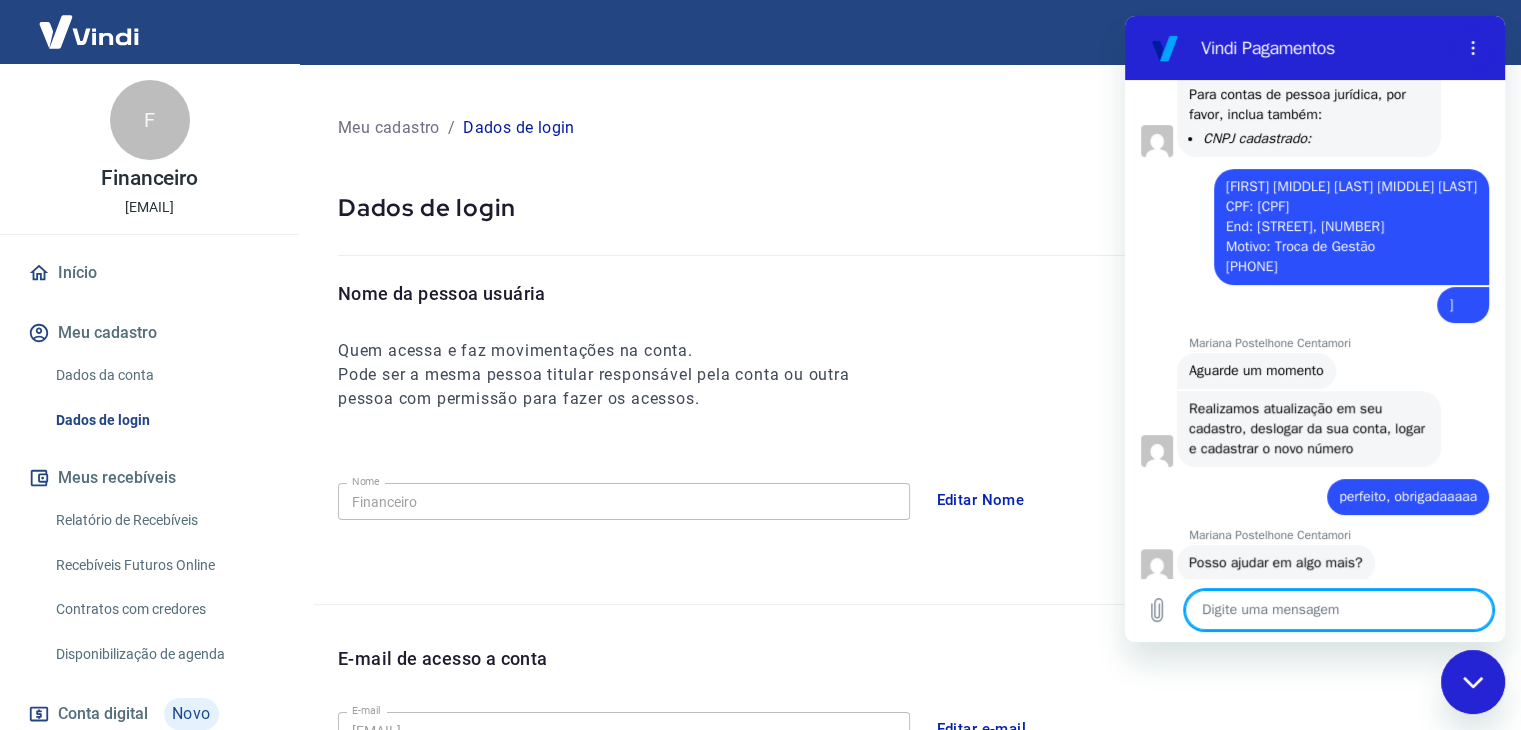scroll, scrollTop: 1289, scrollLeft: 0, axis: vertical 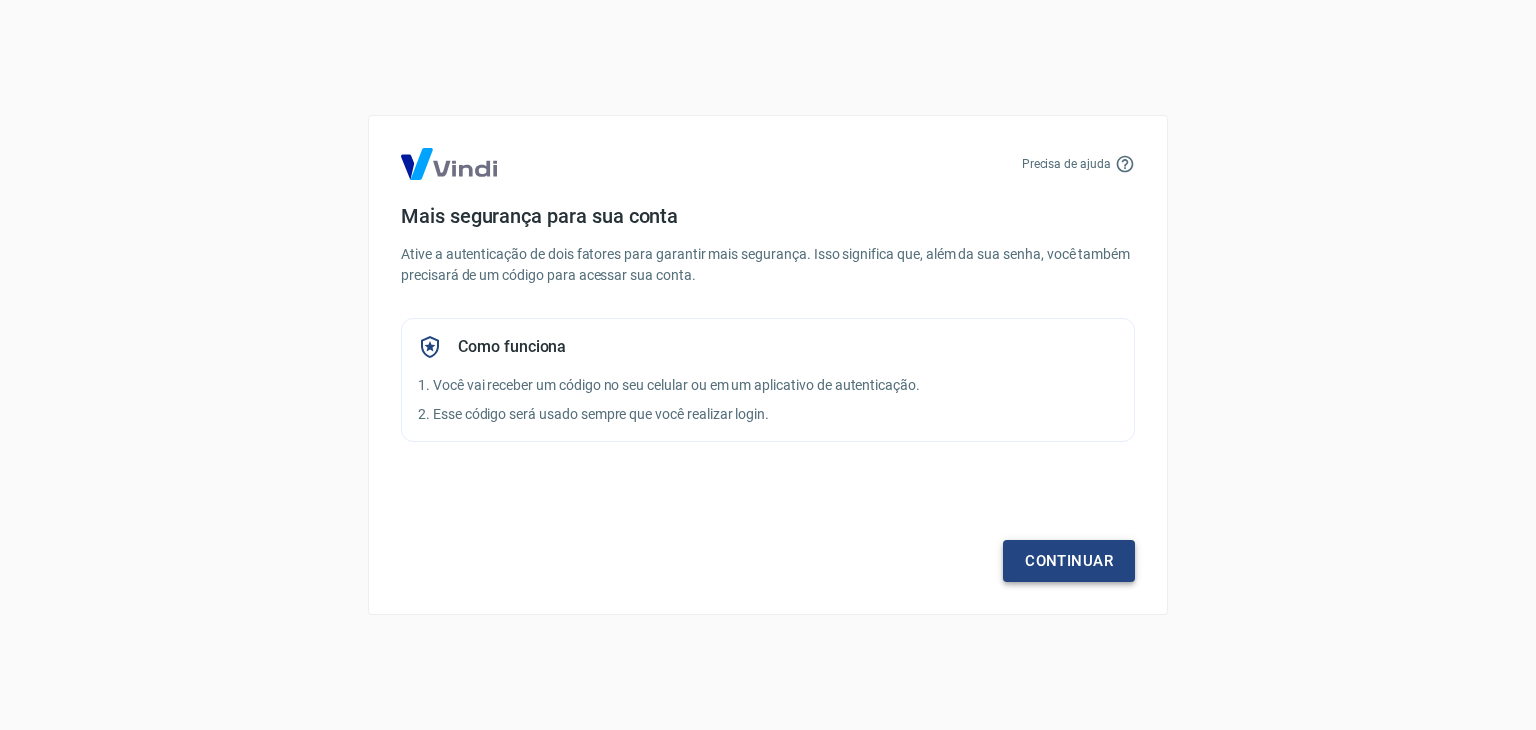 click on "Continuar" at bounding box center [1069, 561] 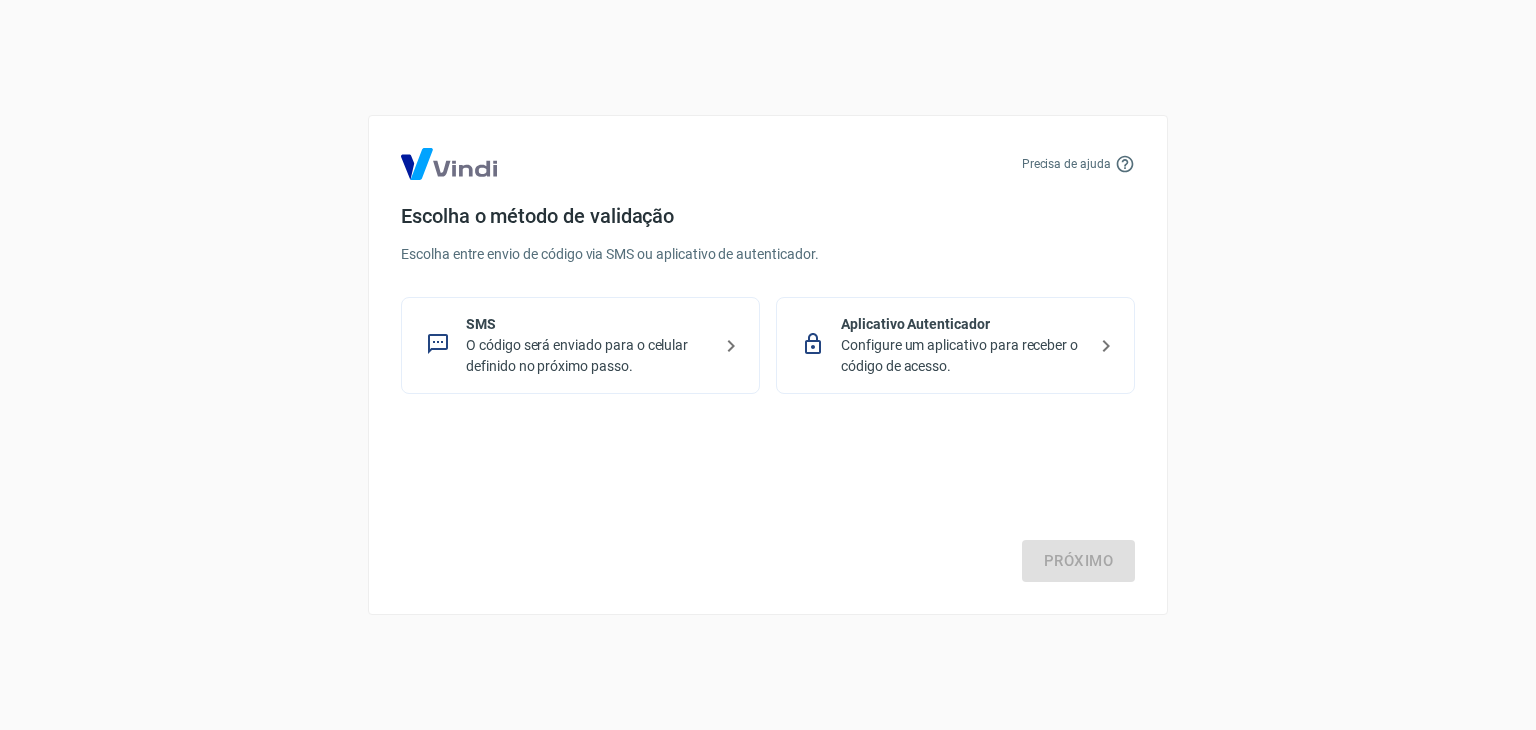 click on "O código será enviado para o celular definido no próximo passo." at bounding box center (588, 356) 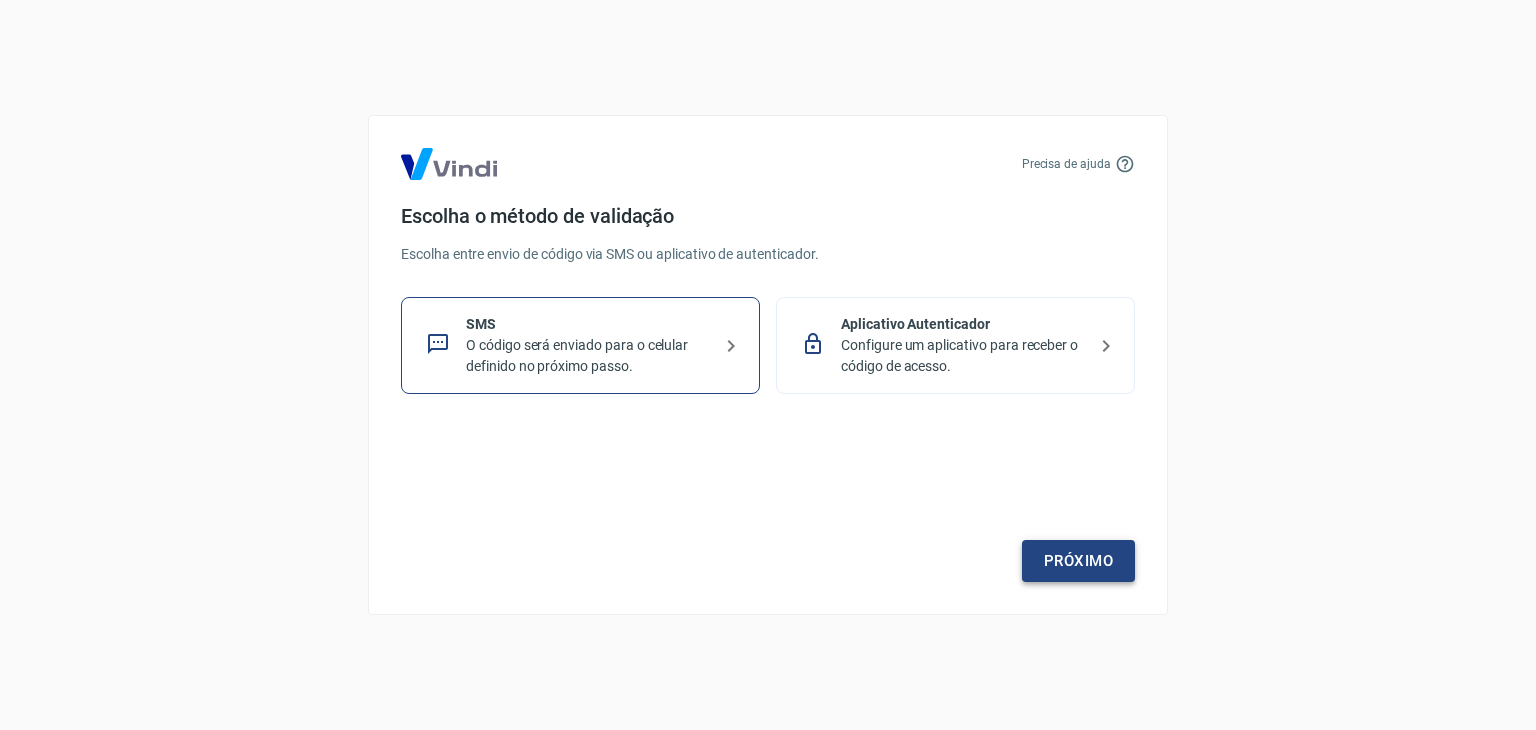 click on "Próximo" at bounding box center (1078, 561) 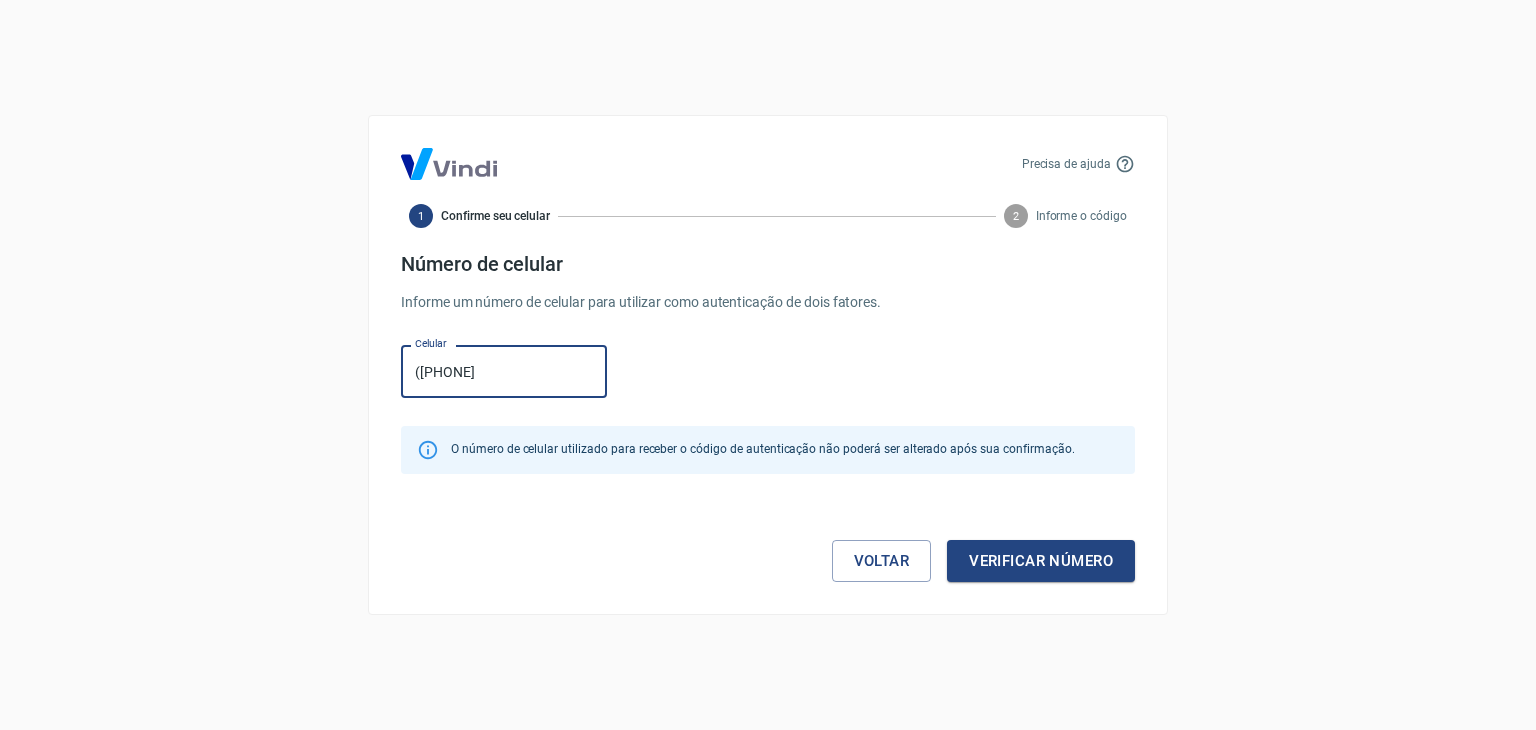 paste on "[PHONE]" 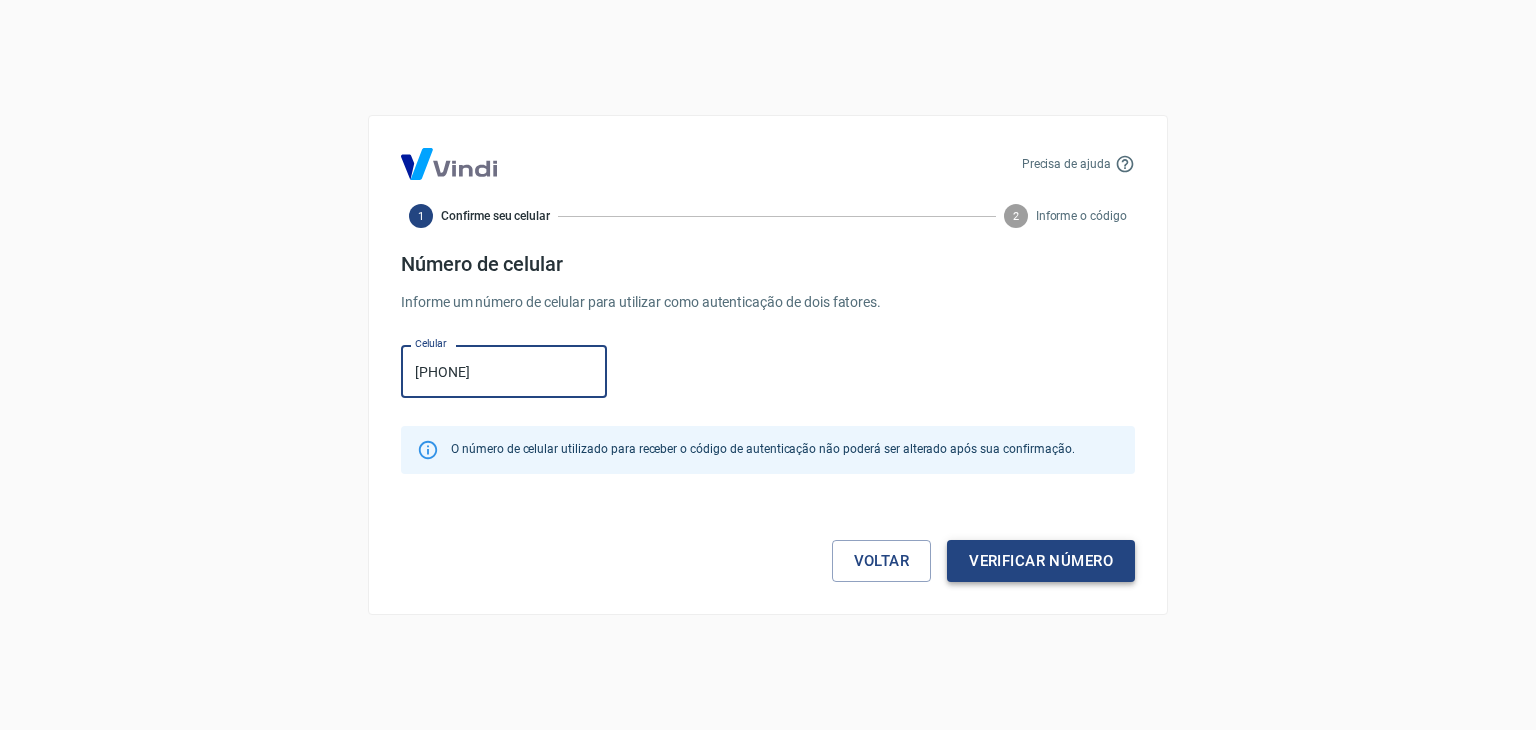 type on "[PHONE]" 